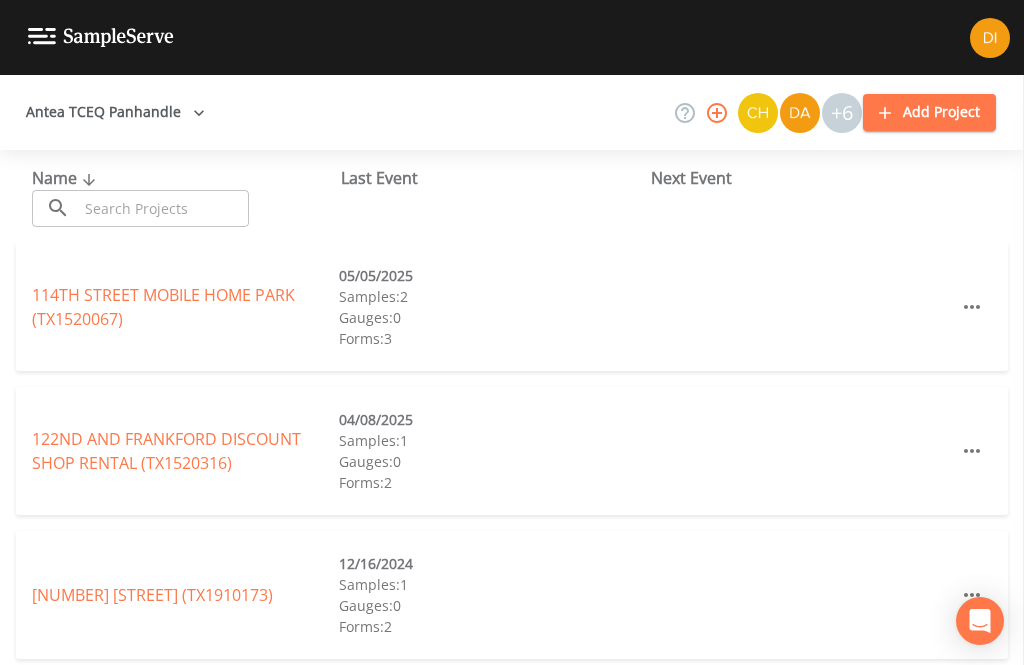 scroll, scrollTop: 64, scrollLeft: 0, axis: vertical 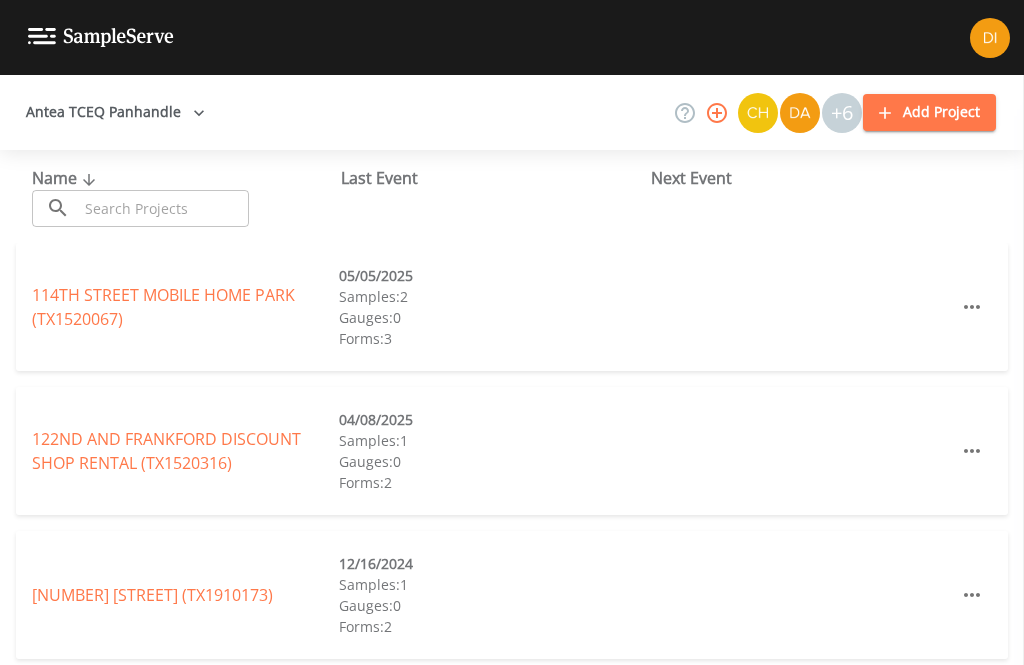 click at bounding box center [163, 208] 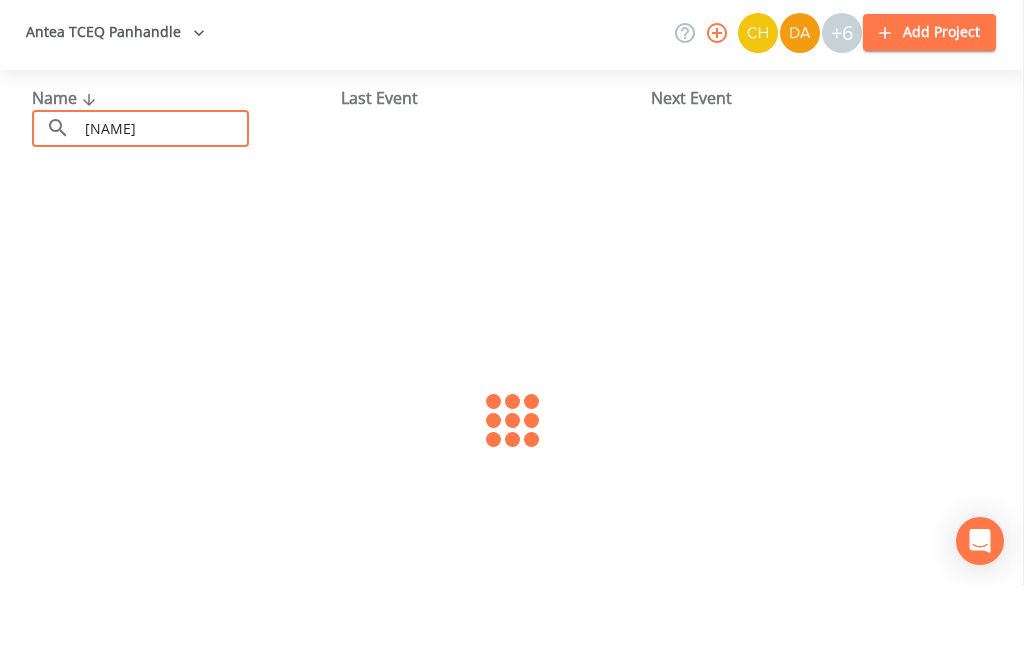 type on "[NAME]" 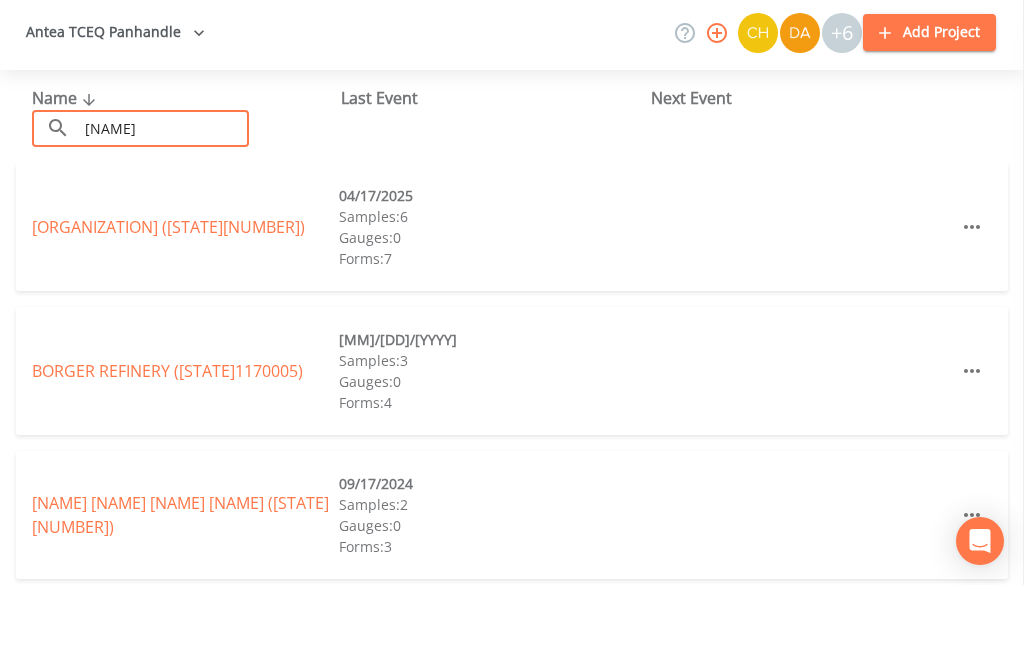 click on "[NAME] [NAME] [NAME]   ([STATE][NUMBER])" at bounding box center [168, 307] 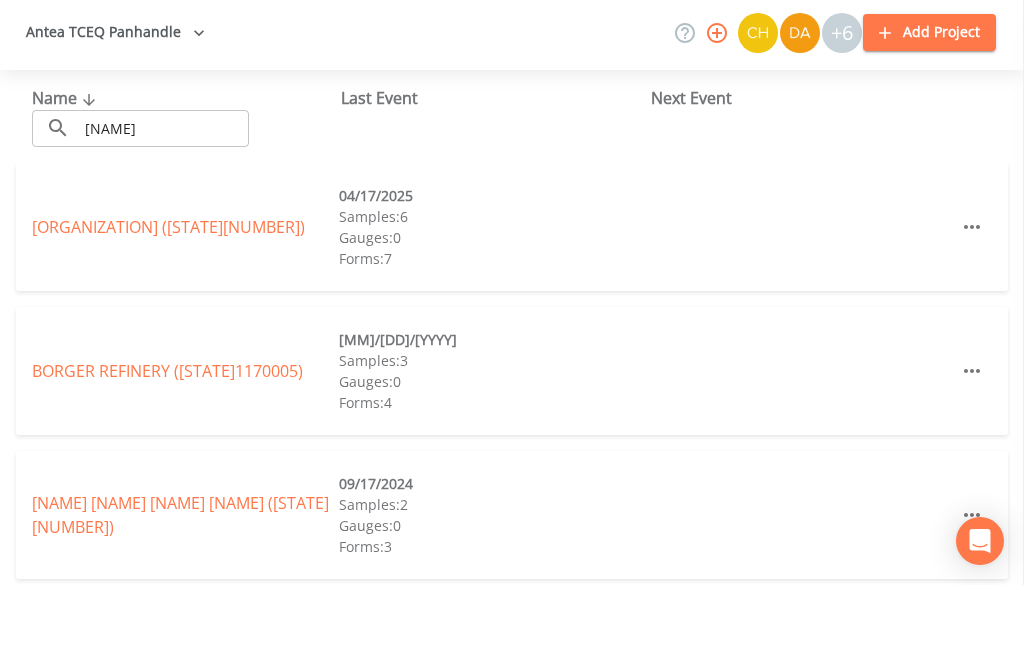 scroll, scrollTop: 64, scrollLeft: 0, axis: vertical 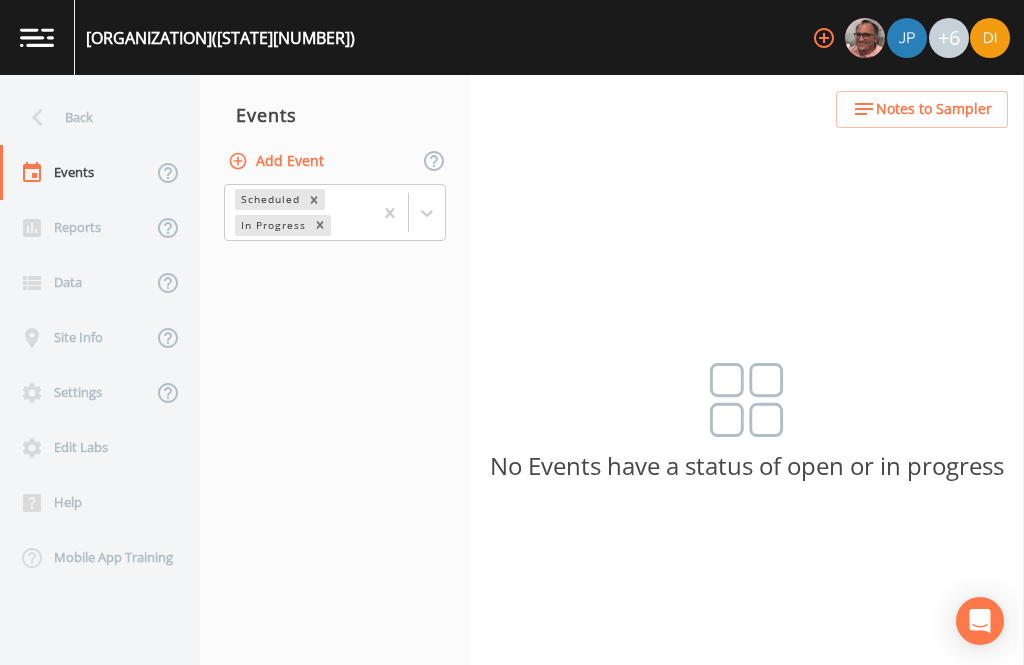 click on "Add Event" at bounding box center [278, 161] 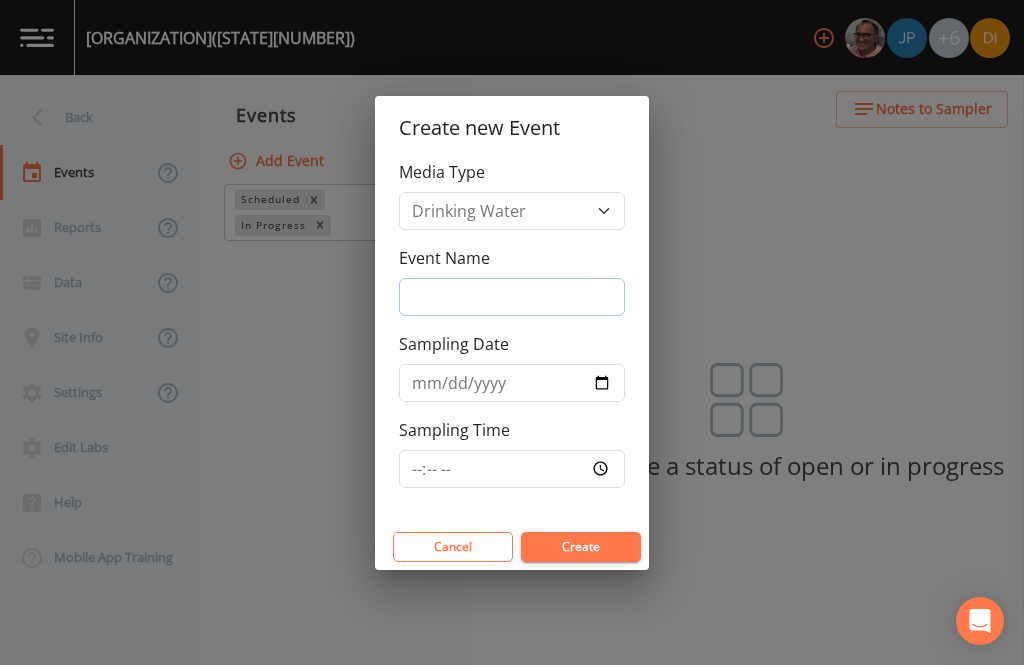click on "Event Name" at bounding box center (512, 297) 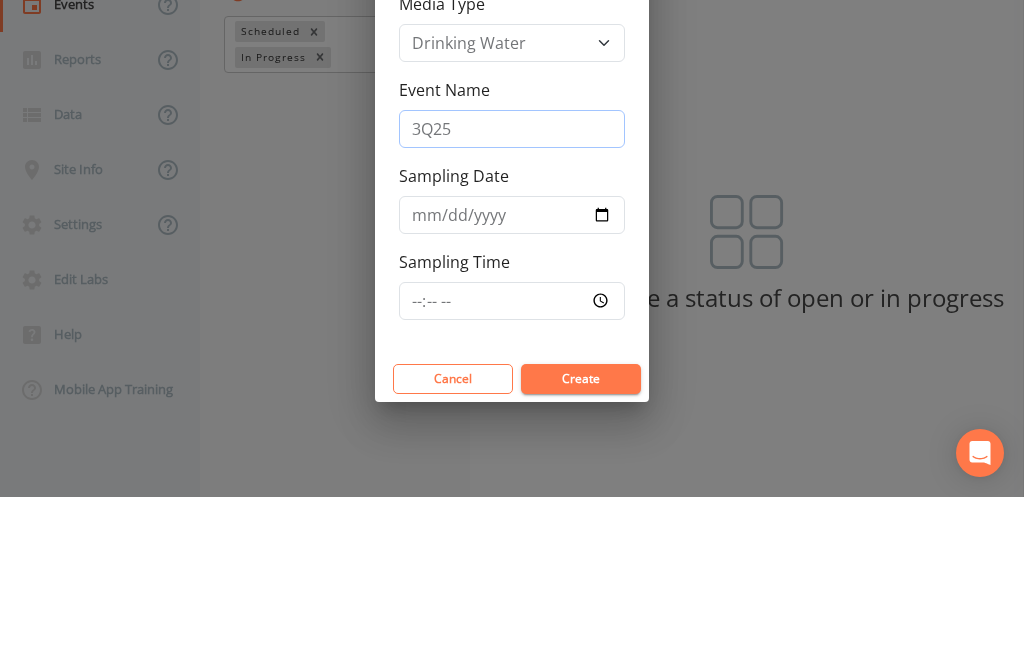 type on "3Q25" 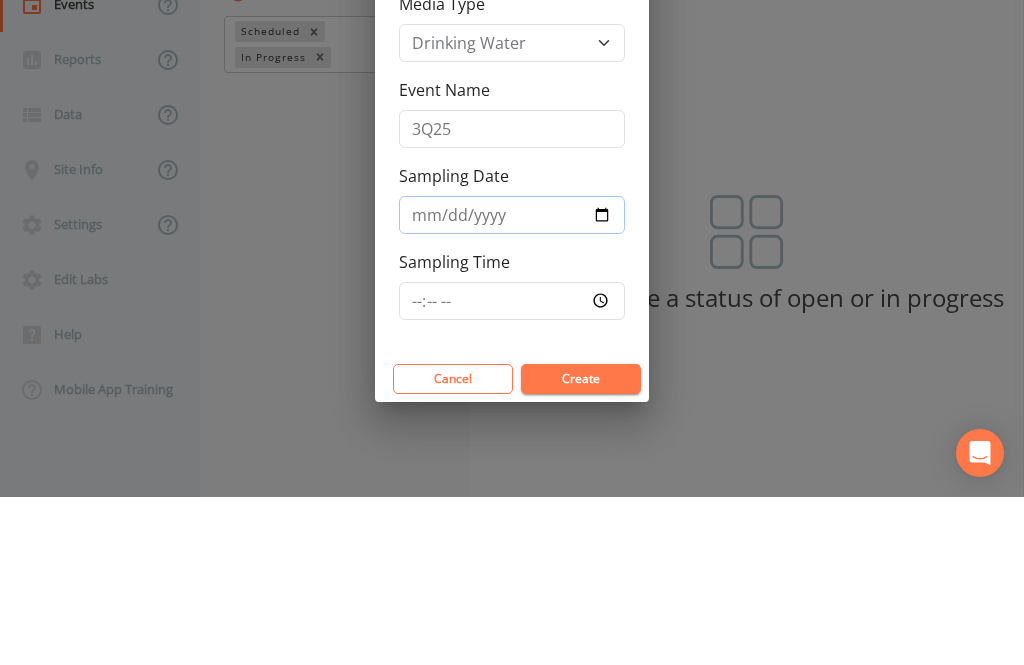 click on "Sampling Date" at bounding box center (512, 383) 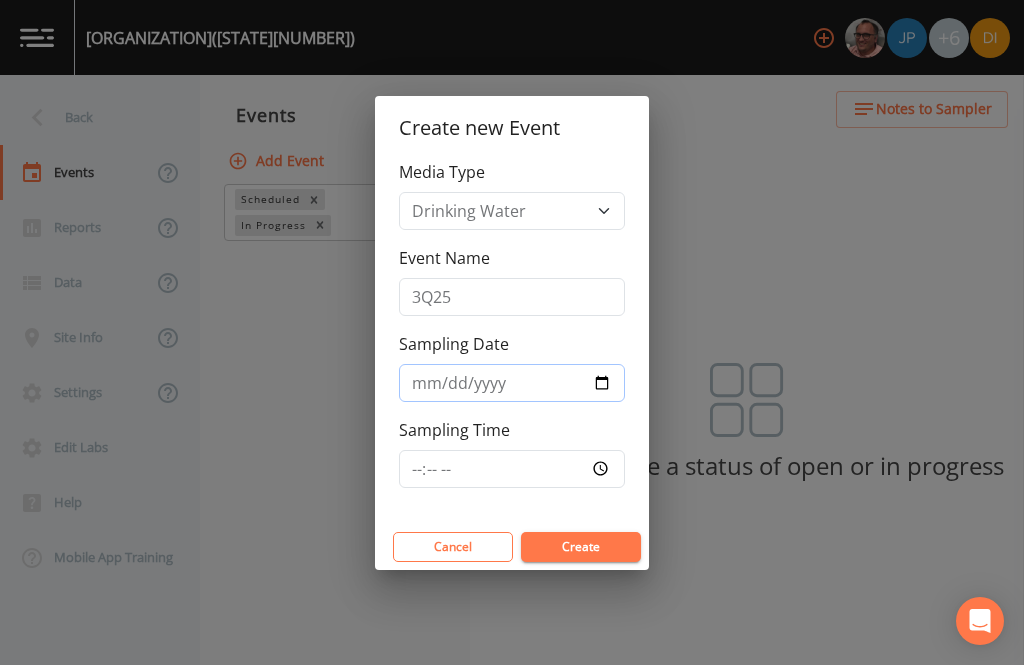 type on "2025-08-07" 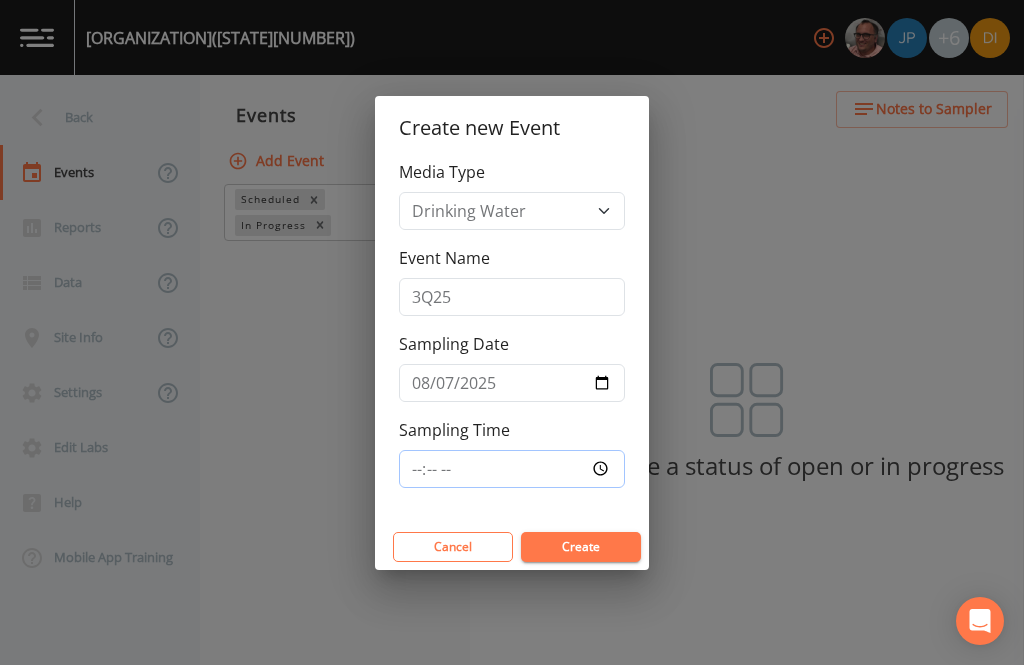 click on "Sampling Time" at bounding box center [512, 469] 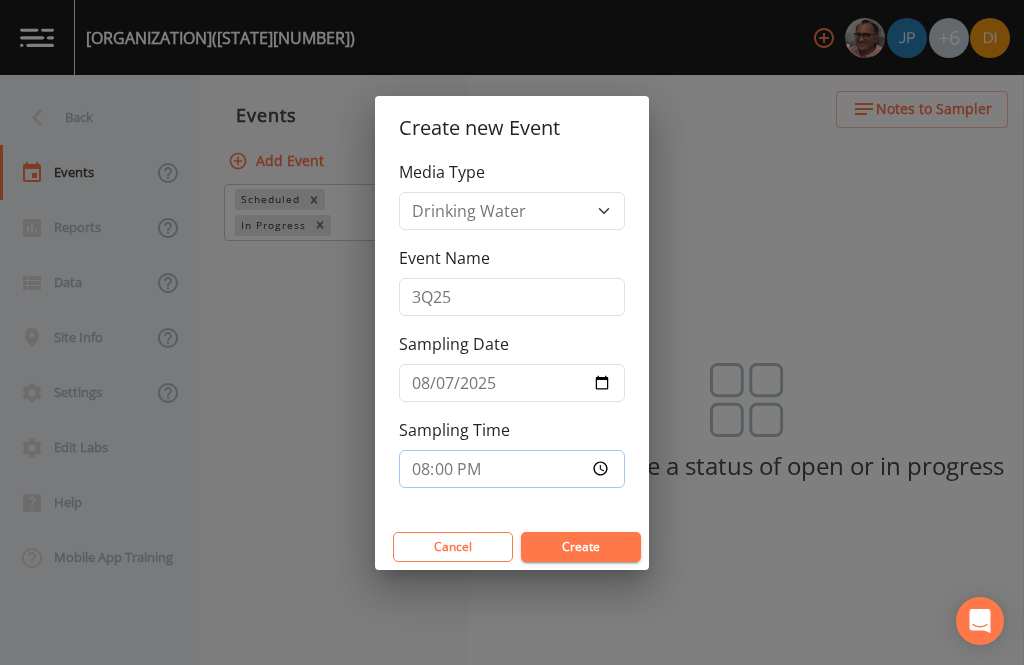 click on "20:00" at bounding box center [512, 469] 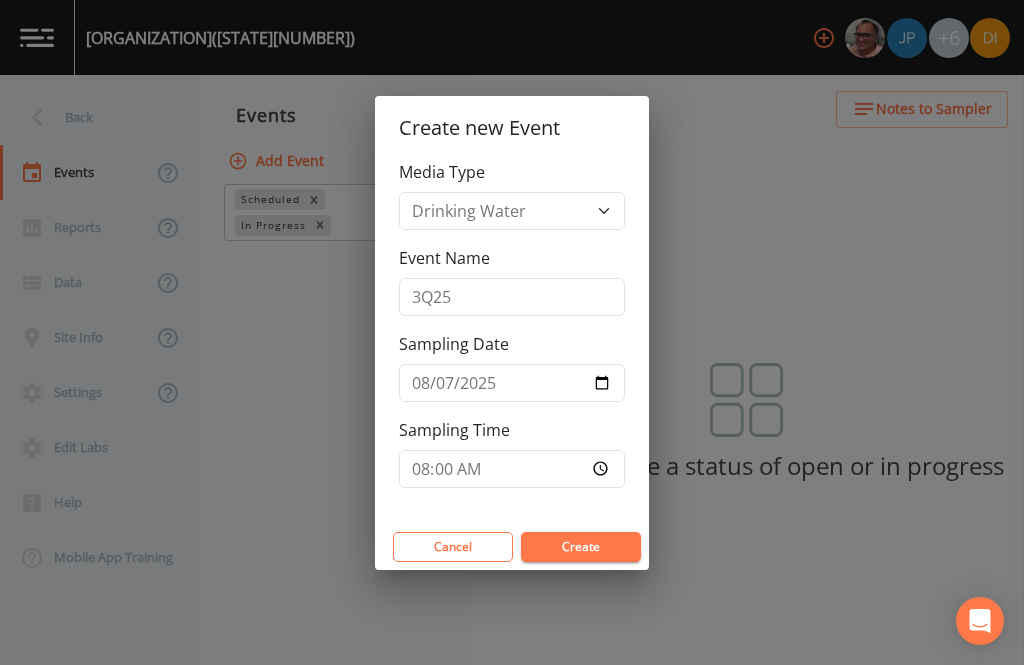 click on "Create" at bounding box center (581, 547) 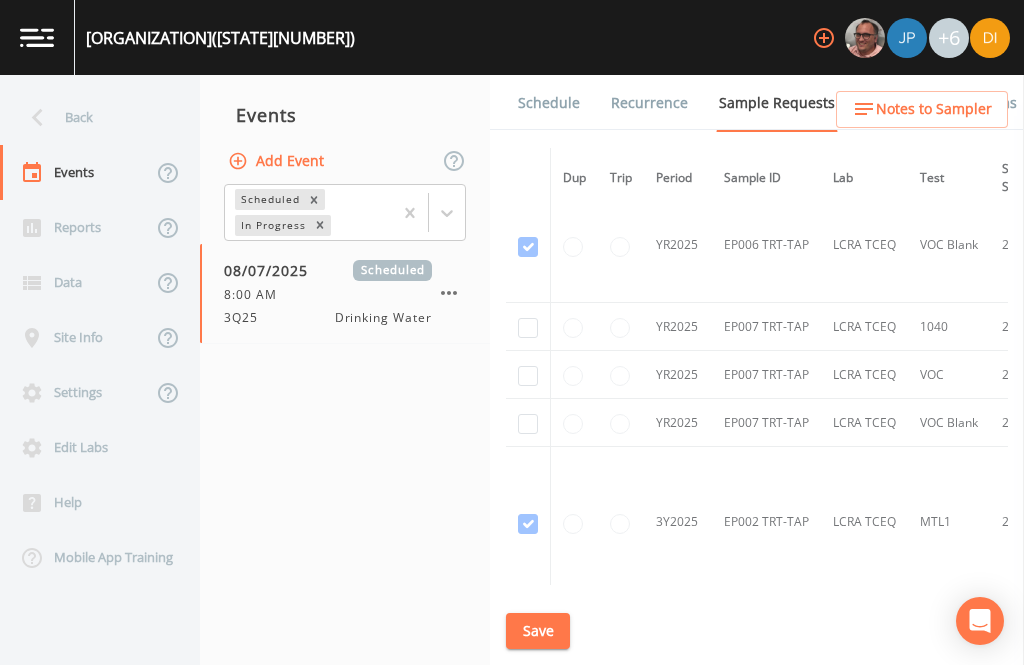 scroll, scrollTop: 5305, scrollLeft: 0, axis: vertical 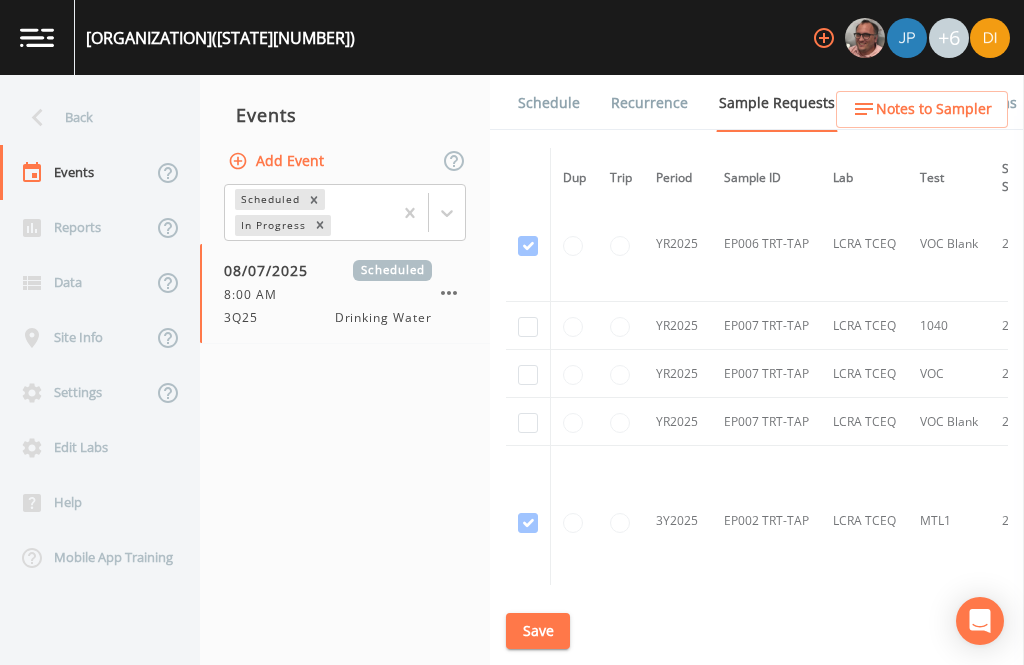 click at bounding box center (528, -3657) 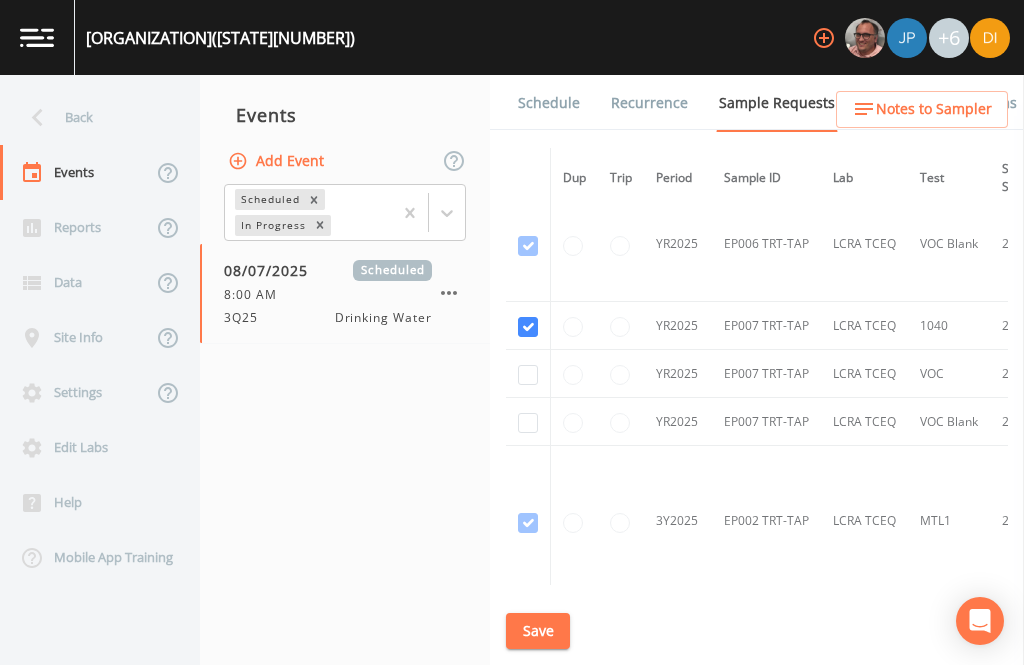 checkbox on "true" 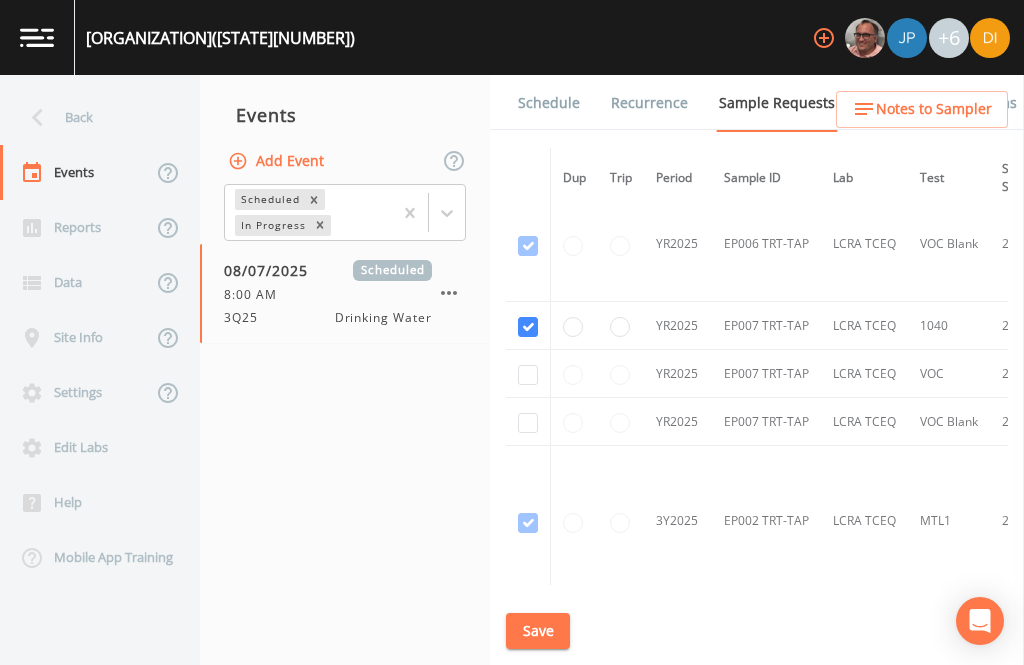 click at bounding box center [528, 374] 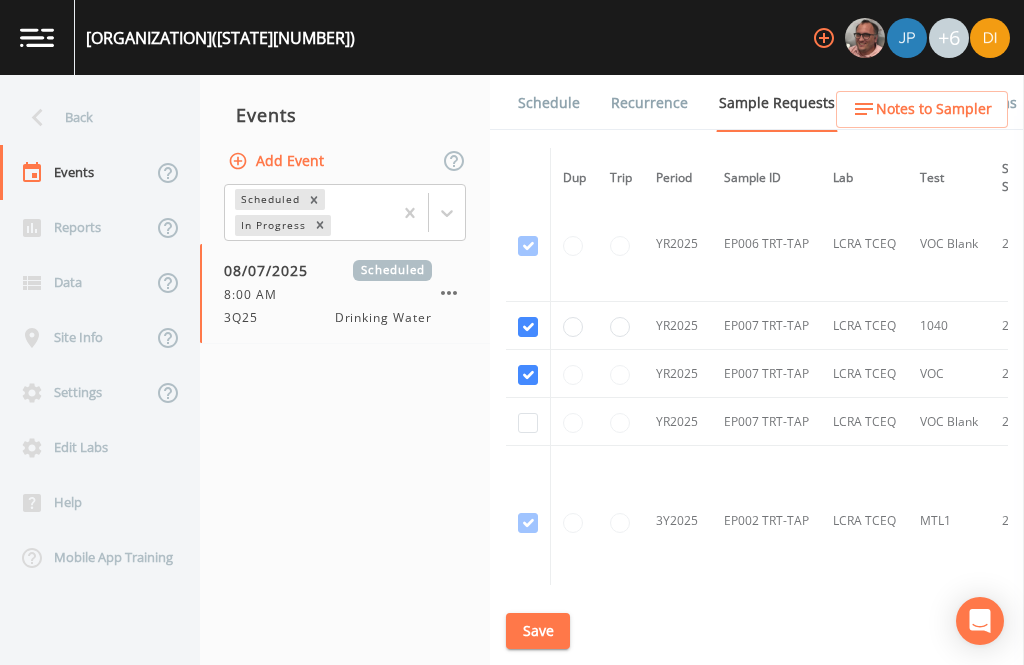 checkbox on "true" 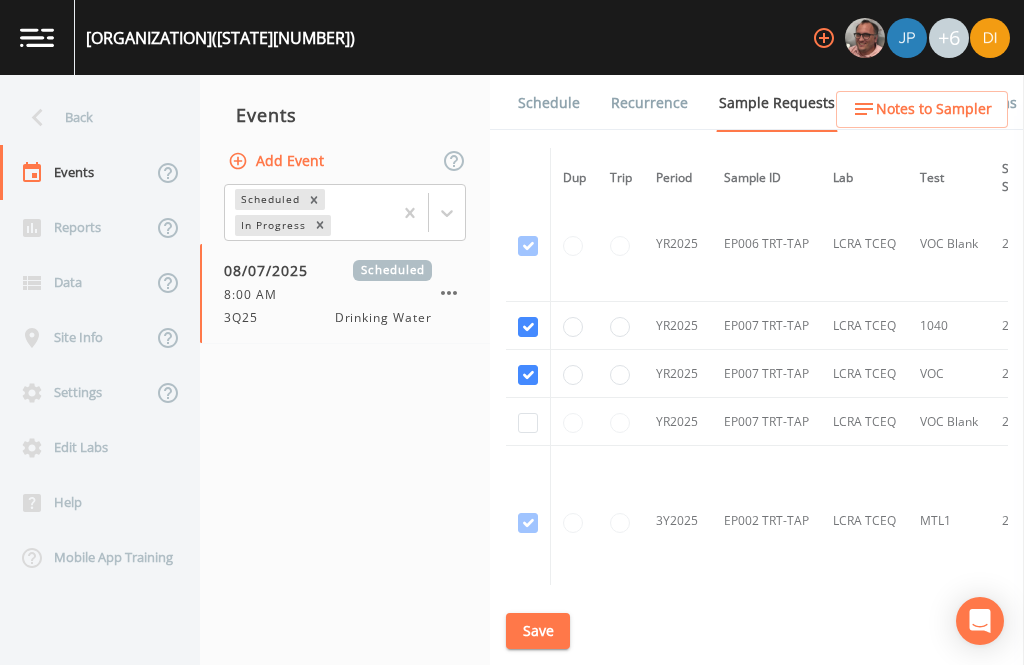 click at bounding box center (528, 422) 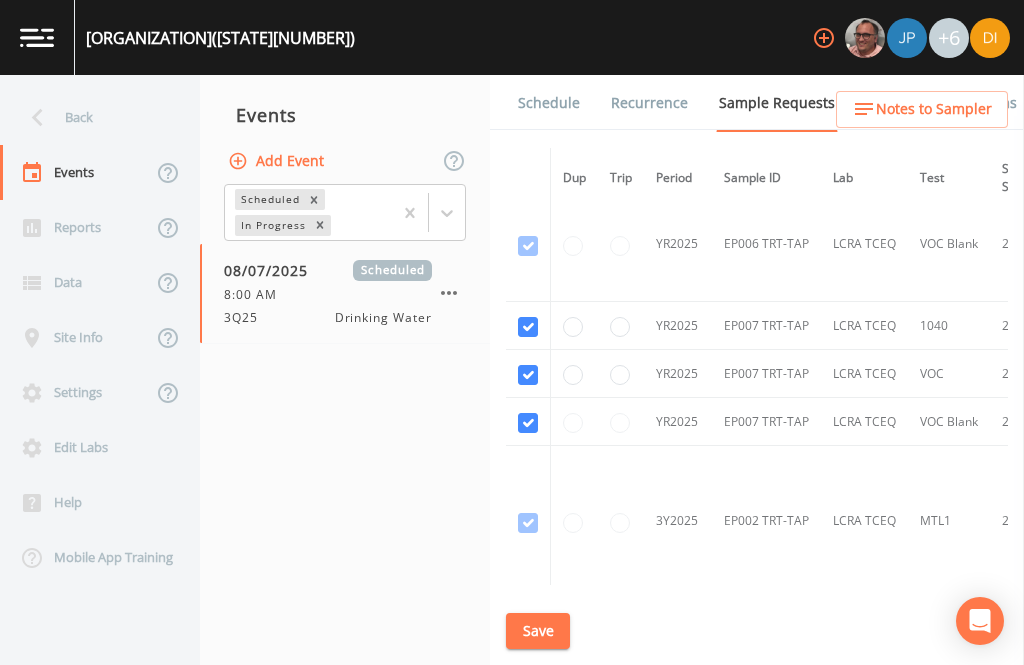 checkbox on "true" 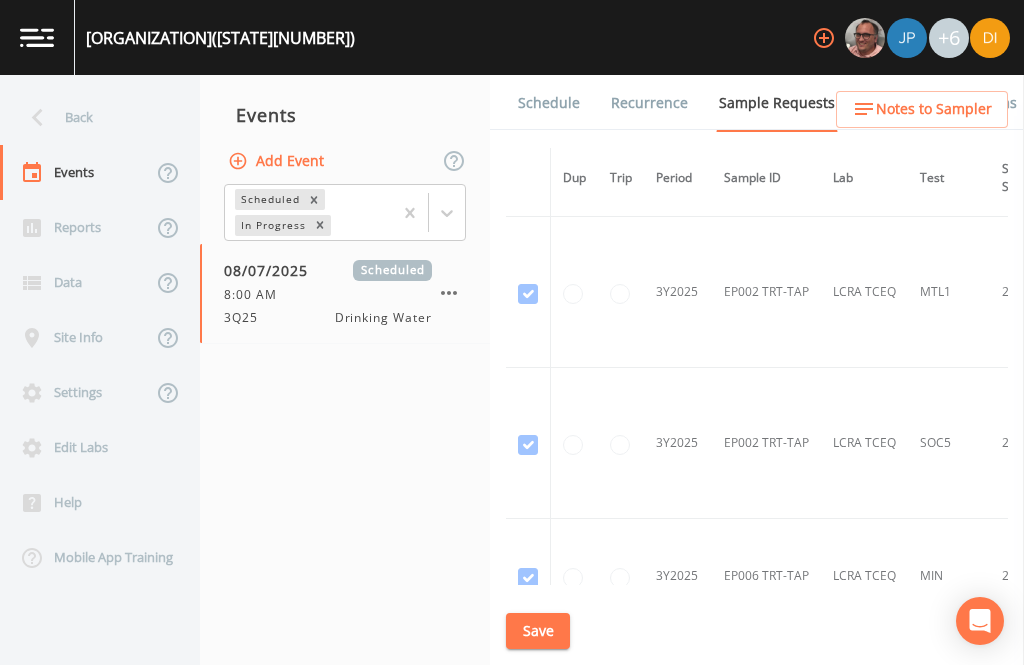 scroll, scrollTop: 5532, scrollLeft: 0, axis: vertical 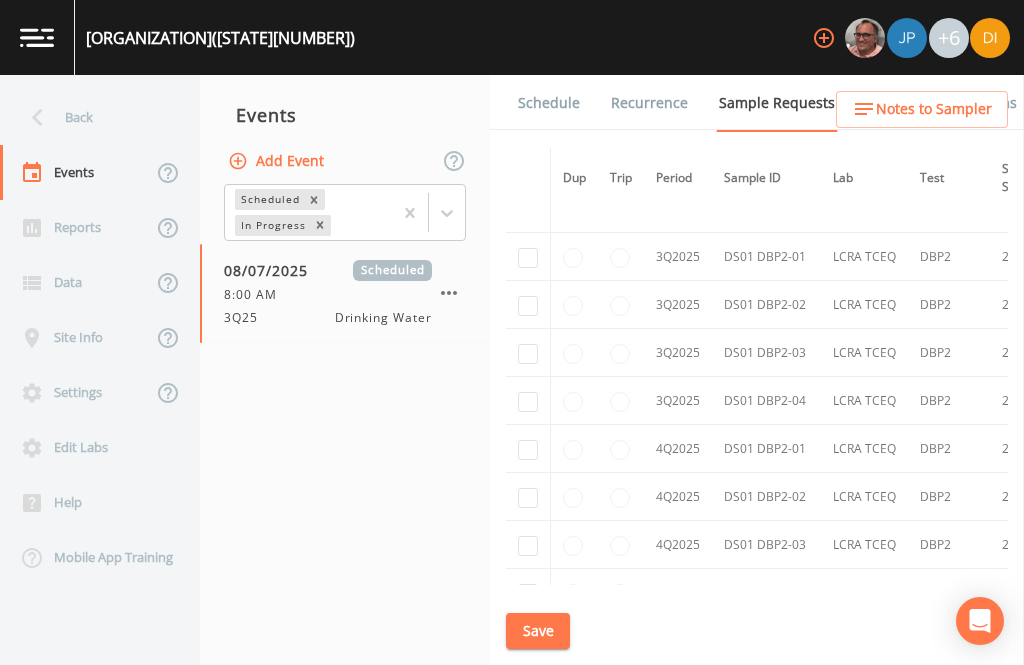 click at bounding box center (528, -4517) 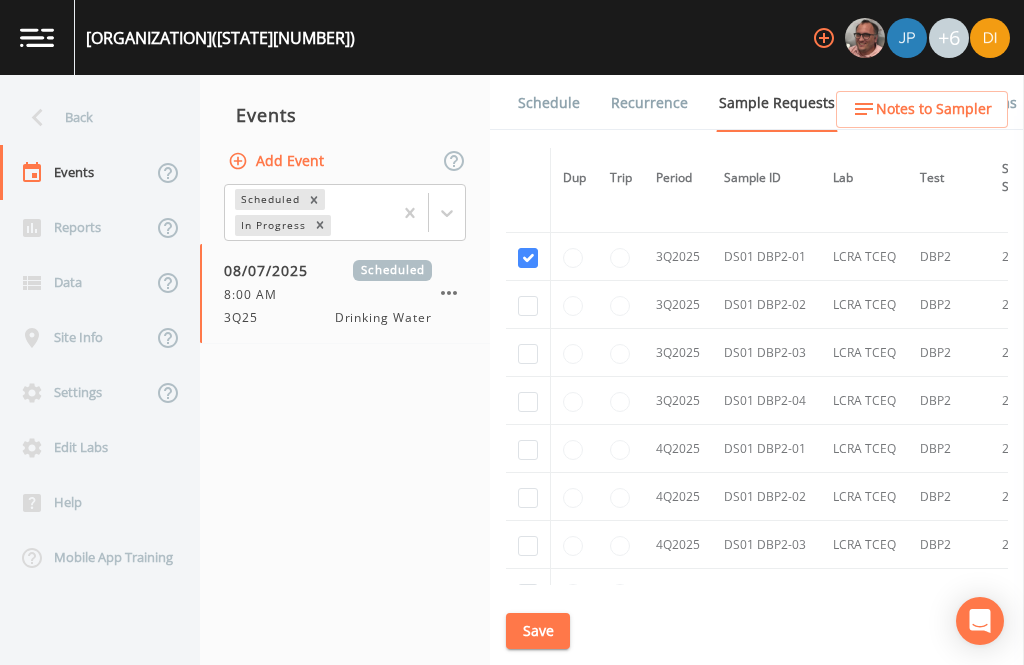 checkbox on "true" 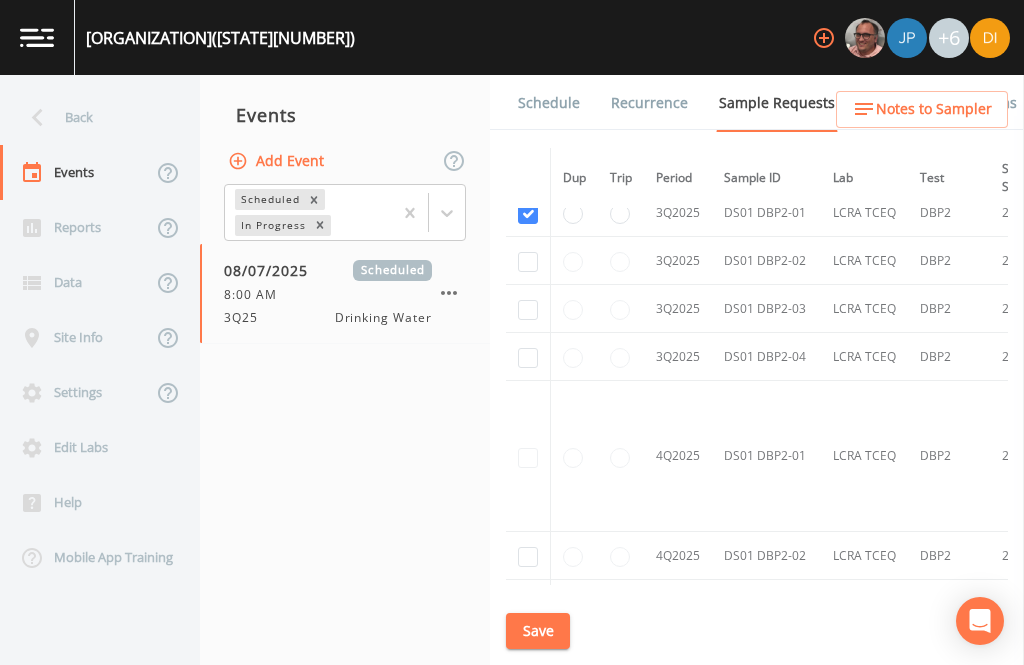 scroll, scrollTop: 6076, scrollLeft: 0, axis: vertical 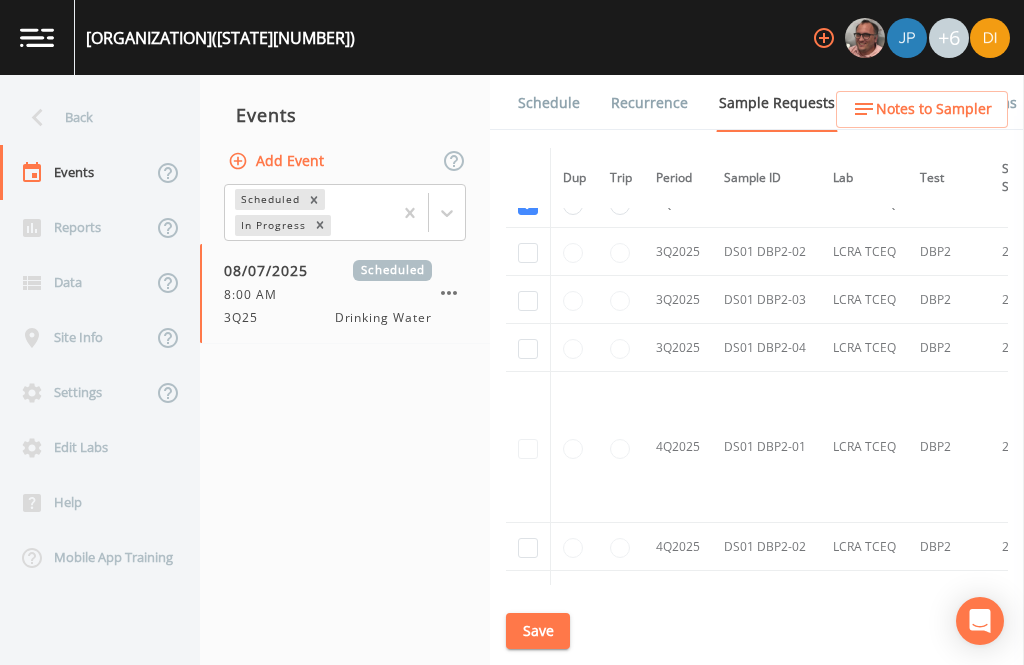 click at bounding box center (528, -3780) 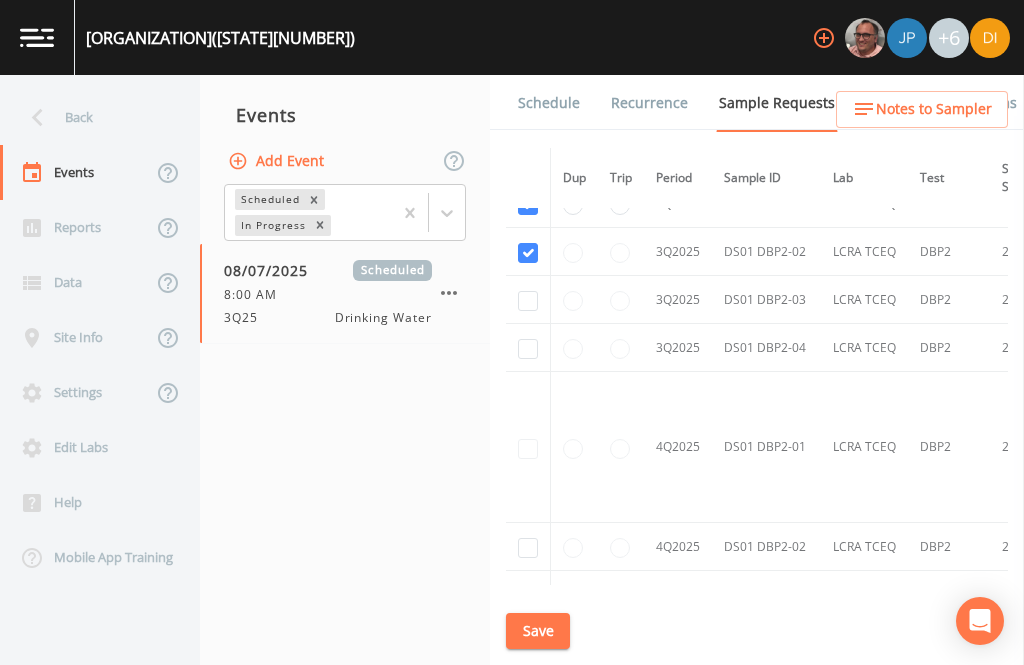 checkbox on "true" 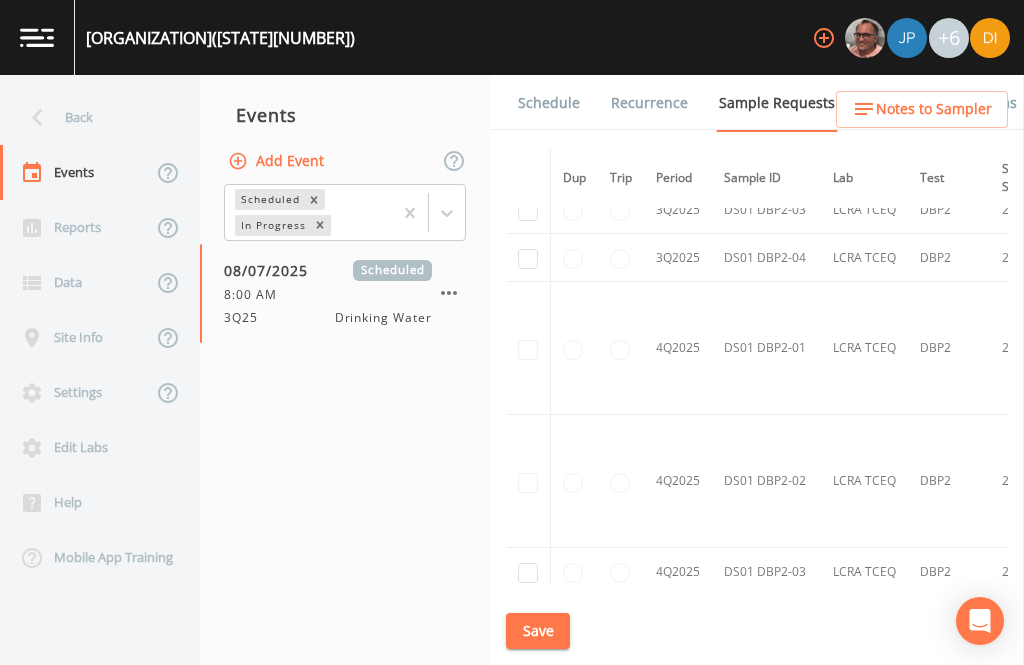 click at bounding box center [528, -3683] 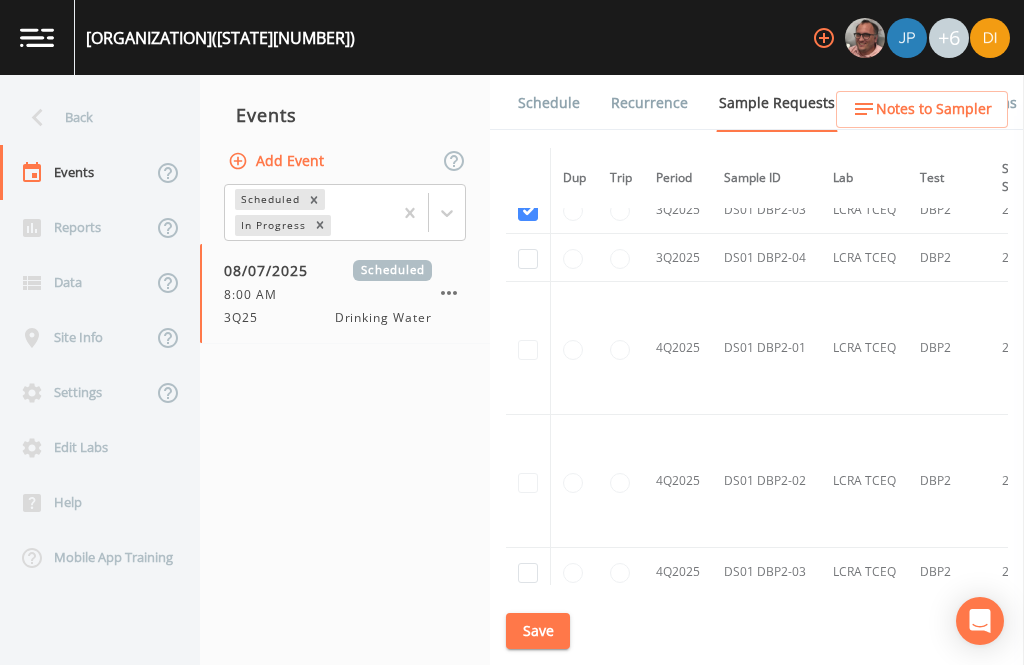 checkbox on "true" 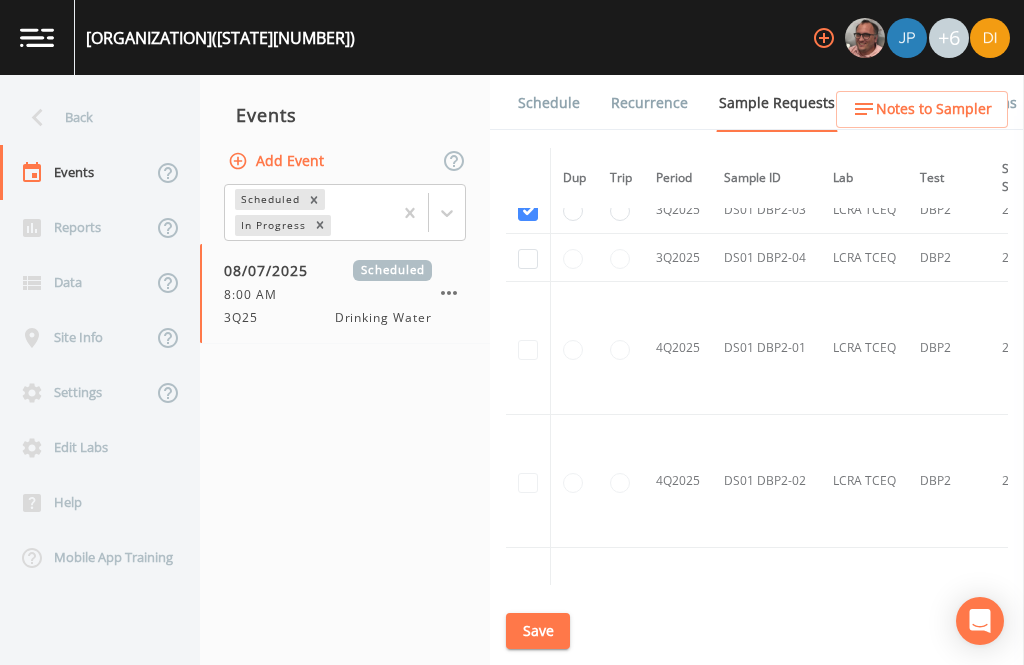 click at bounding box center (528, -3586) 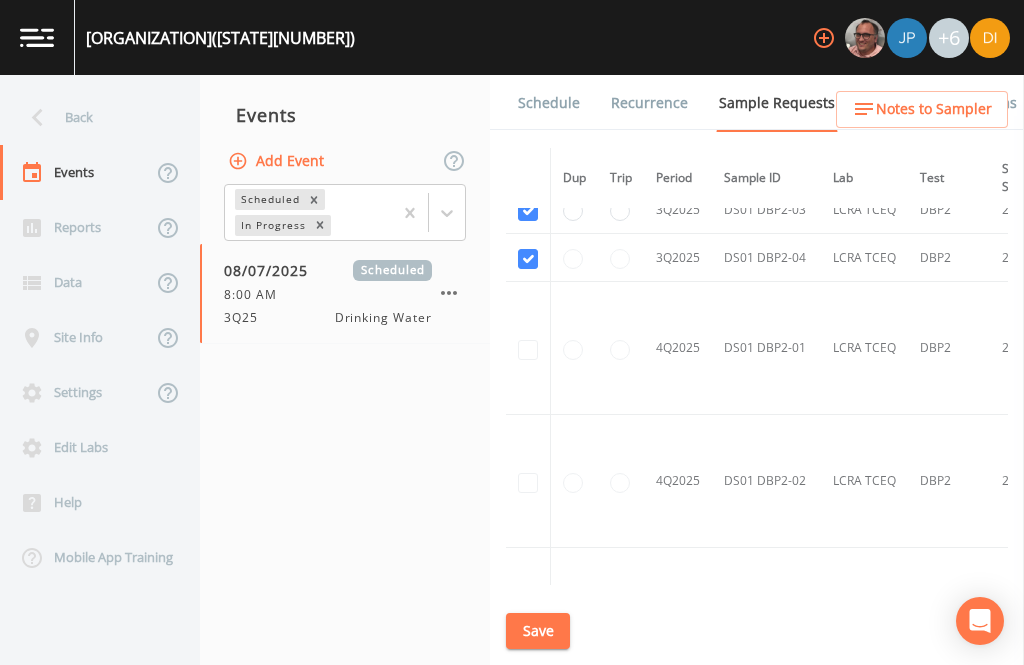 checkbox on "true" 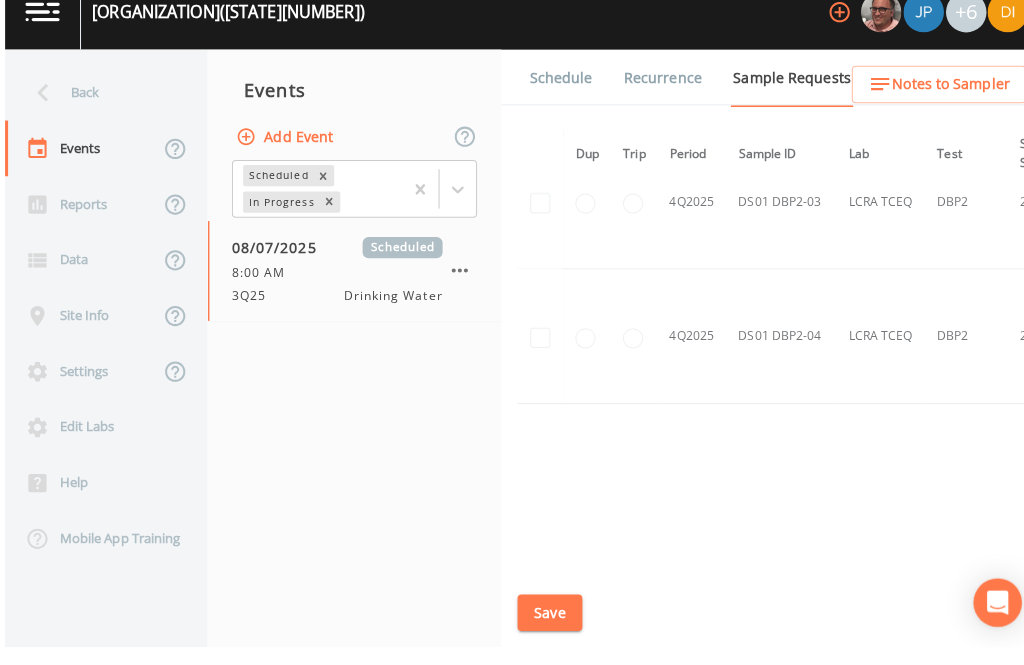 scroll, scrollTop: 6623, scrollLeft: 0, axis: vertical 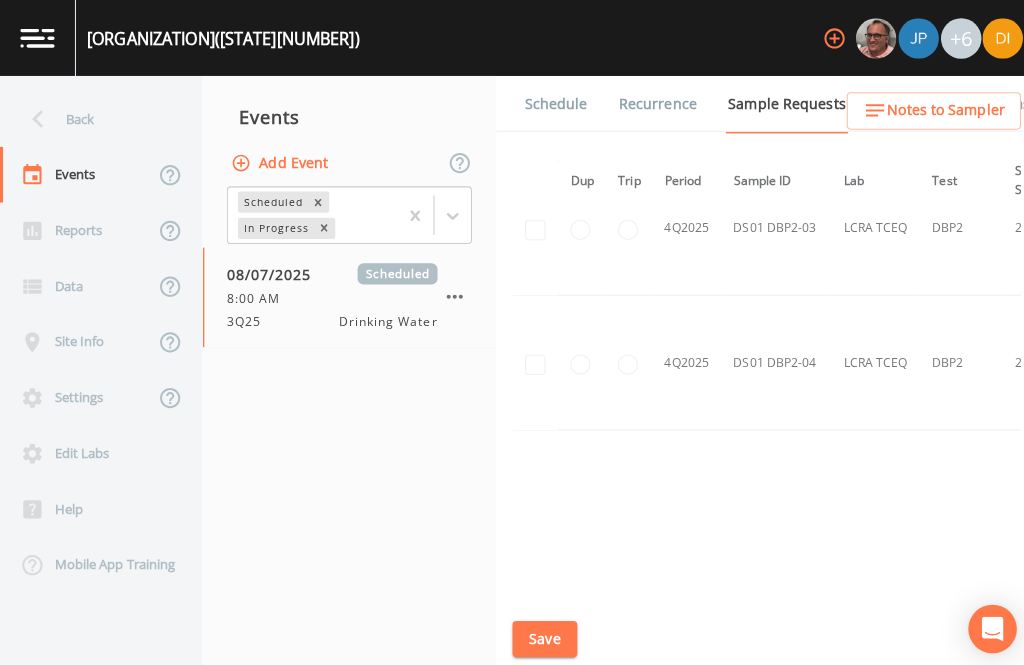 click on "Save" at bounding box center [538, 631] 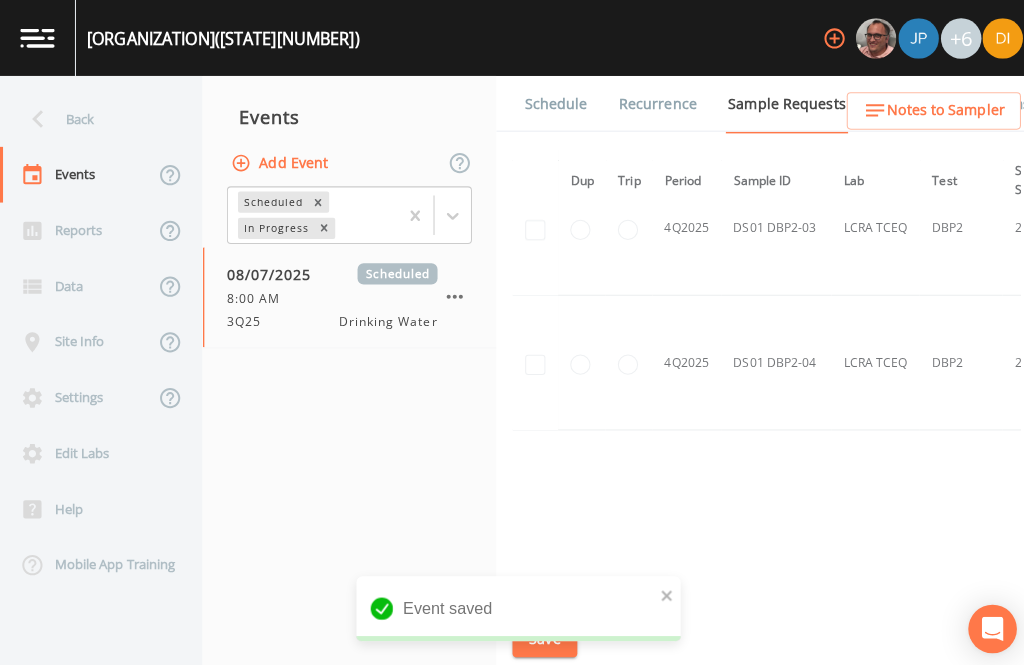 click on "Schedule" at bounding box center (549, 103) 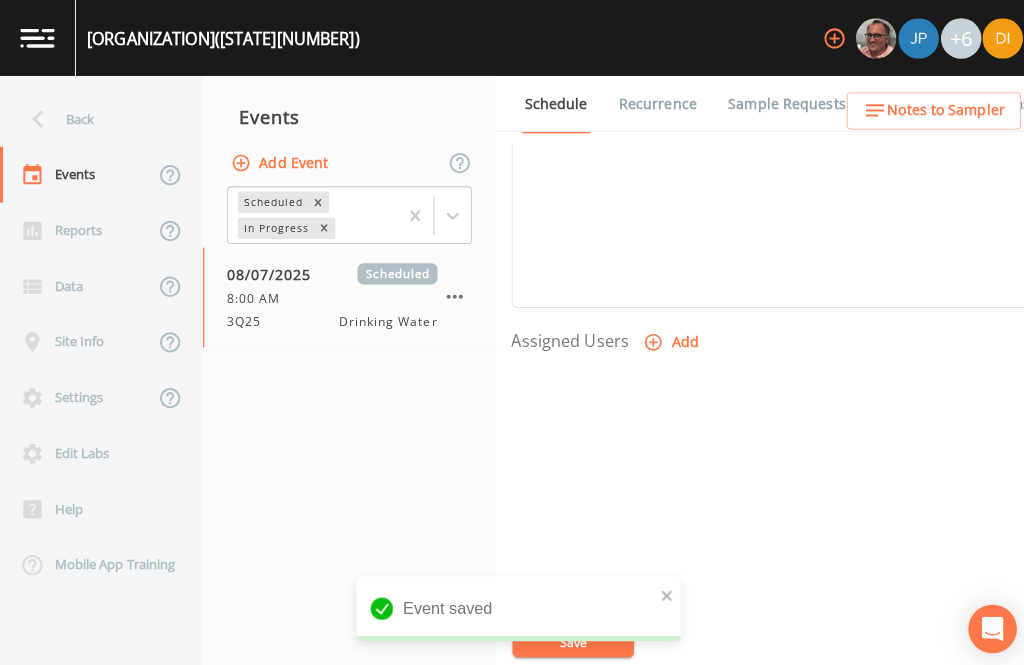 scroll, scrollTop: 681, scrollLeft: 0, axis: vertical 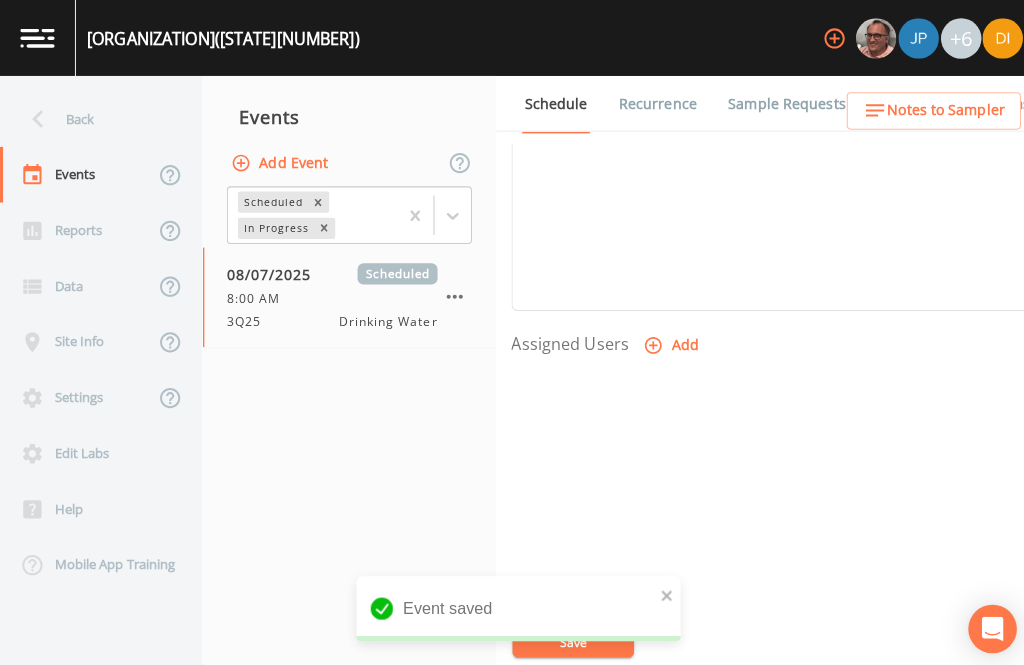 click on "Add" at bounding box center (664, 341) 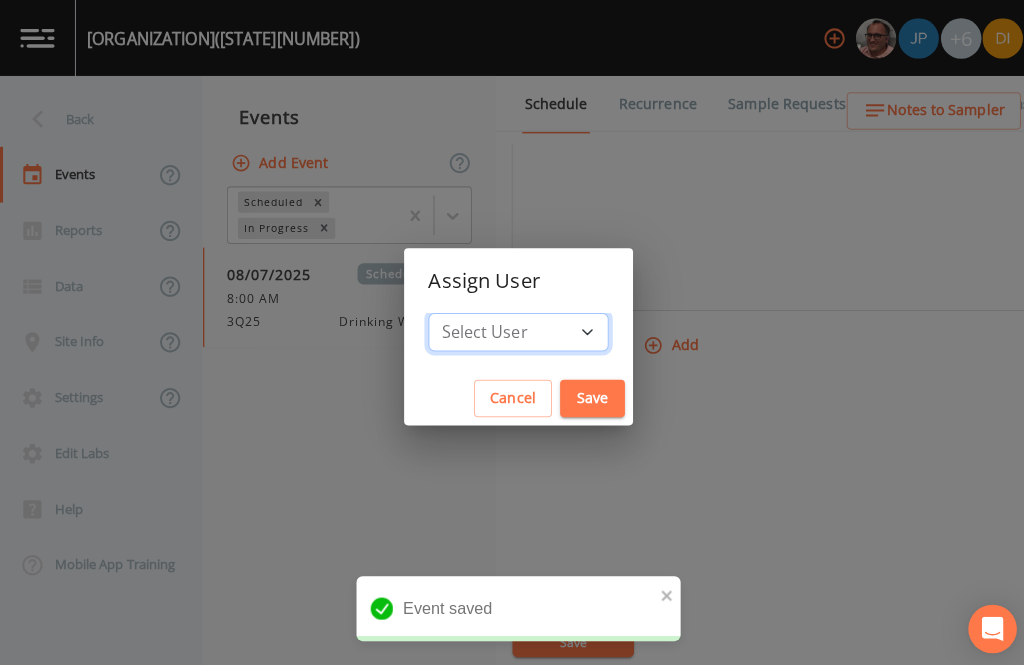 click on "Select User [FIRST] [LAST] [FIRST] [LAST] [FIRST] [LAST] [FIRST] [LAST] [FIRST] [LAST] [FIRST] [LAST] [FIRST] [LAST] [FIRST] [LAST]" at bounding box center [512, 328] 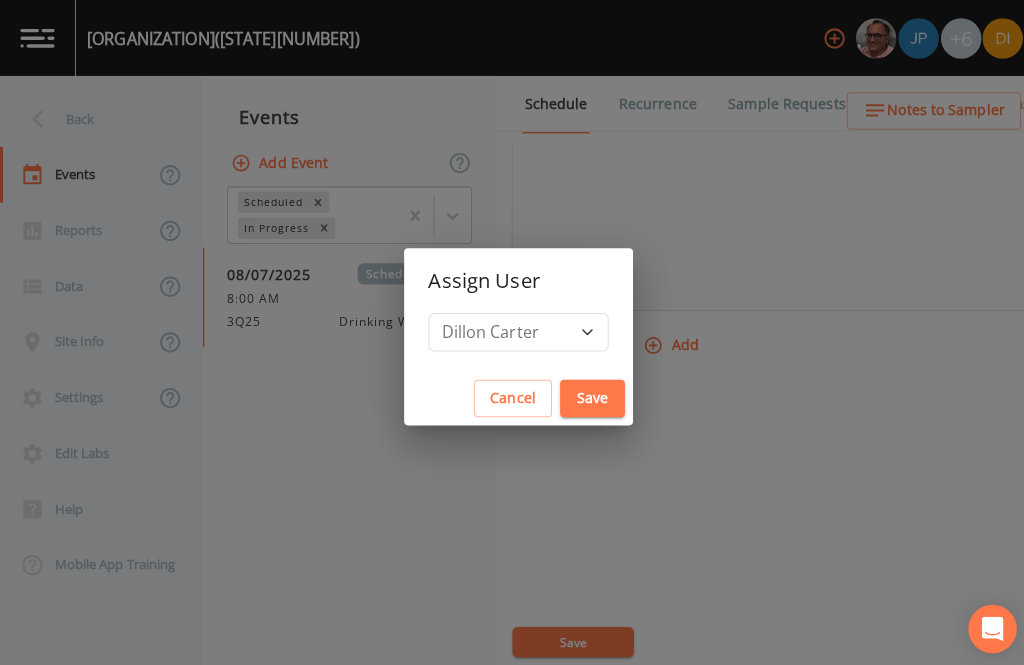 click on "Save" at bounding box center (585, 393) 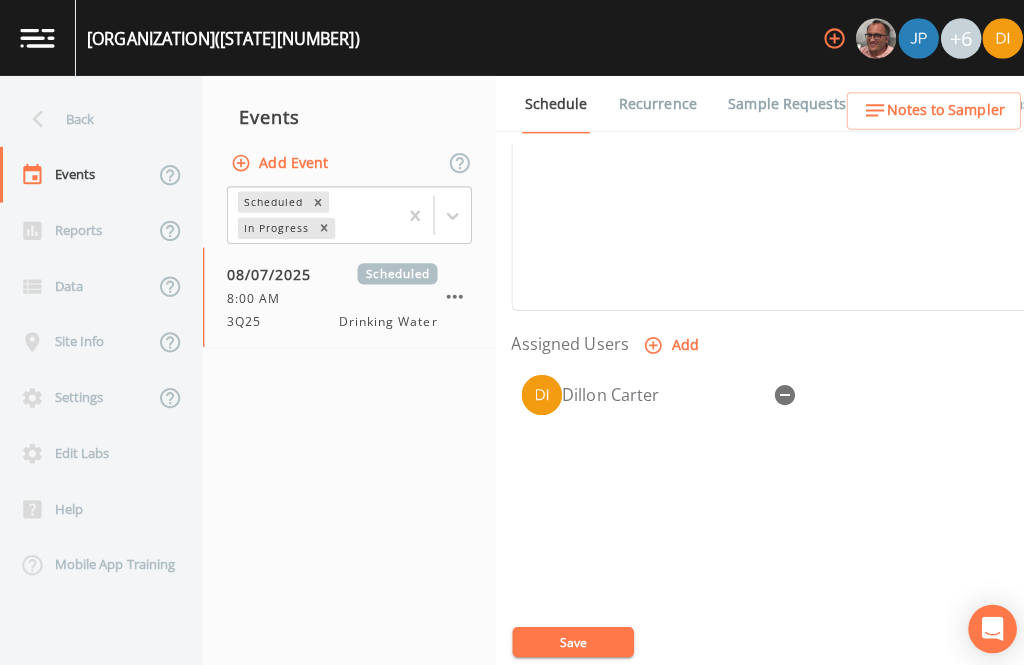 select 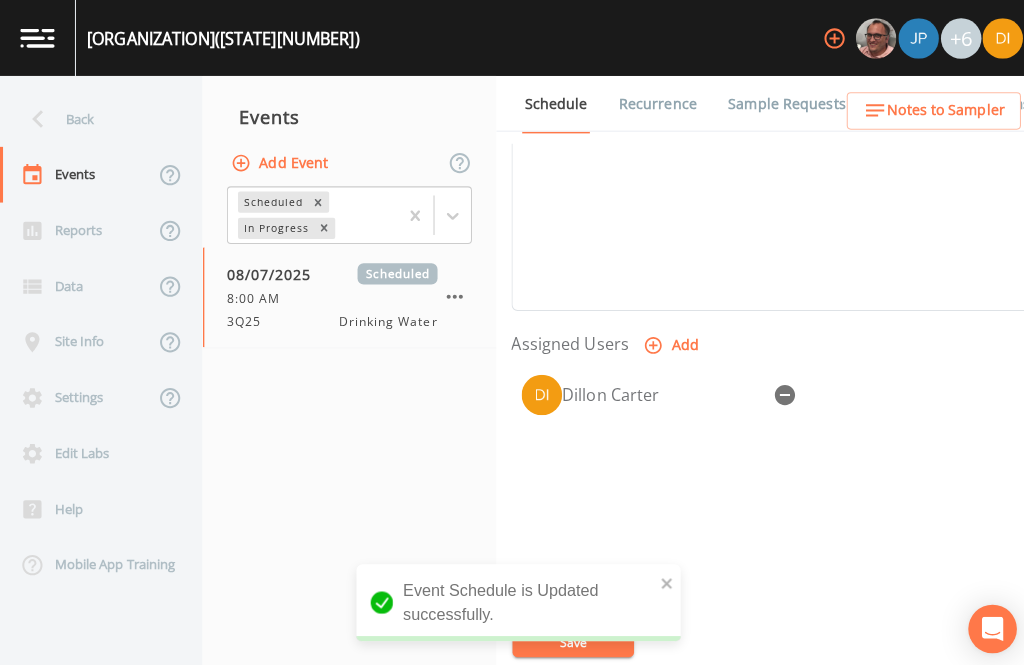 click on "Back" at bounding box center [90, 117] 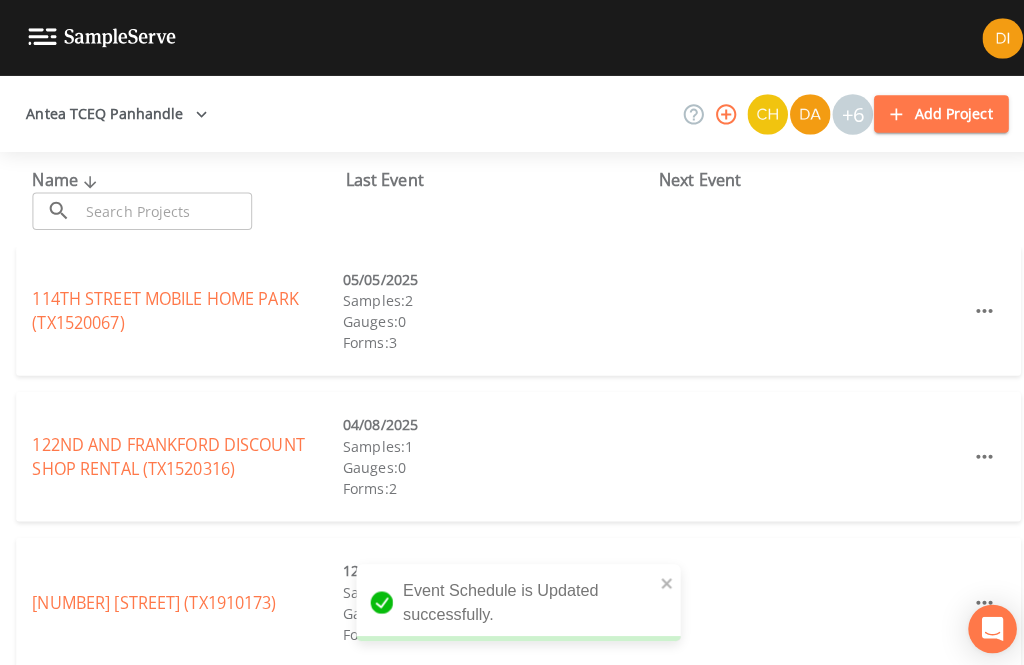 click at bounding box center [163, 208] 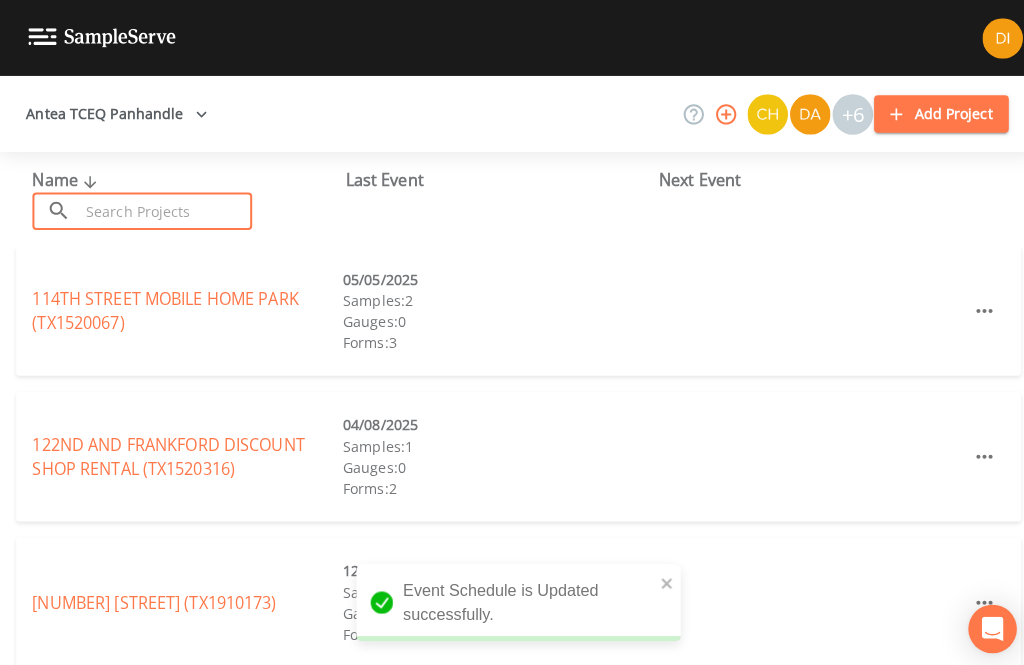 scroll, scrollTop: 8, scrollLeft: 0, axis: vertical 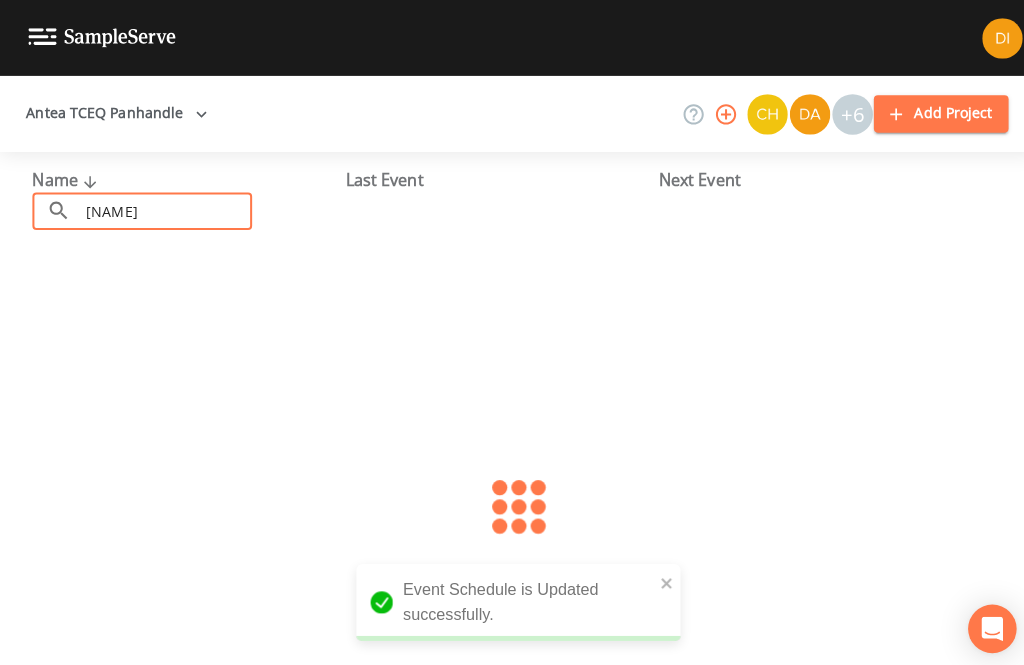 type on "[NAME]" 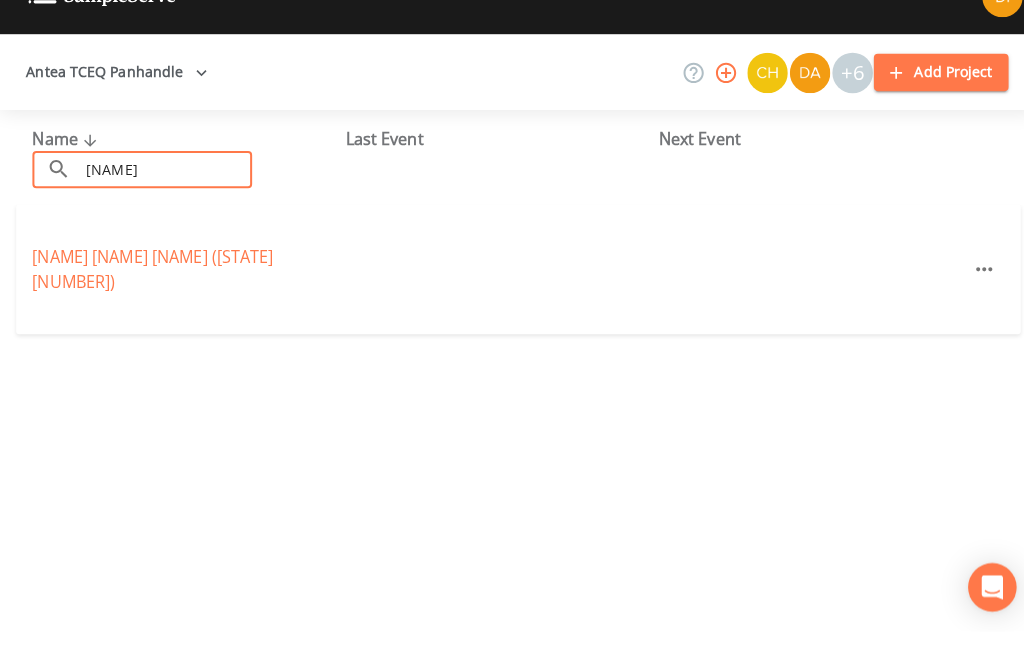 click on "[NAME] [NAME]   ([STATE][NUMBER])" at bounding box center (151, 307) 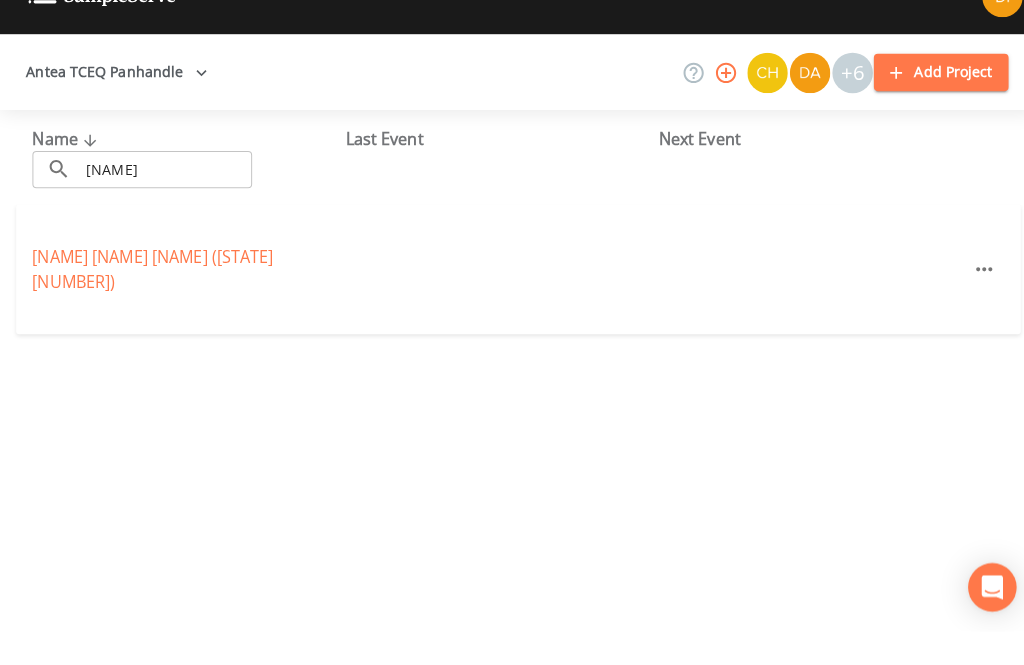 scroll, scrollTop: 9, scrollLeft: 0, axis: vertical 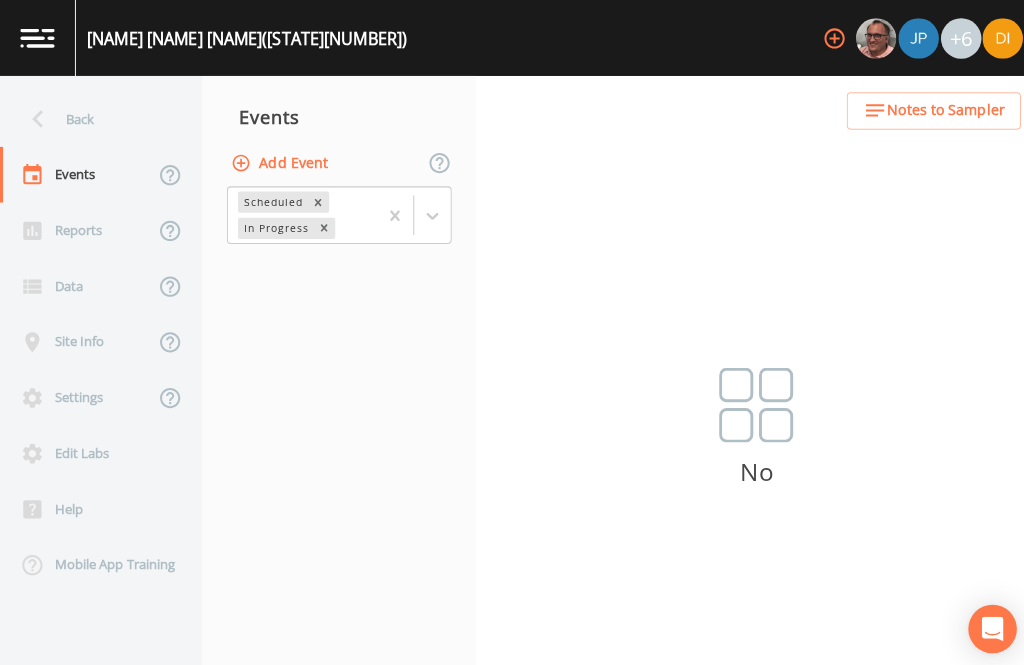 click on "Add Event" at bounding box center (278, 161) 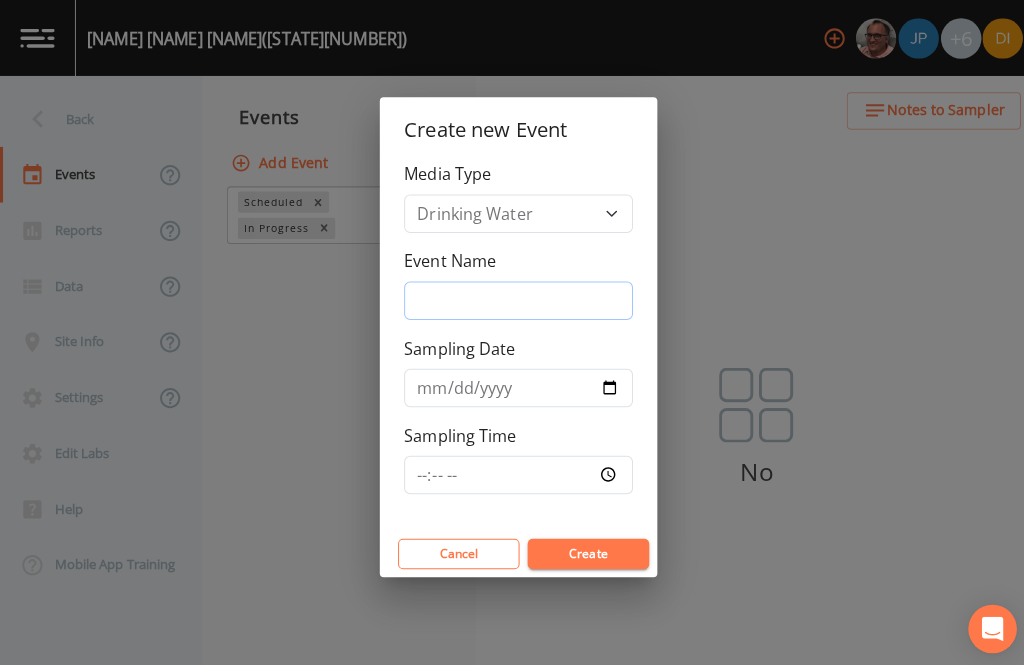 click on "Event Name" at bounding box center [512, 297] 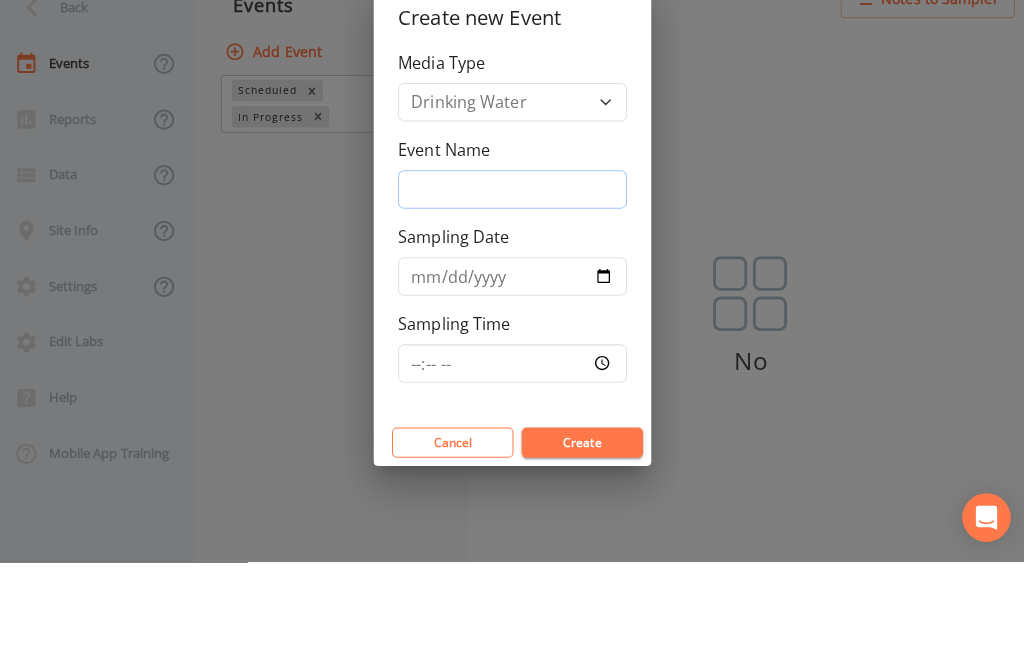 scroll, scrollTop: 8, scrollLeft: 0, axis: vertical 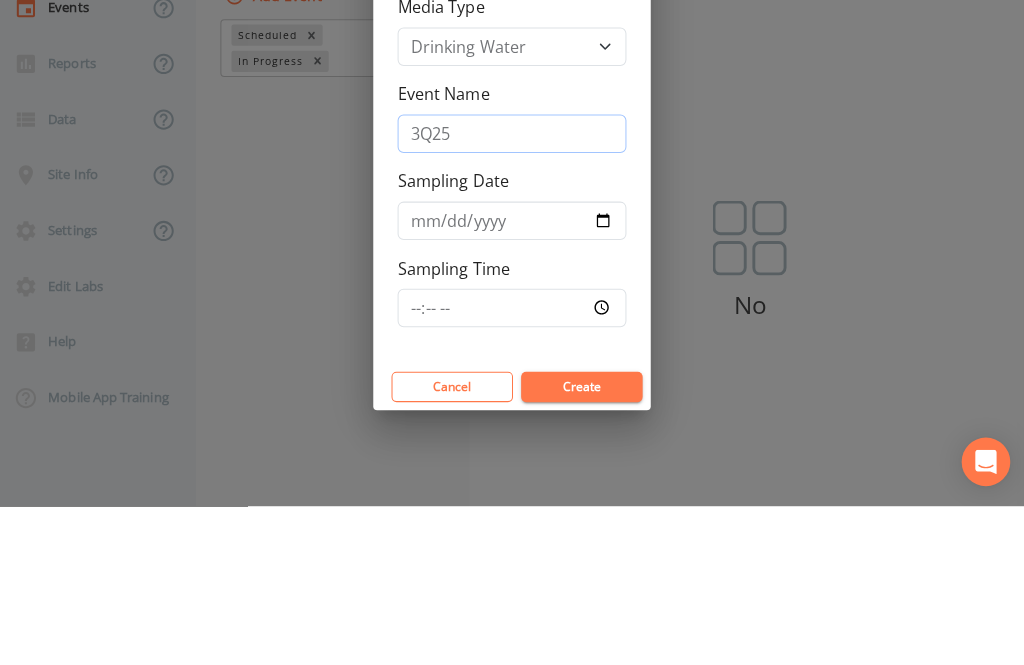 type on "3Q25" 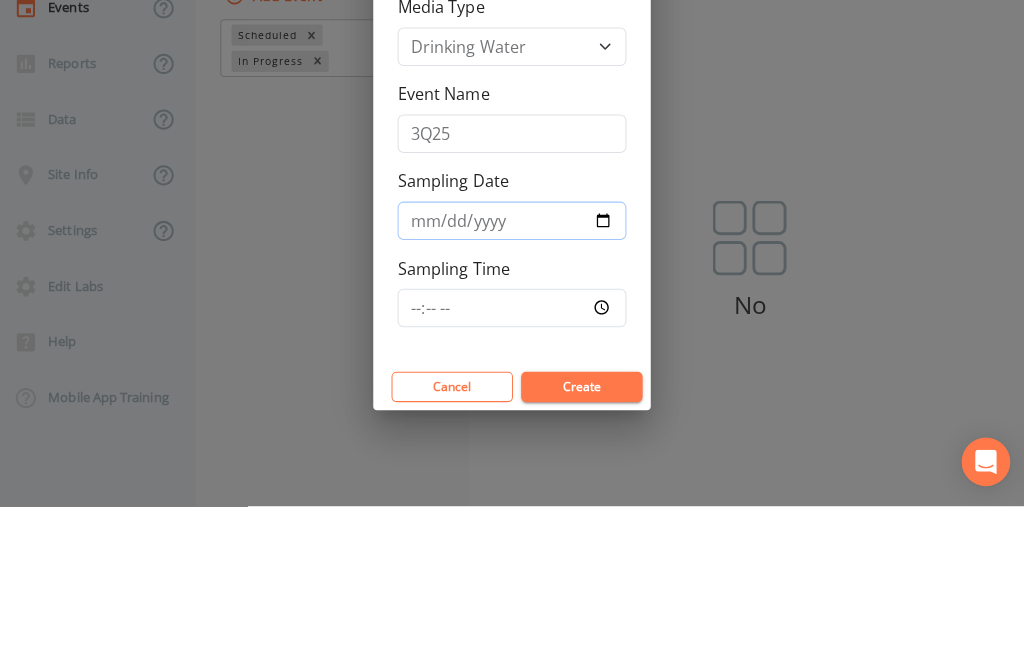 click on "Sampling Date" at bounding box center [512, 383] 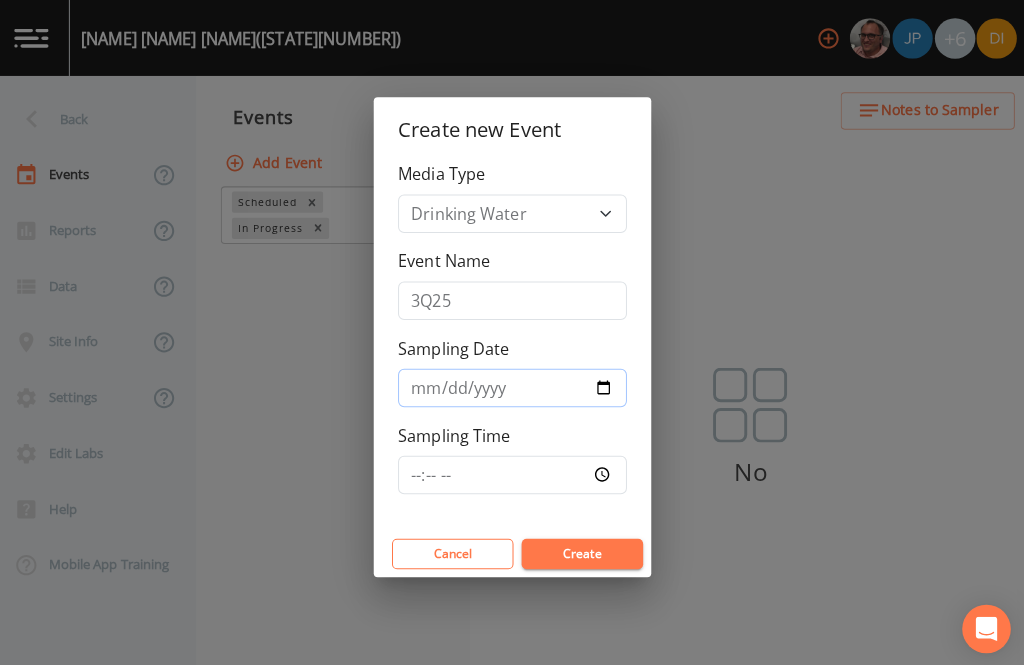 type on "2025-08-07" 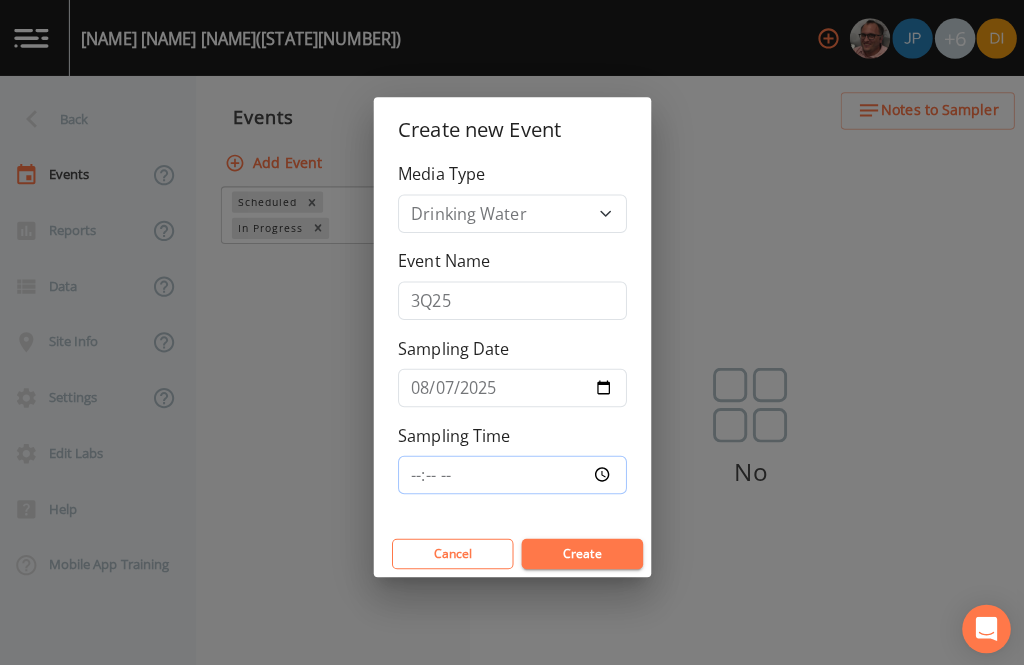 click on "Sampling Time" at bounding box center [512, 469] 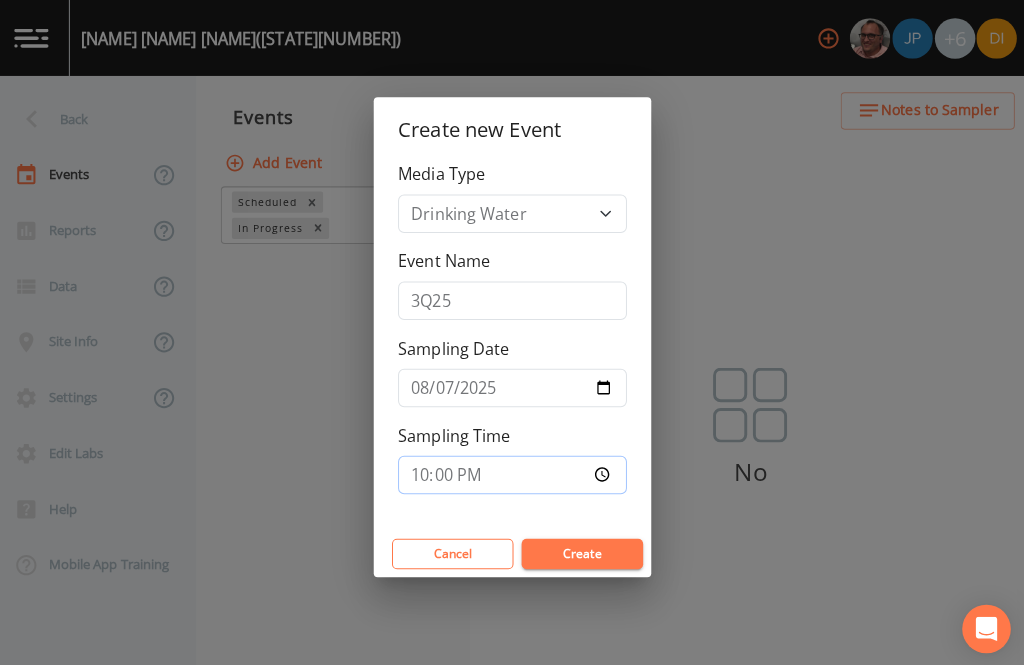 type on "10:00" 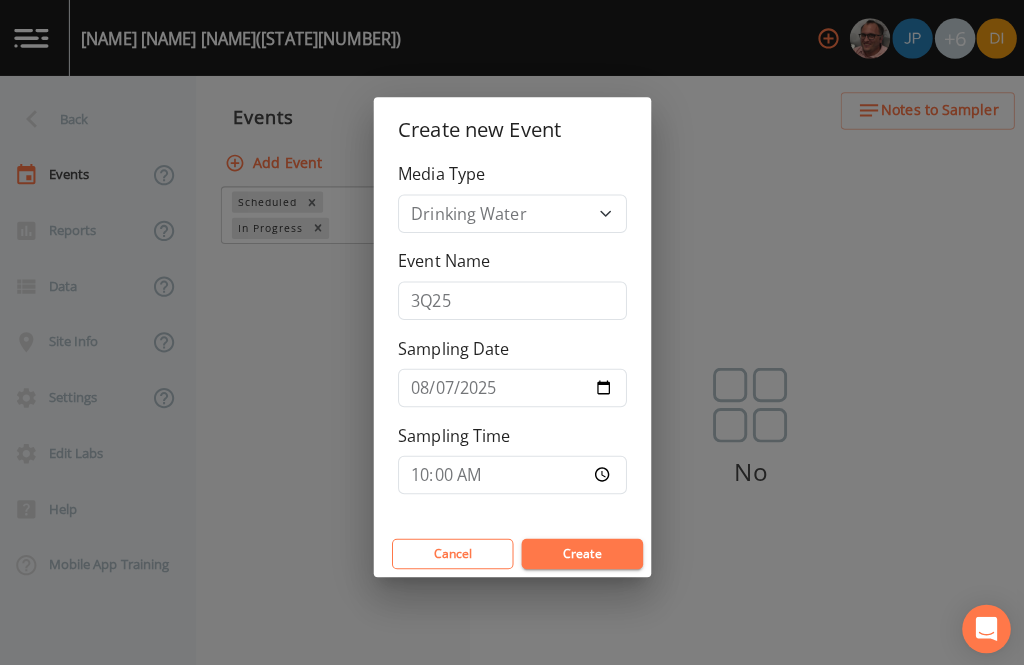 click on "Create" at bounding box center [581, 547] 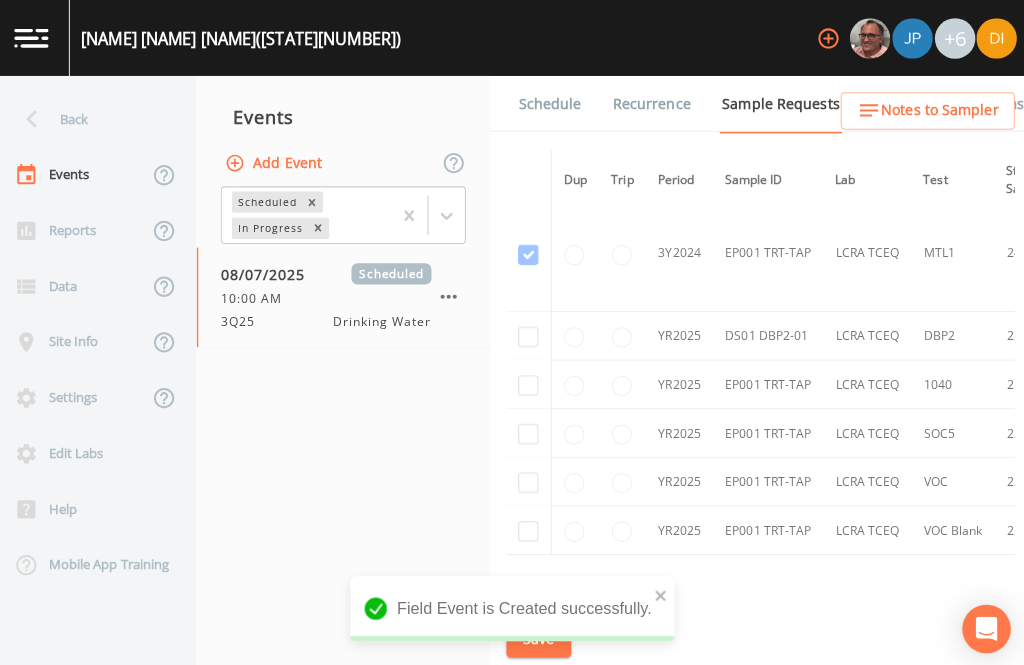 scroll, scrollTop: 1048, scrollLeft: 0, axis: vertical 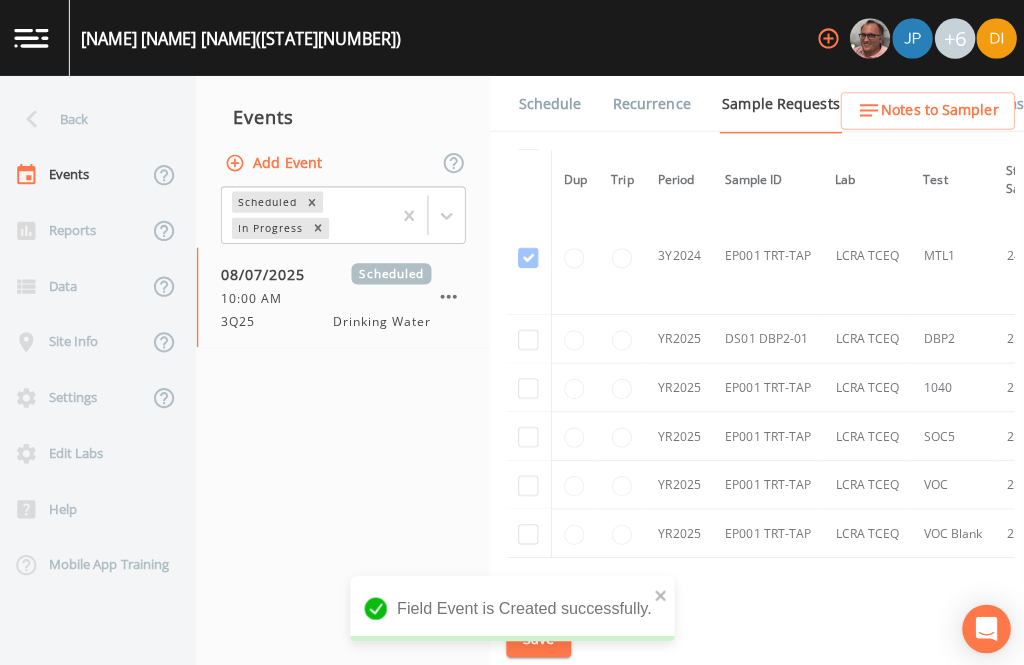 click at bounding box center (528, -780) 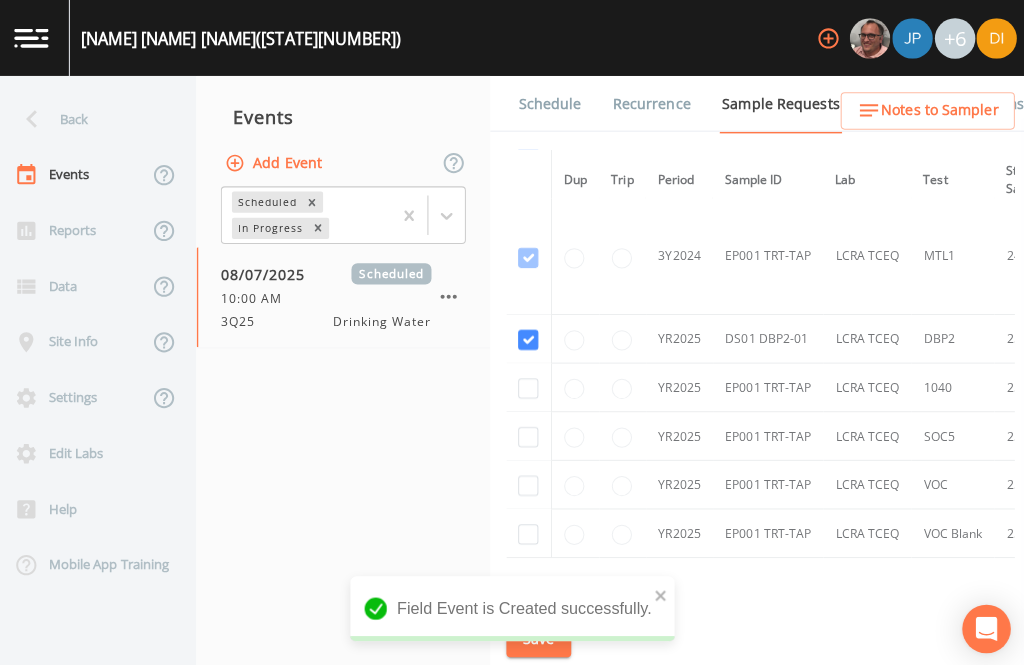 checkbox on "true" 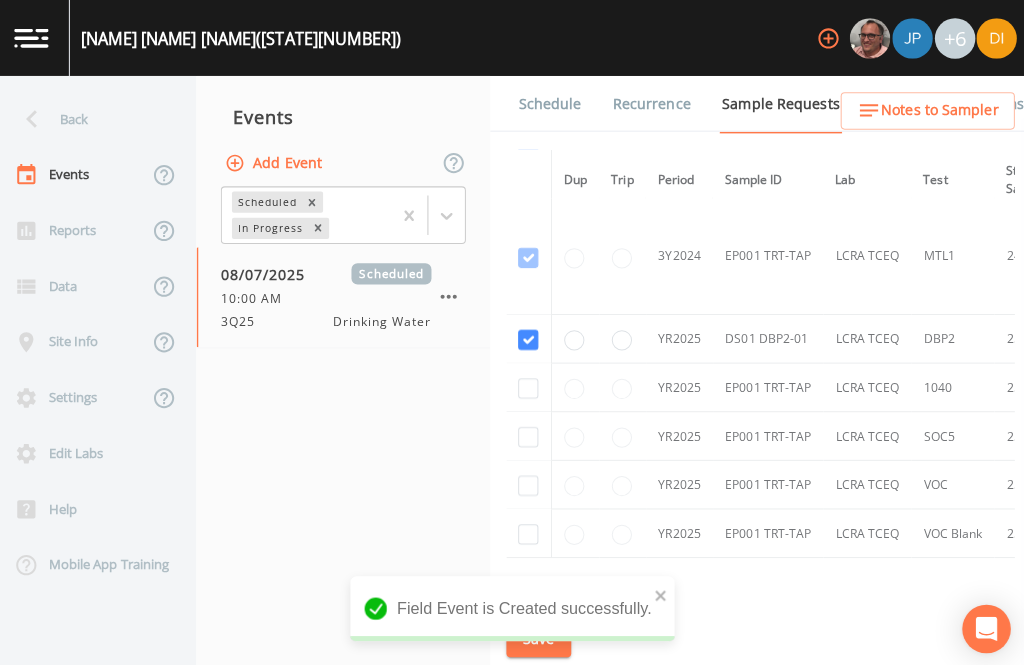 click at bounding box center [528, 383] 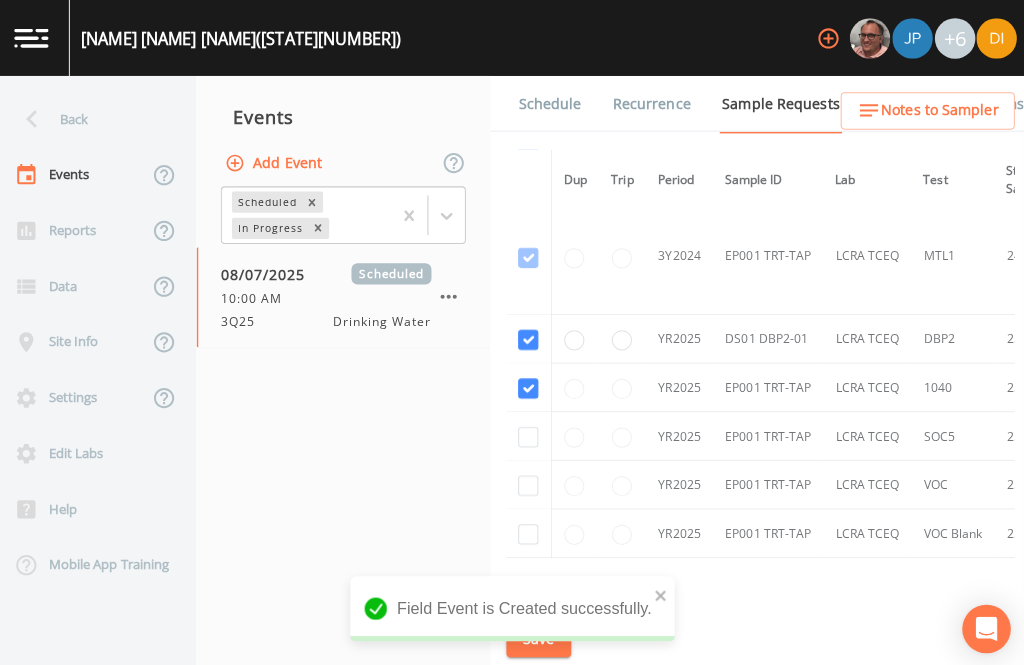 checkbox on "true" 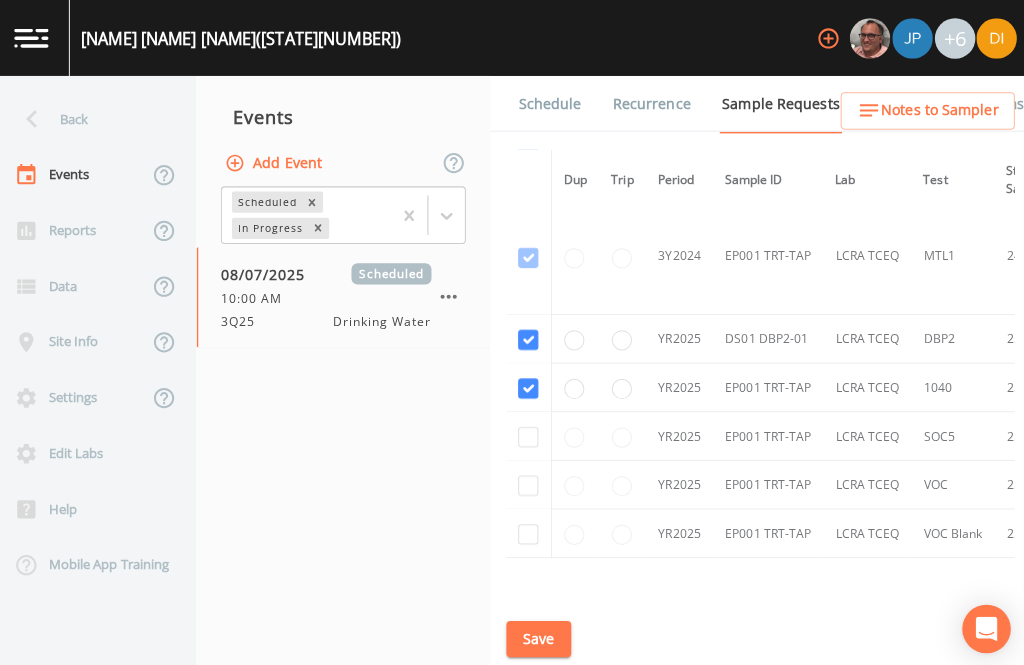 click at bounding box center [528, -550] 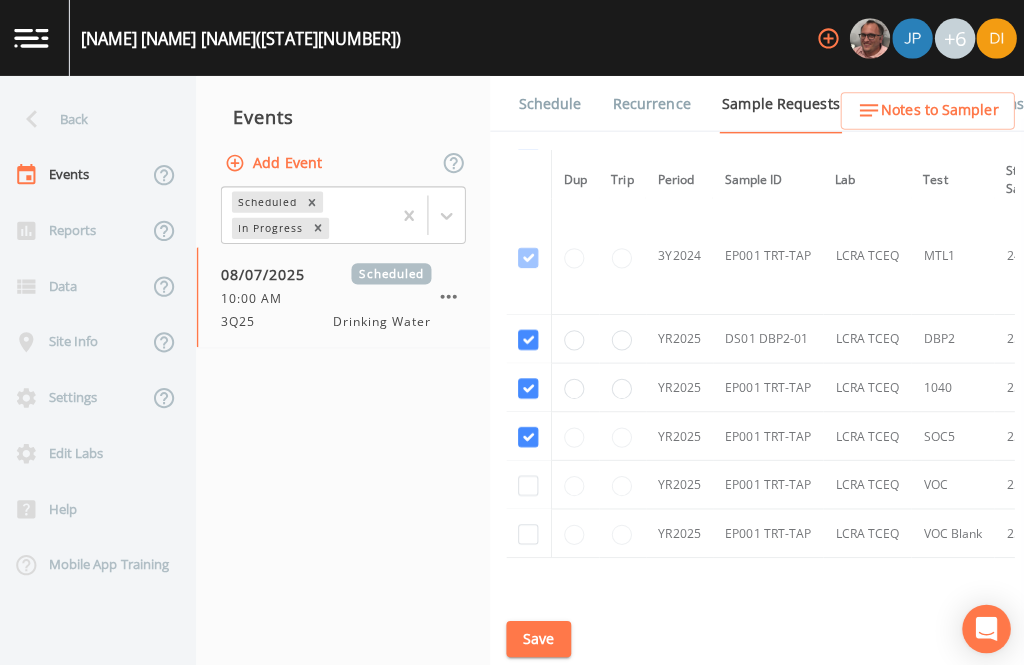 checkbox on "true" 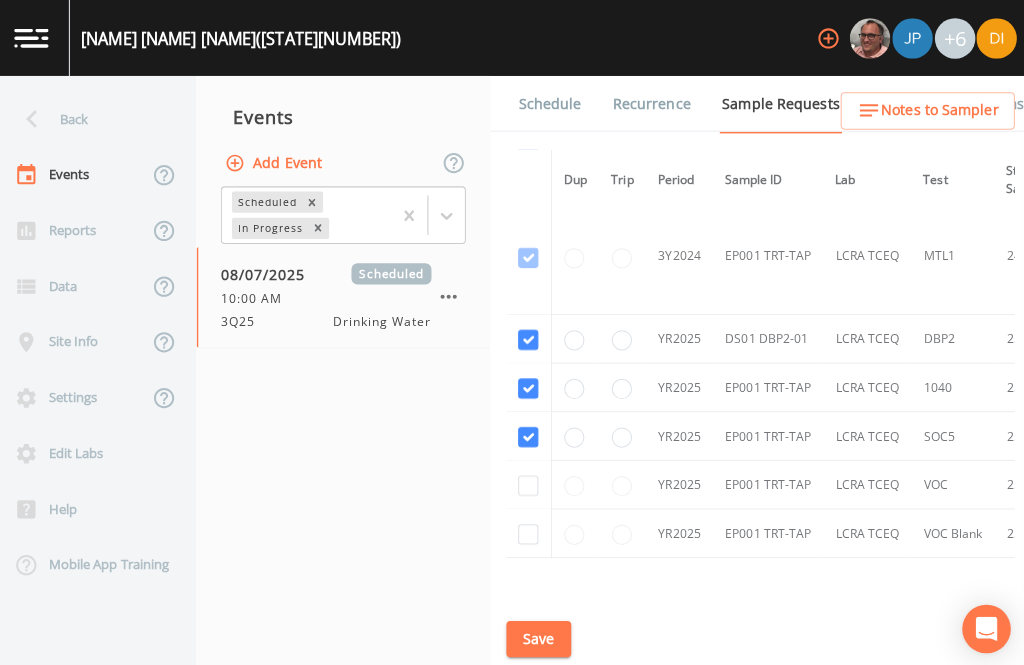 click at bounding box center [528, -435] 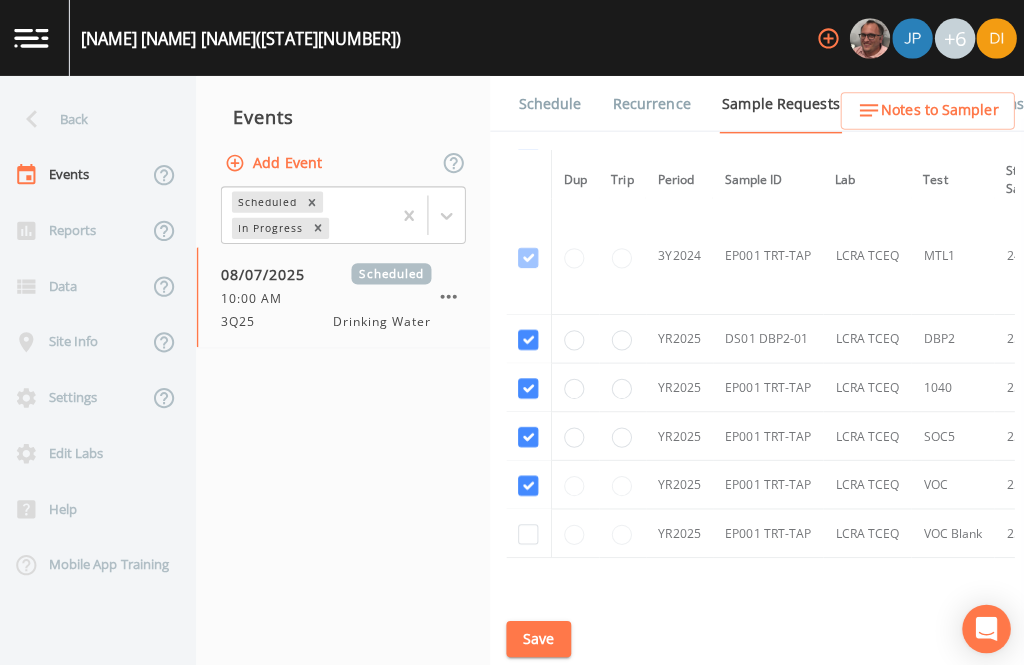 checkbox on "true" 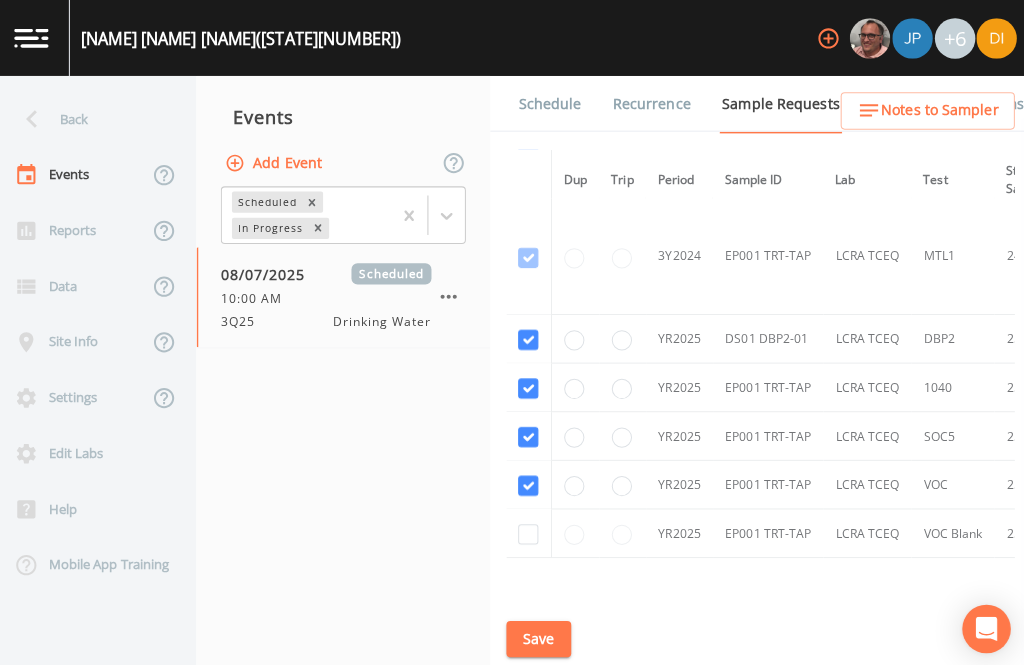 click at bounding box center (528, -320) 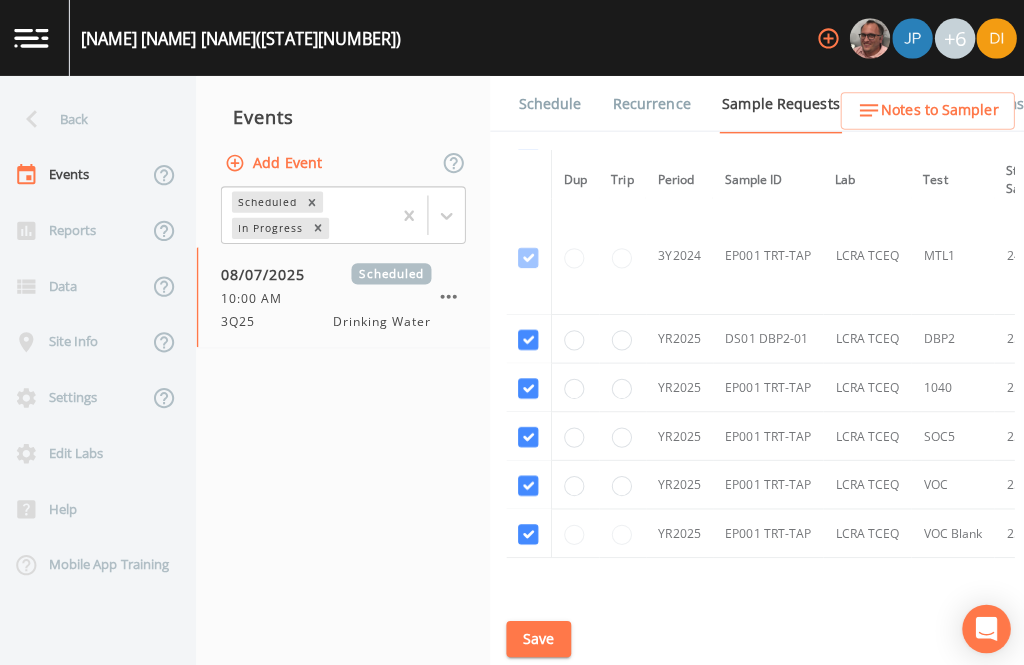 checkbox on "true" 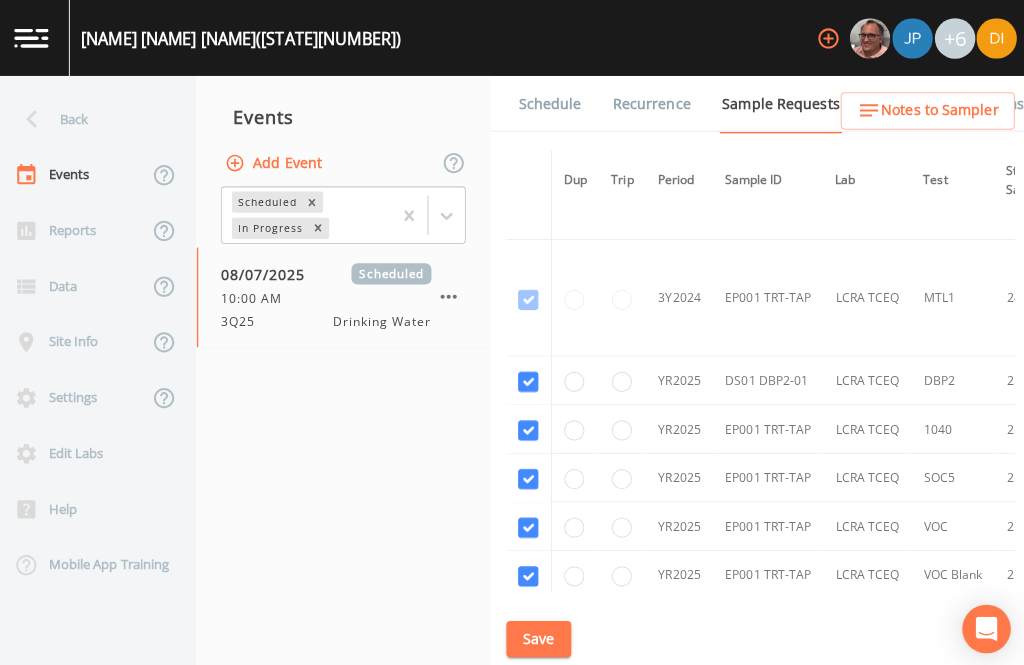 scroll, scrollTop: 1005, scrollLeft: 0, axis: vertical 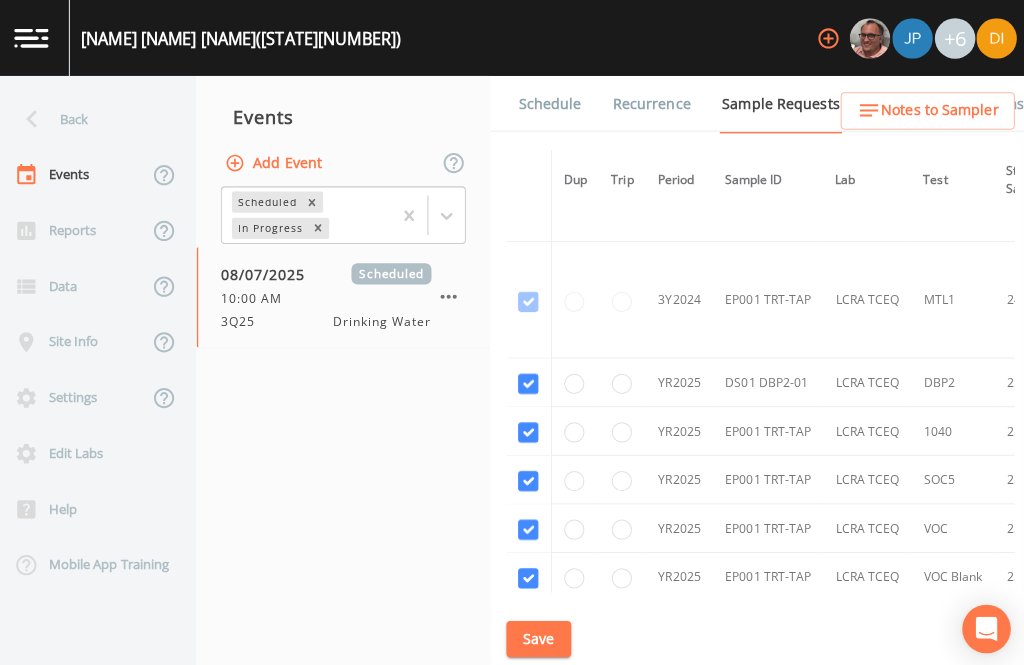 click on "Save" at bounding box center (538, 631) 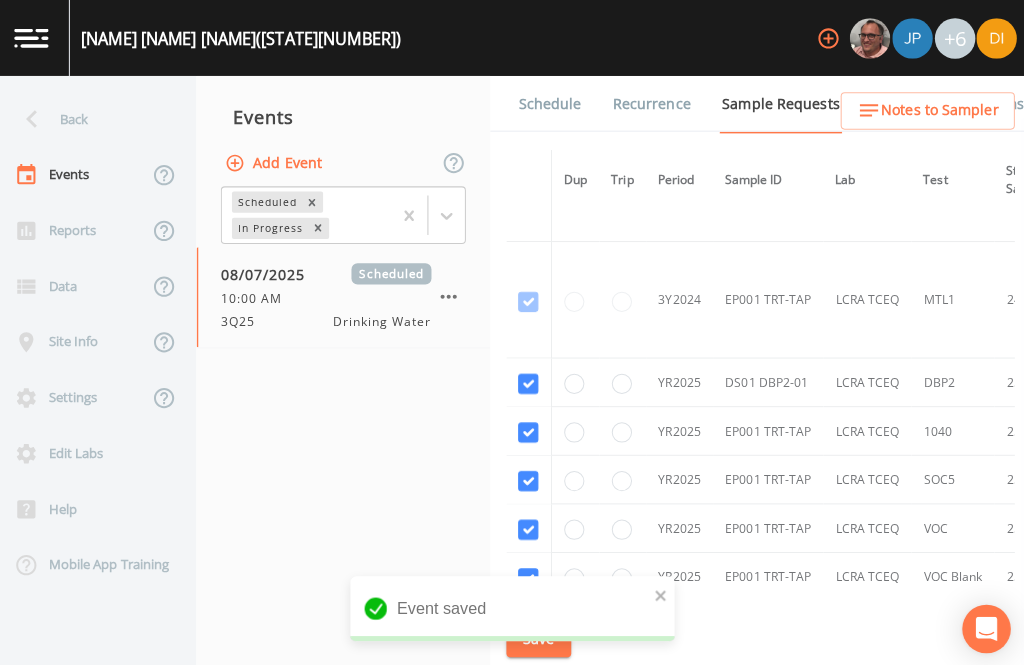 click on "Schedule" at bounding box center (549, 103) 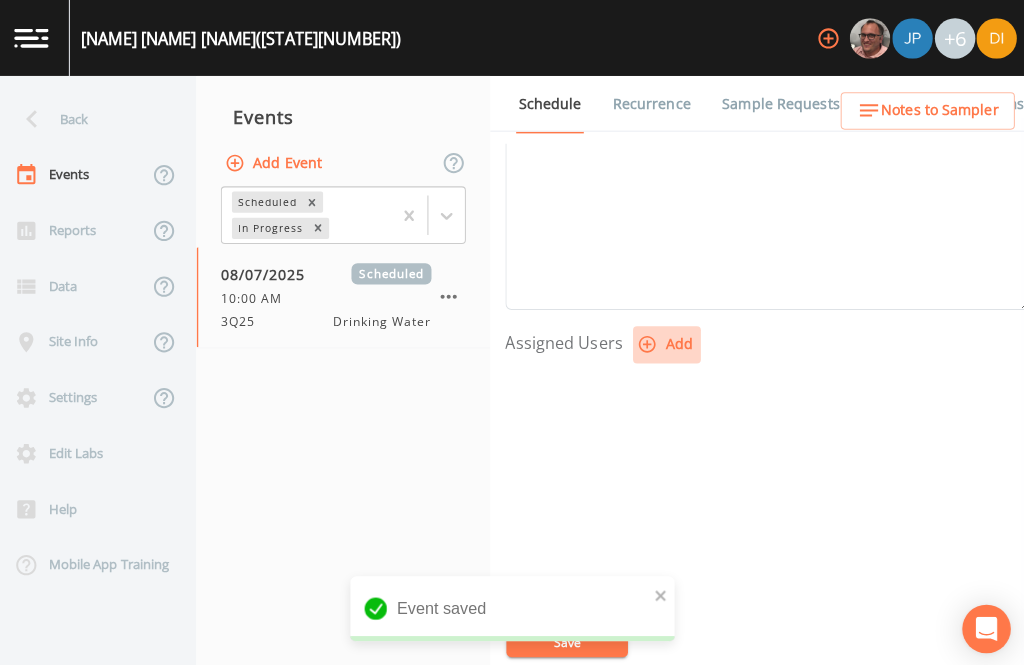 scroll, scrollTop: 681, scrollLeft: 0, axis: vertical 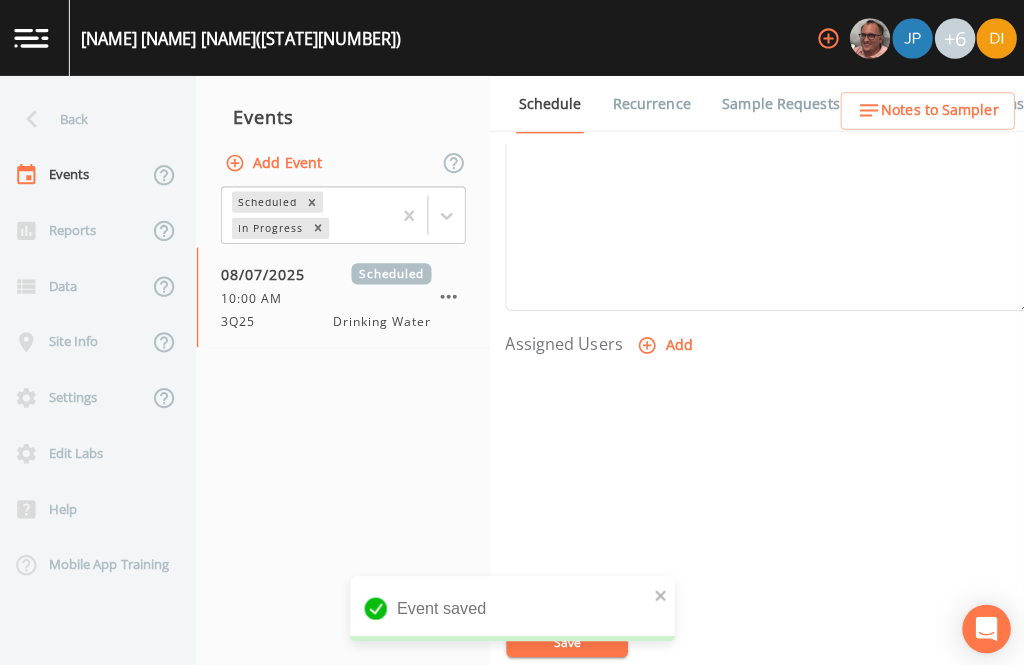 click on "Add" at bounding box center [664, 341] 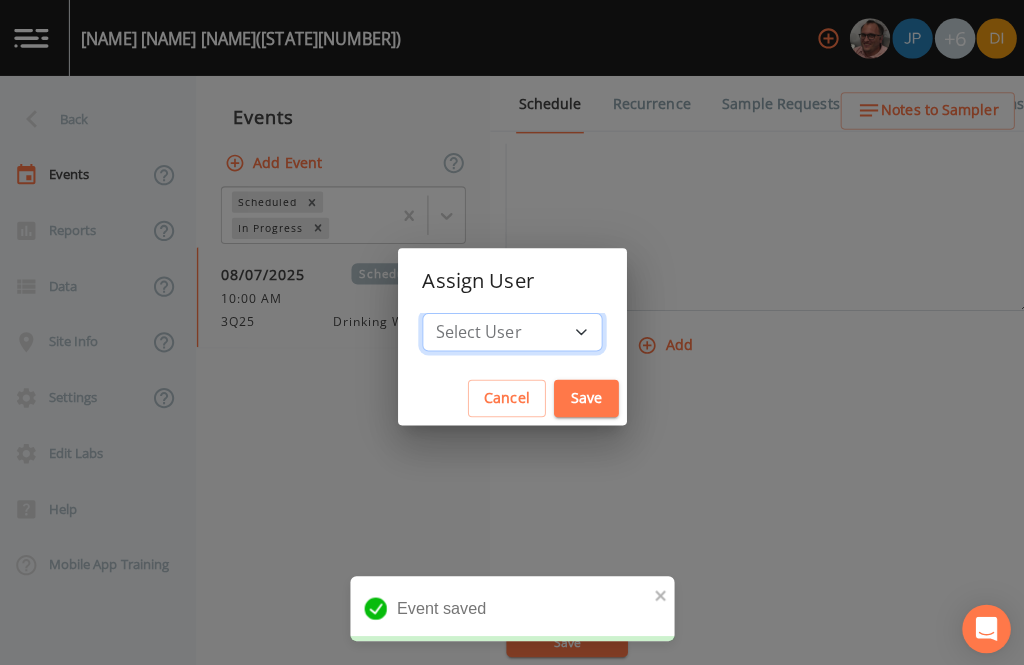 click on "Select User [FIRST] [LAST] [FIRST] [LAST] [FIRST] [LAST] [FIRST] [LAST] [FIRST] [LAST] [FIRST] [LAST] [FIRST] [LAST] [FIRST] [LAST]" at bounding box center (512, 328) 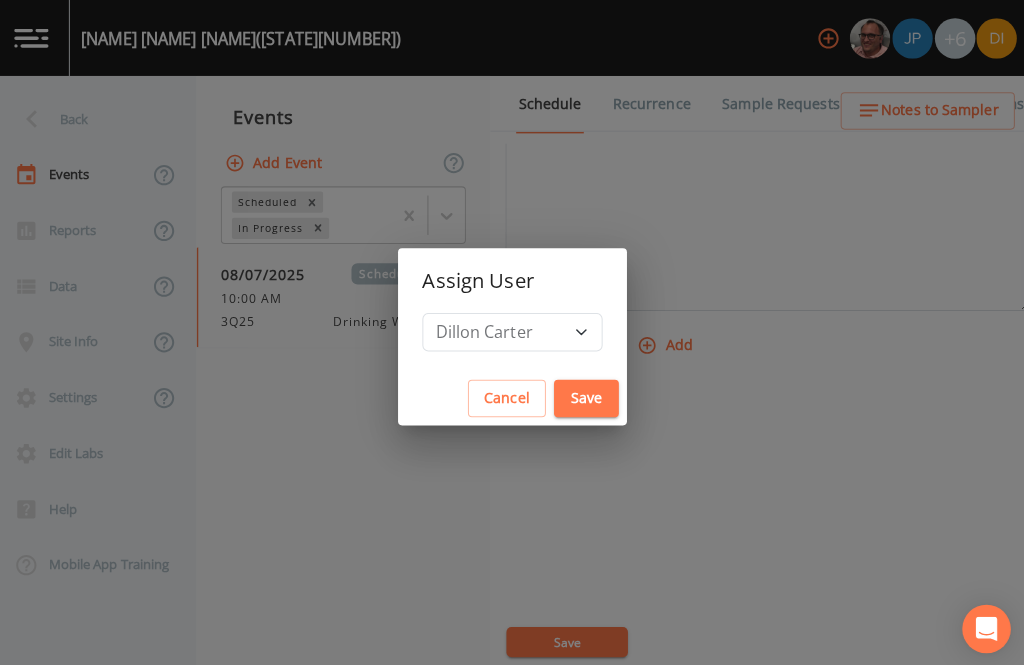 click on "Save" at bounding box center (585, 393) 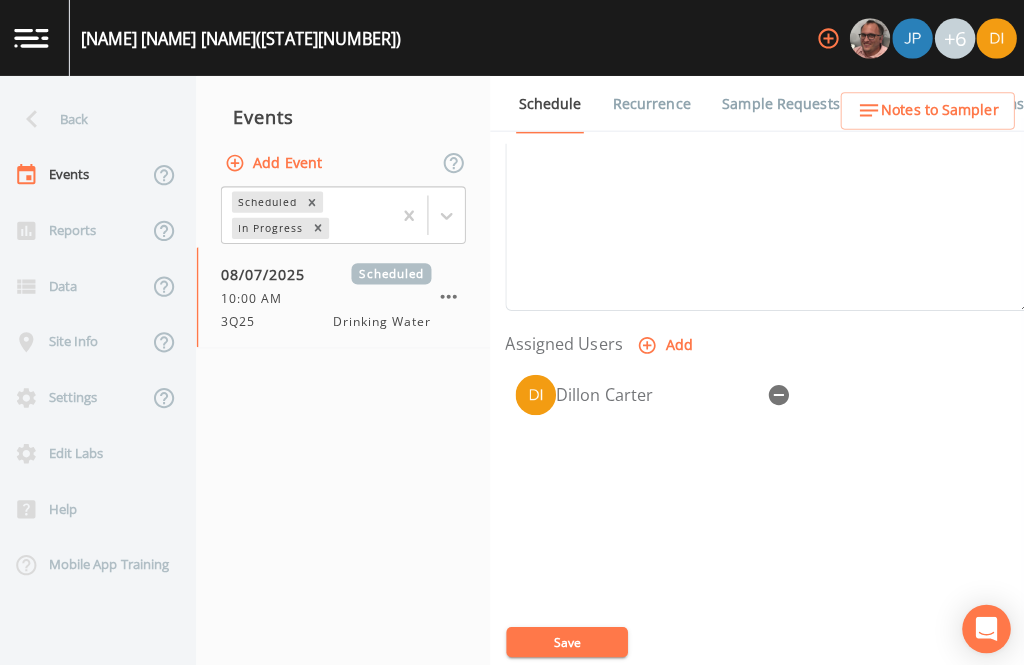 click on "Save" at bounding box center (566, 634) 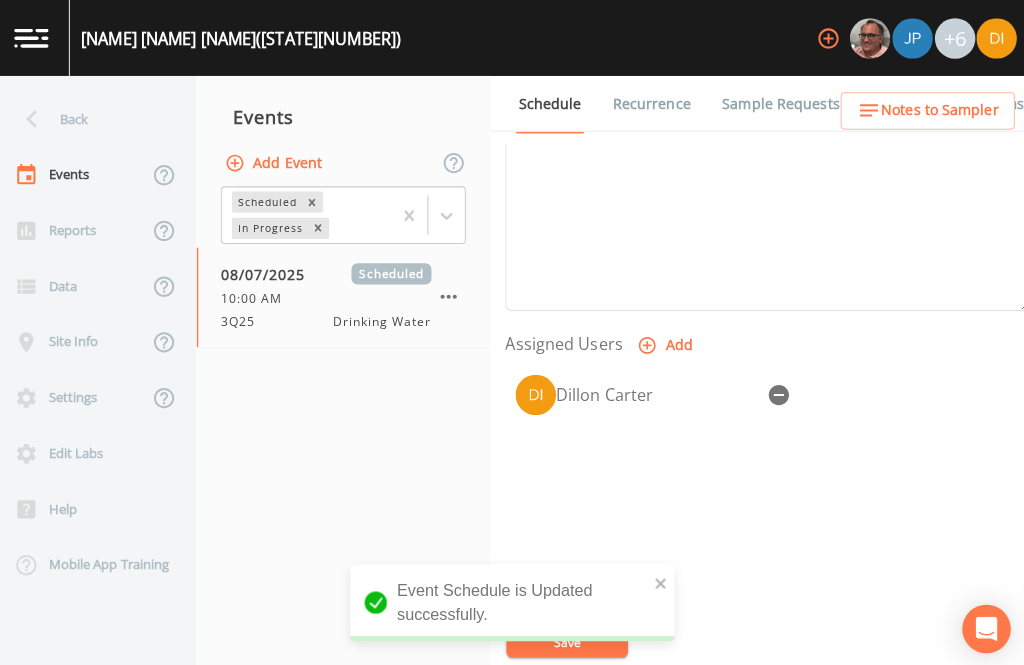 click on "Back" at bounding box center (90, 117) 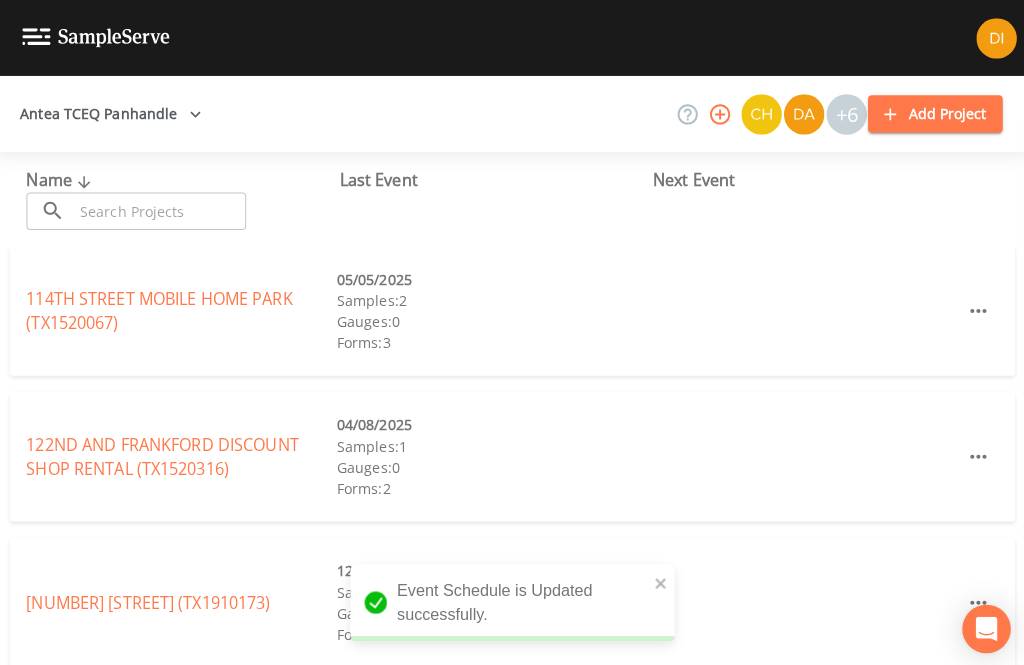 click at bounding box center (163, 208) 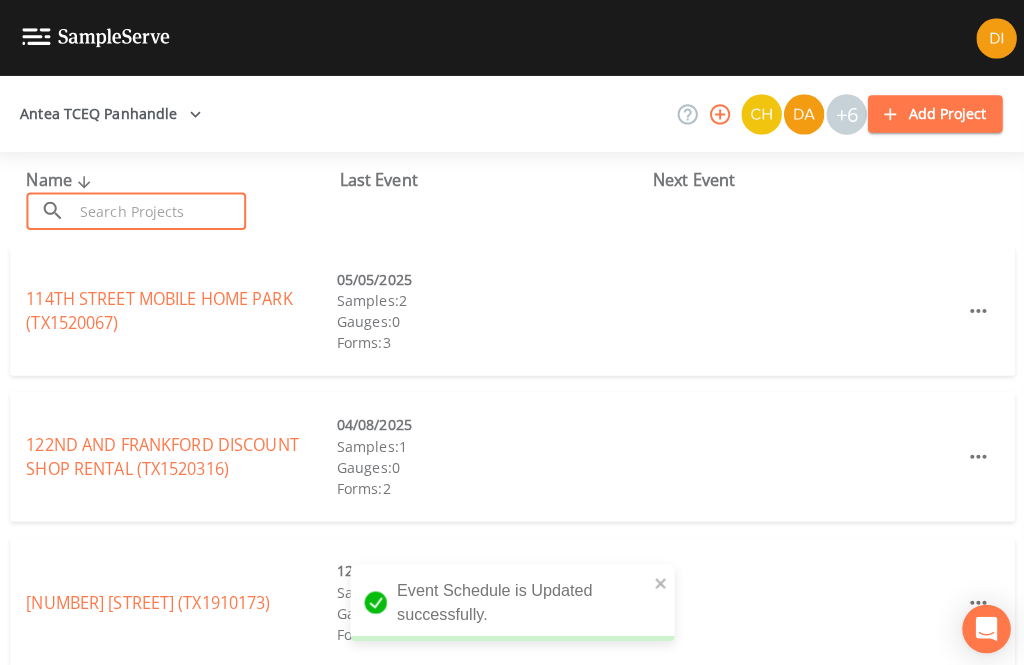 scroll, scrollTop: 8, scrollLeft: 0, axis: vertical 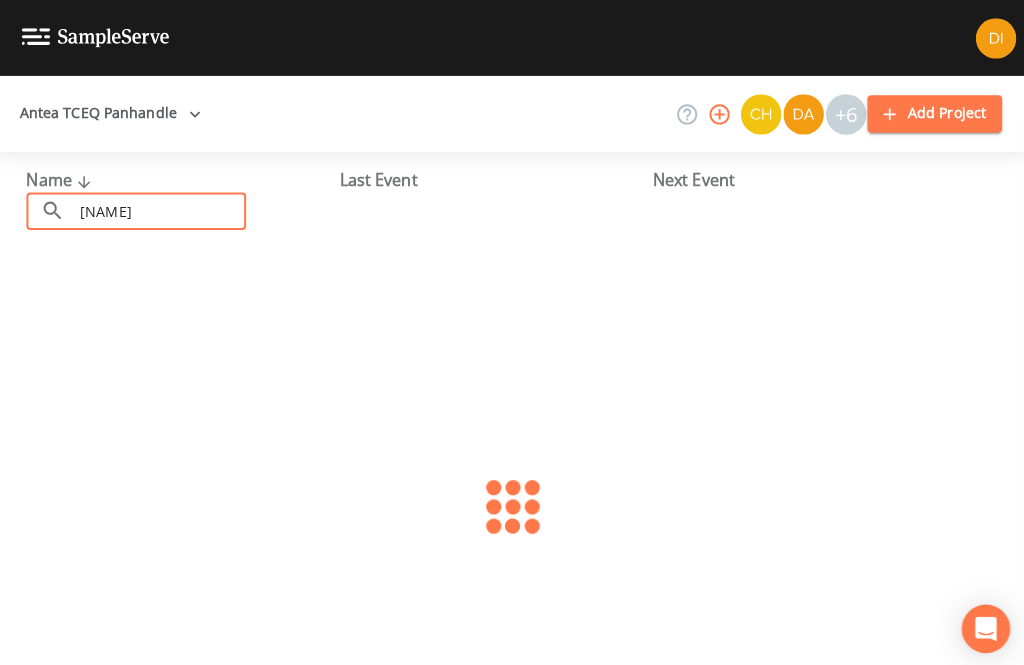 type on "[NAME]" 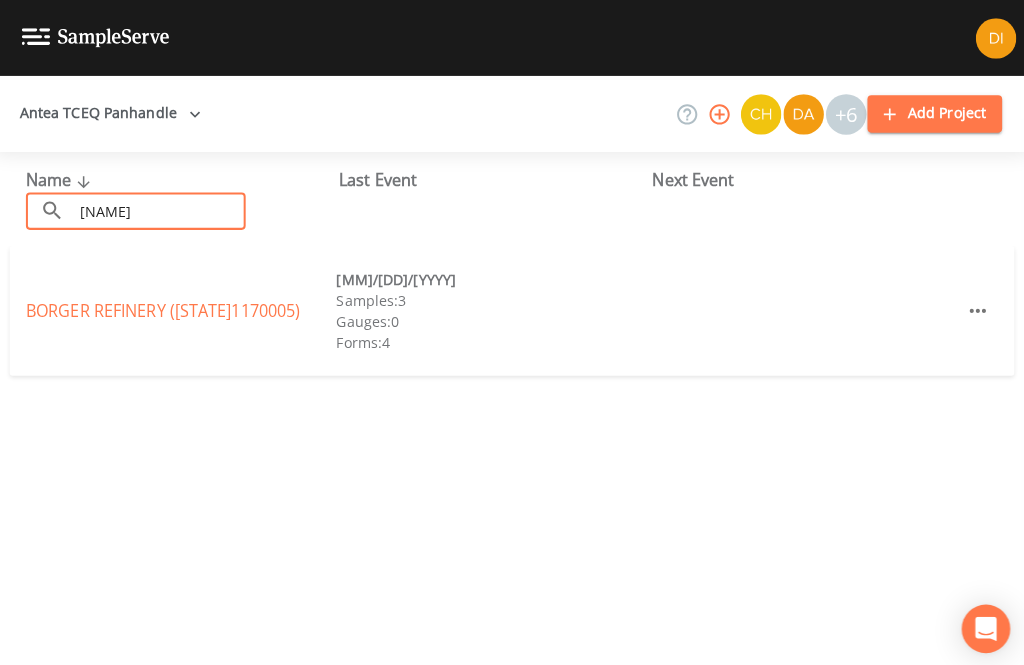 click on "[NAME] [NAME] [NAME]   ([STATE][NUMBER])" at bounding box center (167, 307) 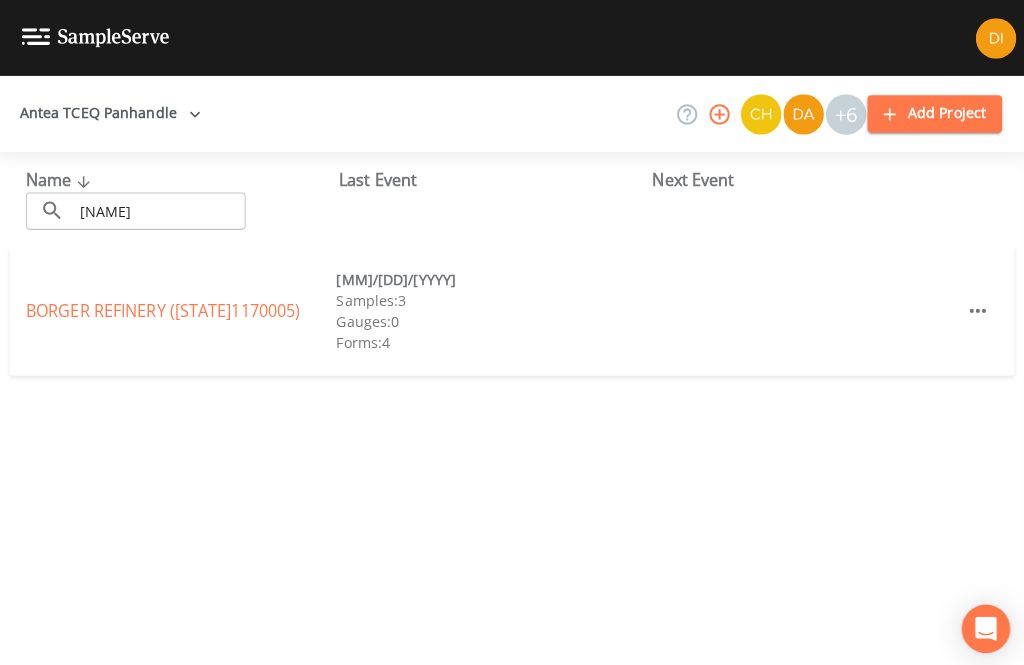 scroll, scrollTop: 9, scrollLeft: 0, axis: vertical 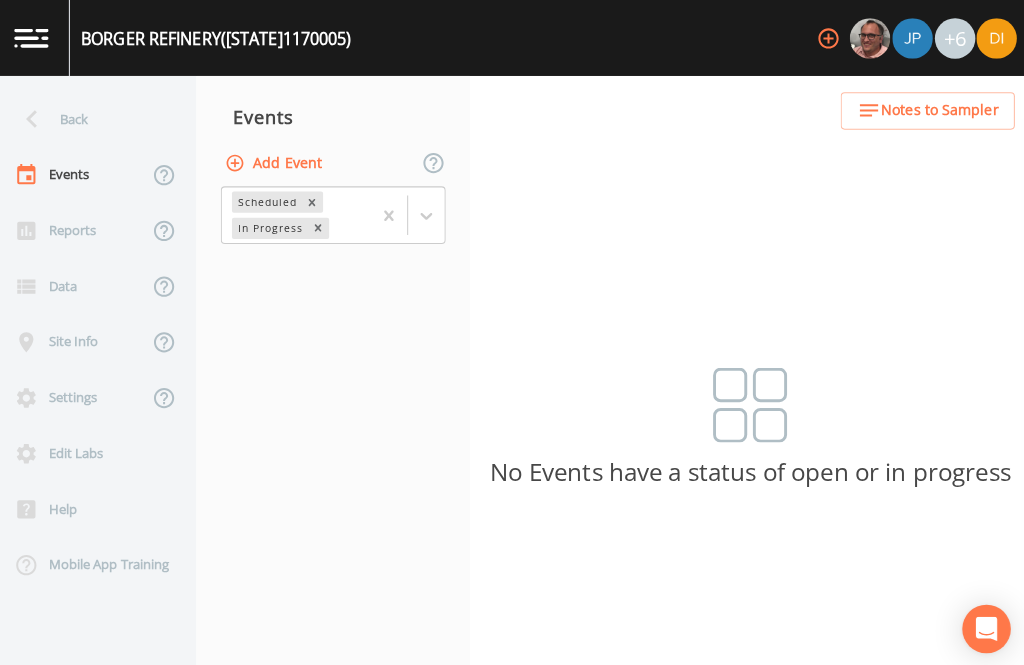 click on "Add Event" at bounding box center [278, 161] 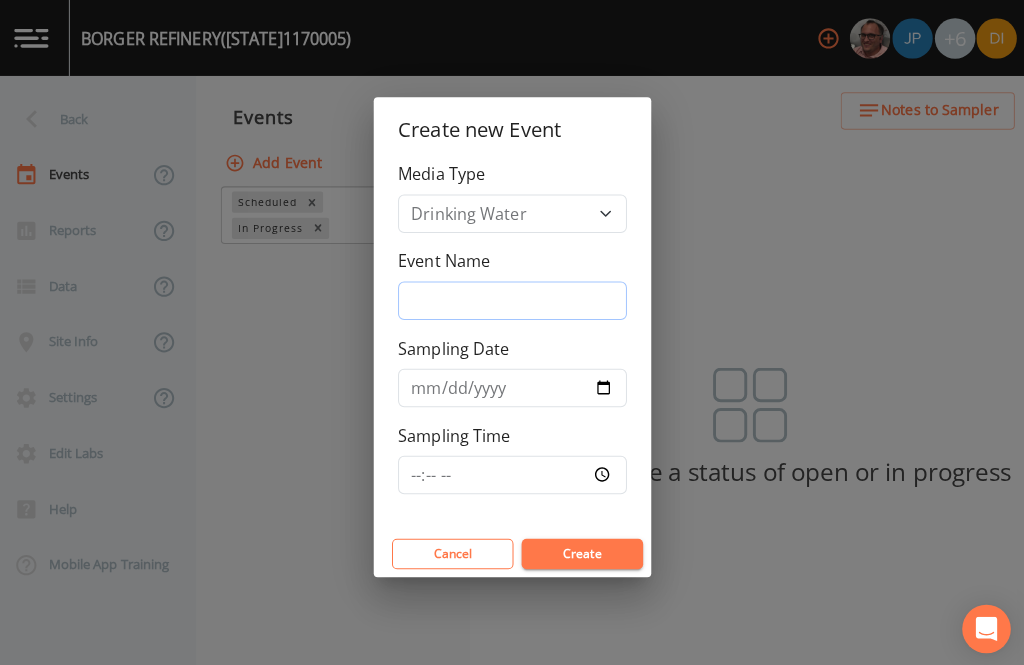 click on "Event Name" at bounding box center (512, 297) 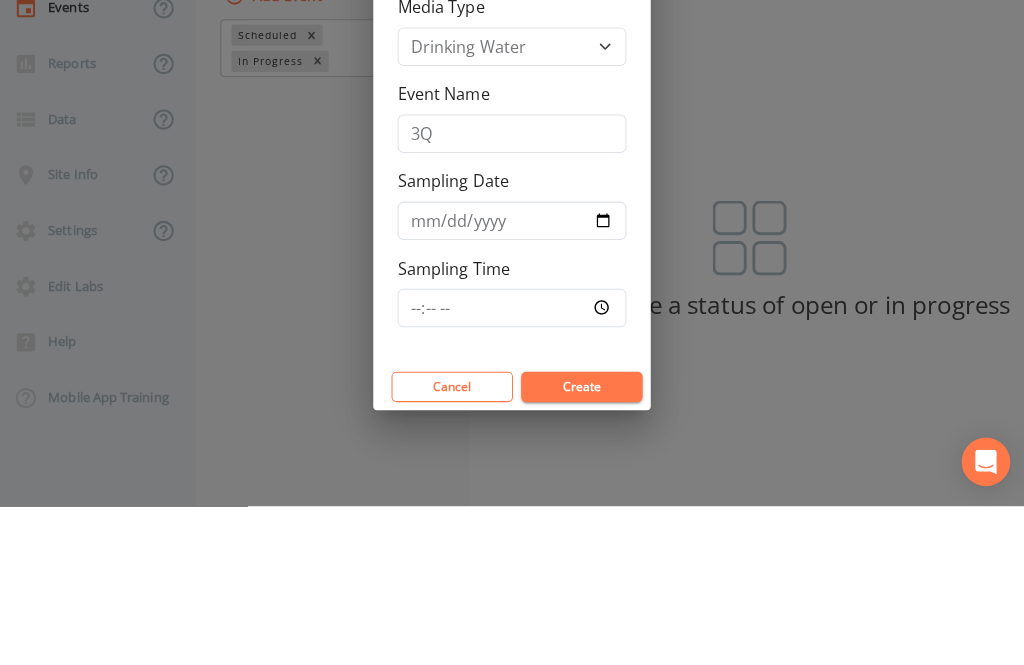 click on "Sampling Date" at bounding box center [512, 367] 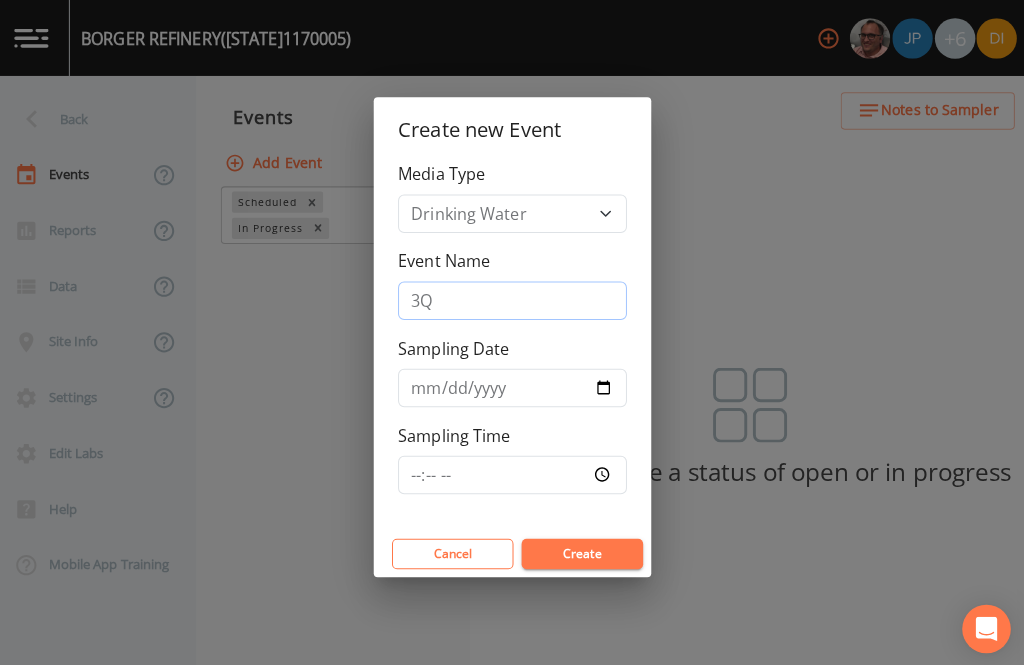 click on "3Q" at bounding box center [512, 297] 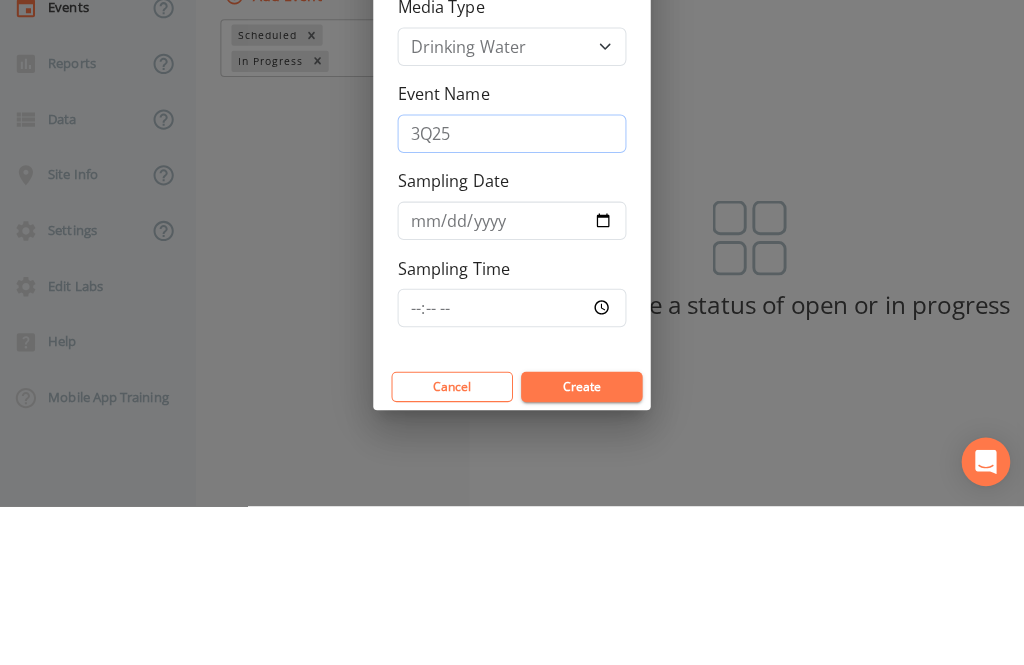type on "3Q25" 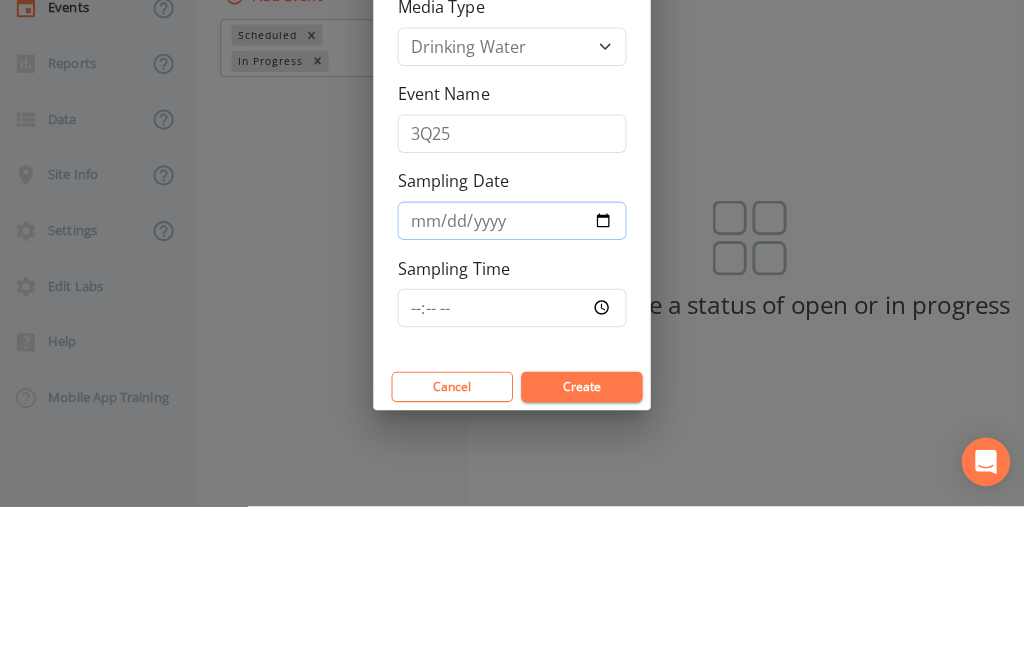 click on "Sampling Date" at bounding box center [512, 383] 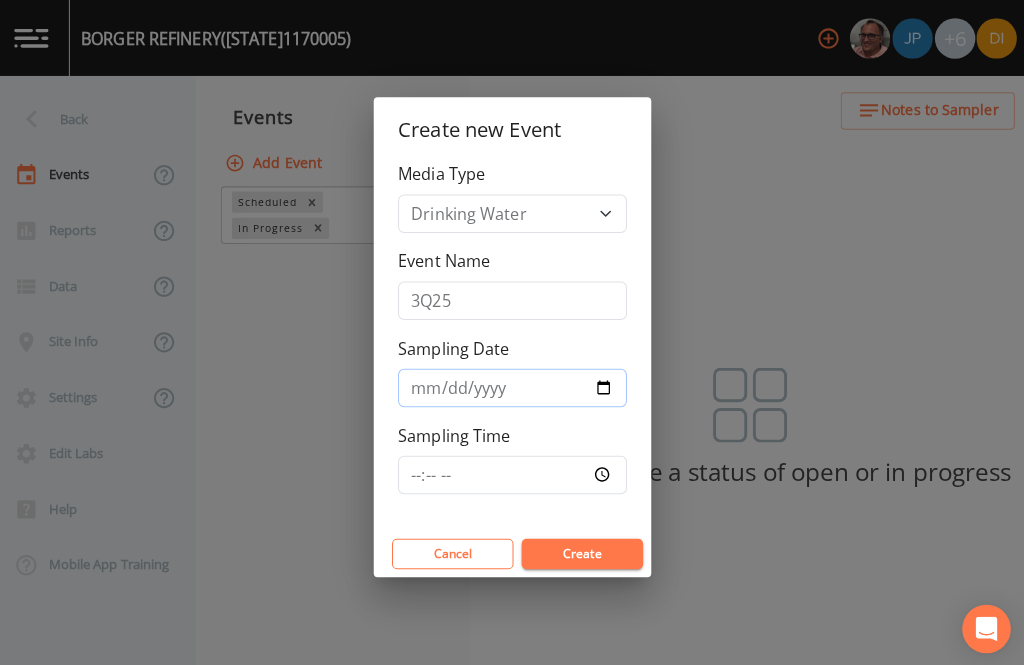 type on "2025-08-07" 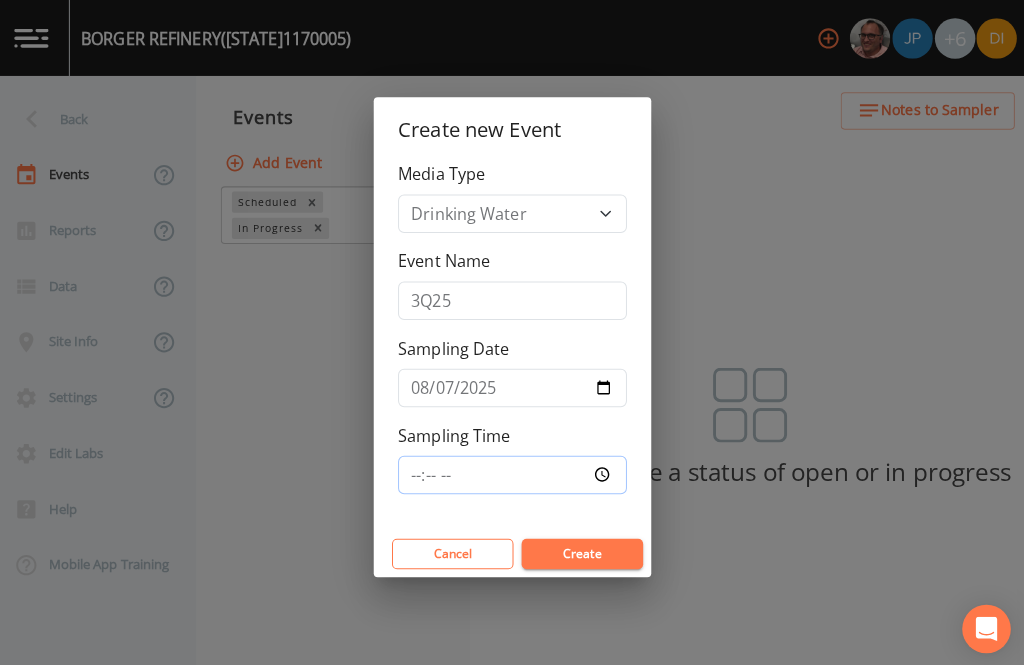 click on "Sampling Time" at bounding box center [512, 469] 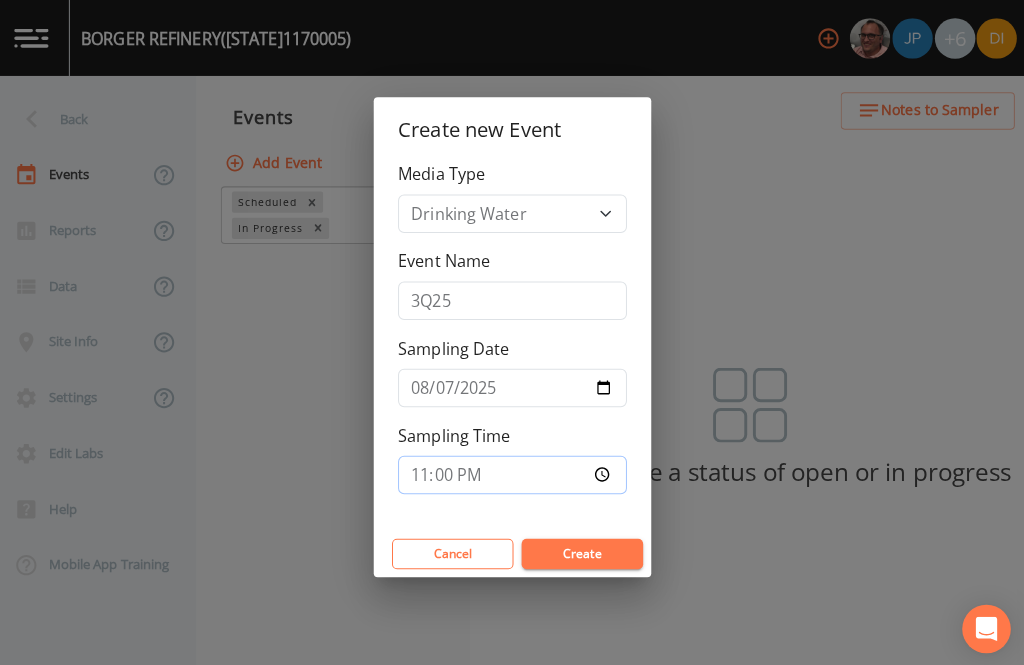 type on "11:00" 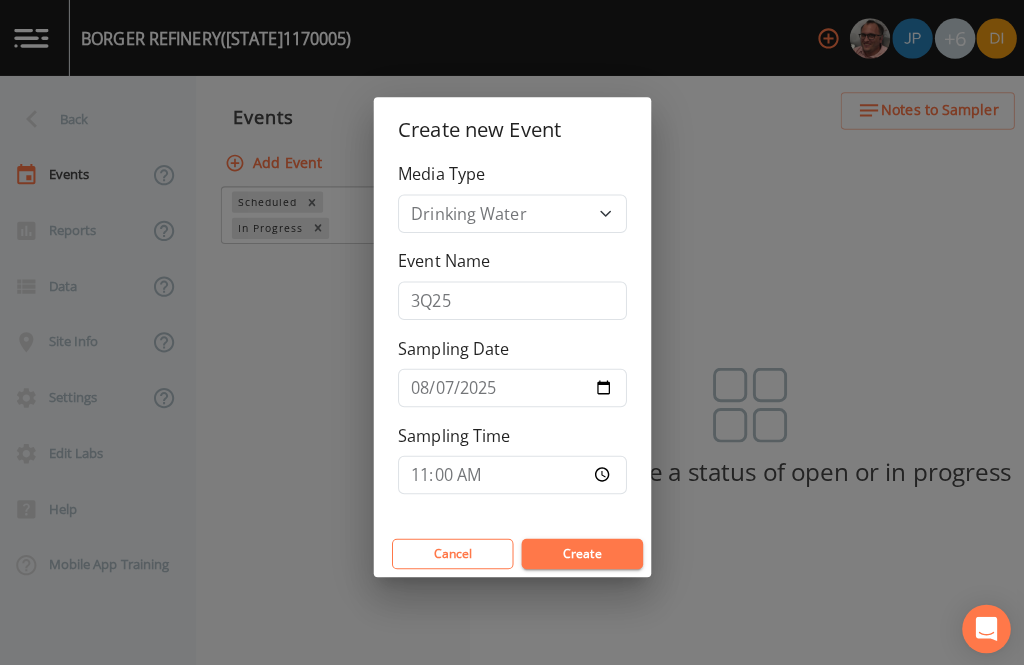 click on "Create" at bounding box center (581, 547) 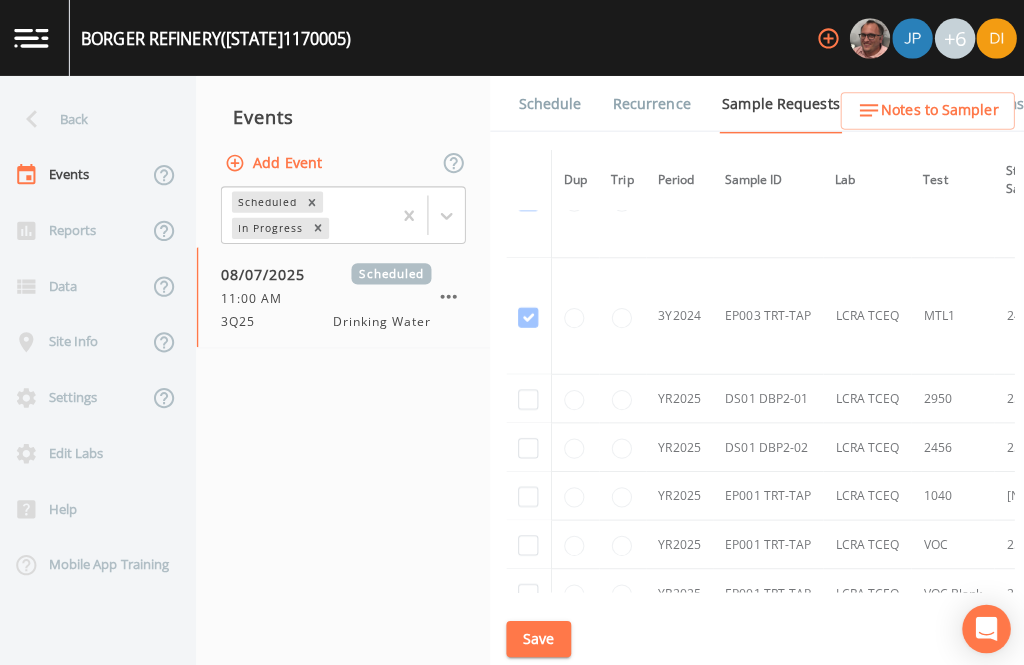 scroll, scrollTop: 2600, scrollLeft: 0, axis: vertical 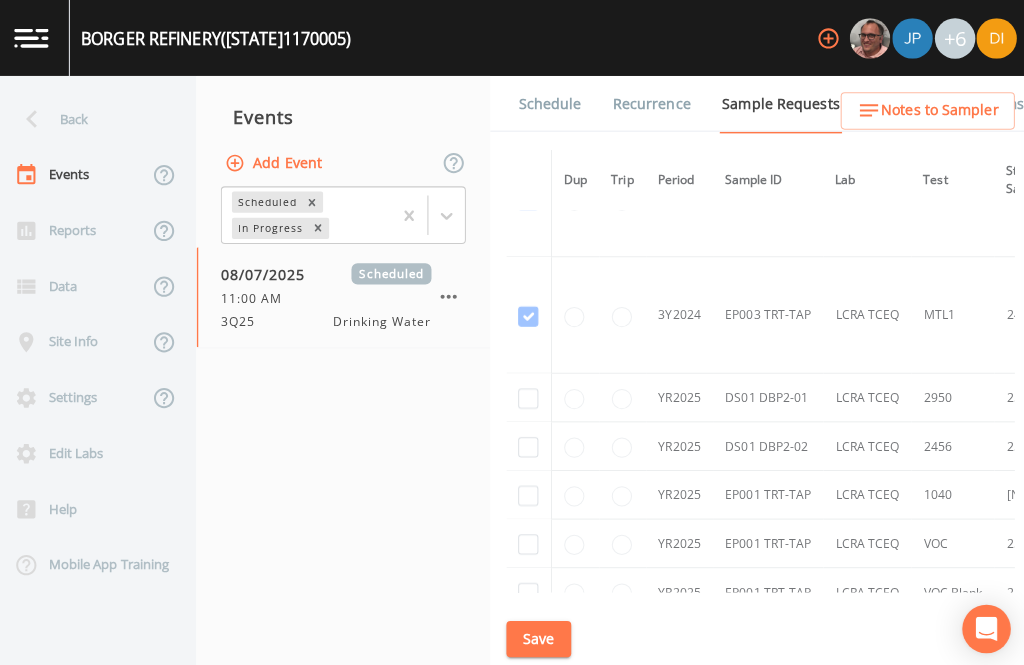 click at bounding box center [528, -2332] 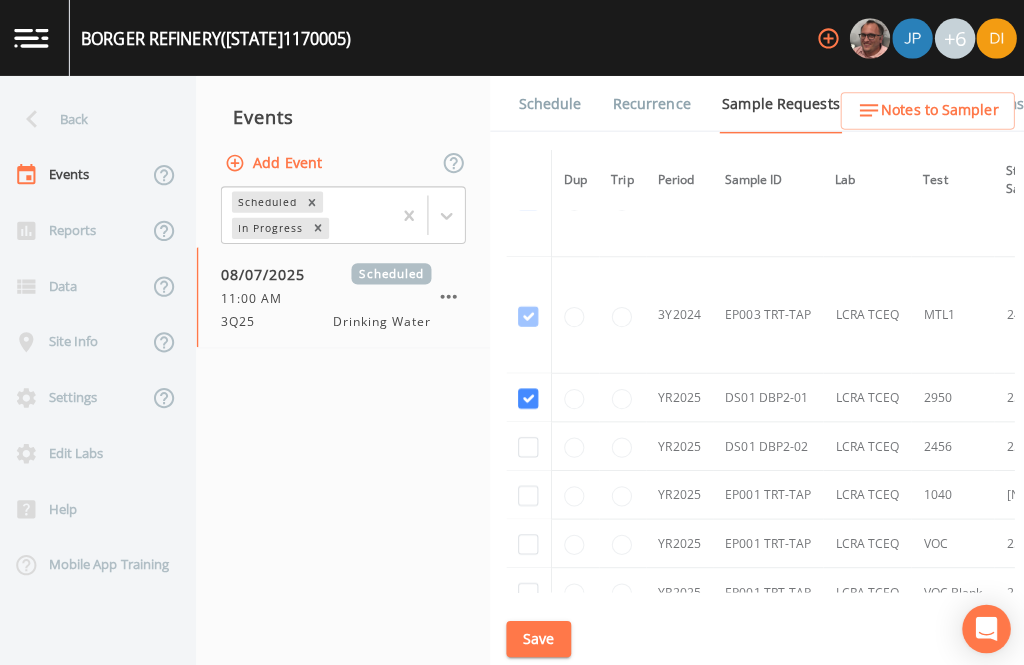 checkbox on "true" 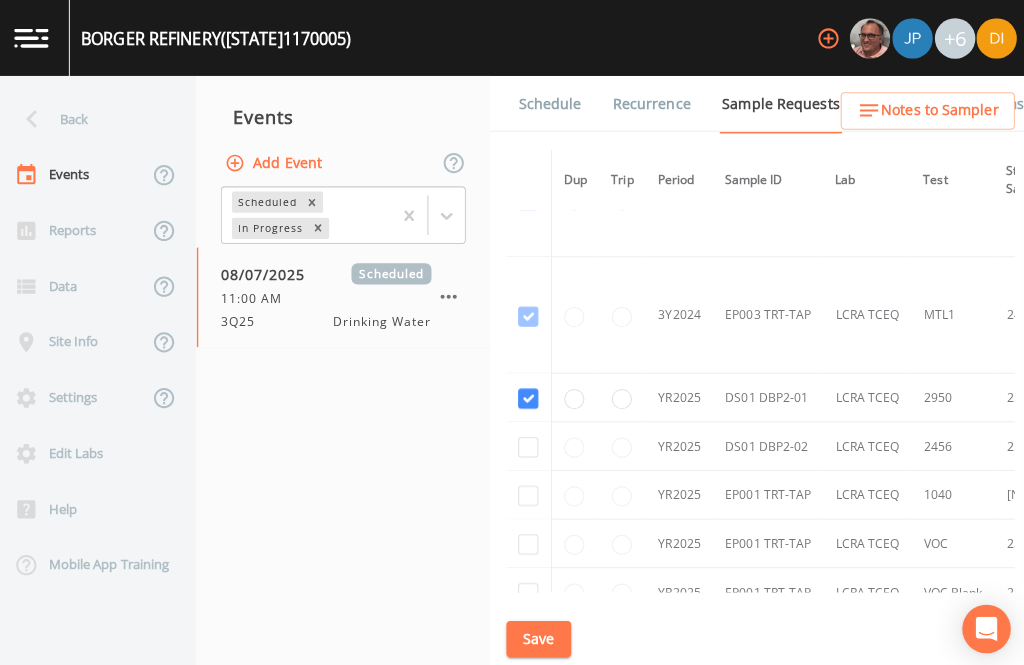click at bounding box center (528, -2217) 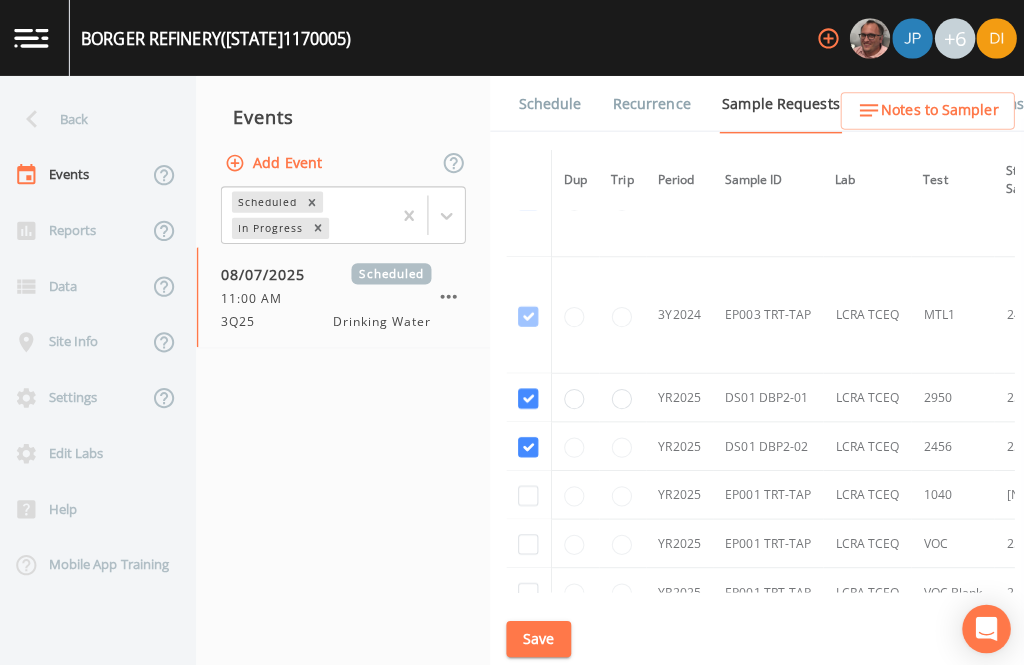 checkbox on "true" 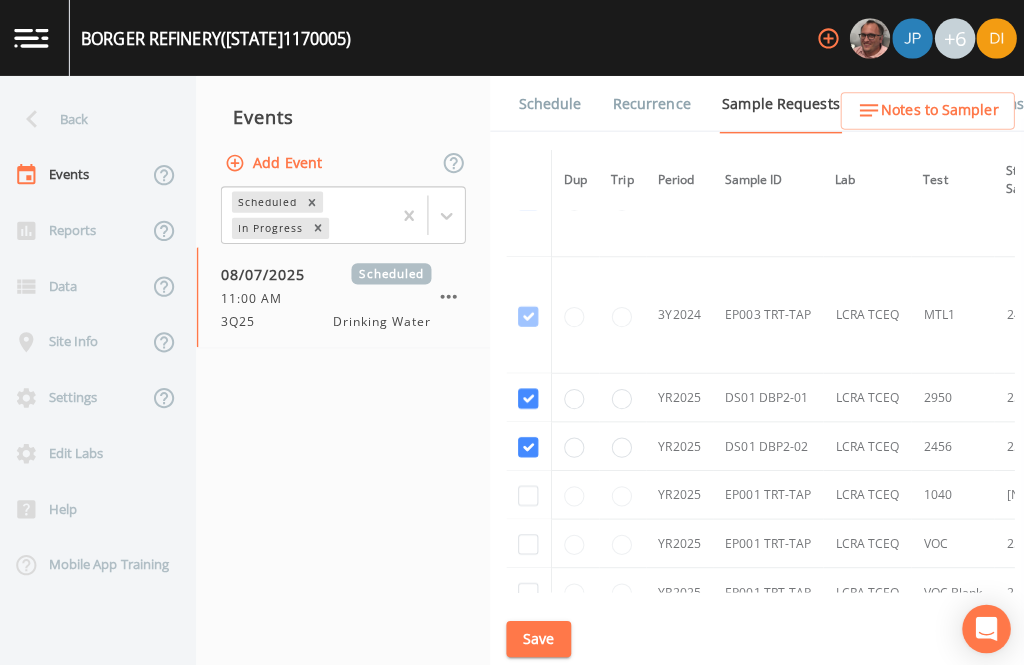 click on "Save" at bounding box center (538, 631) 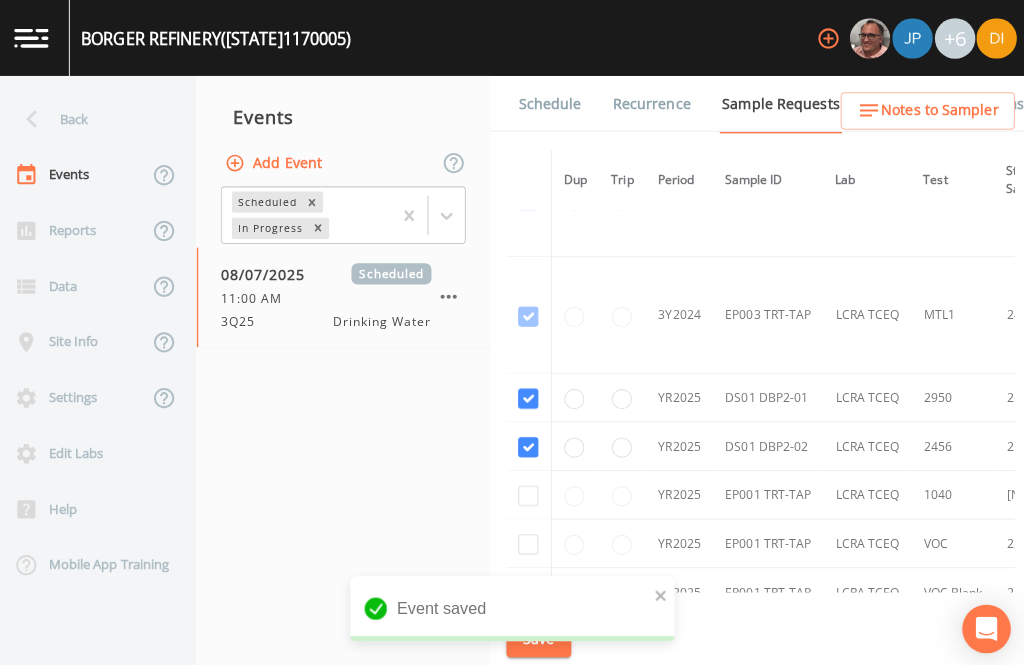 click on "Schedule" at bounding box center [549, 103] 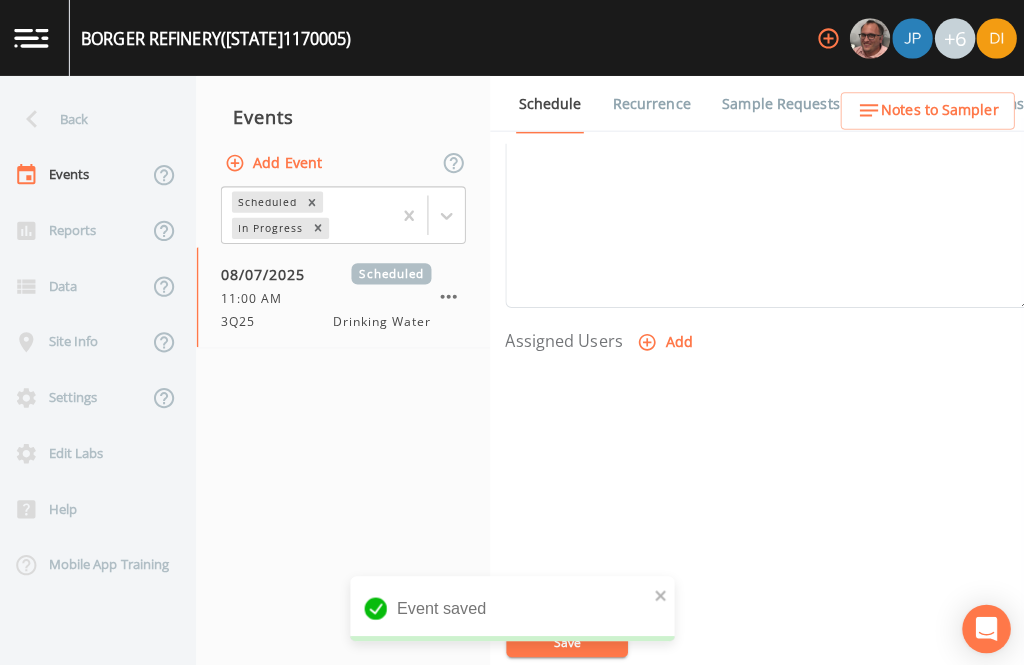 scroll, scrollTop: 681, scrollLeft: 0, axis: vertical 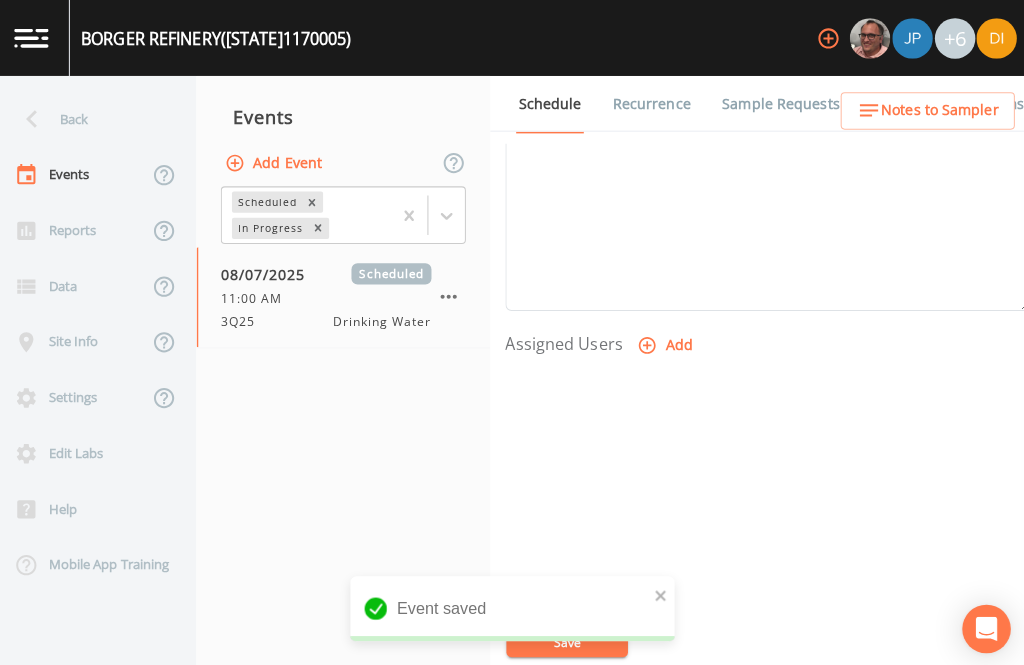 click on "Add" at bounding box center (664, 341) 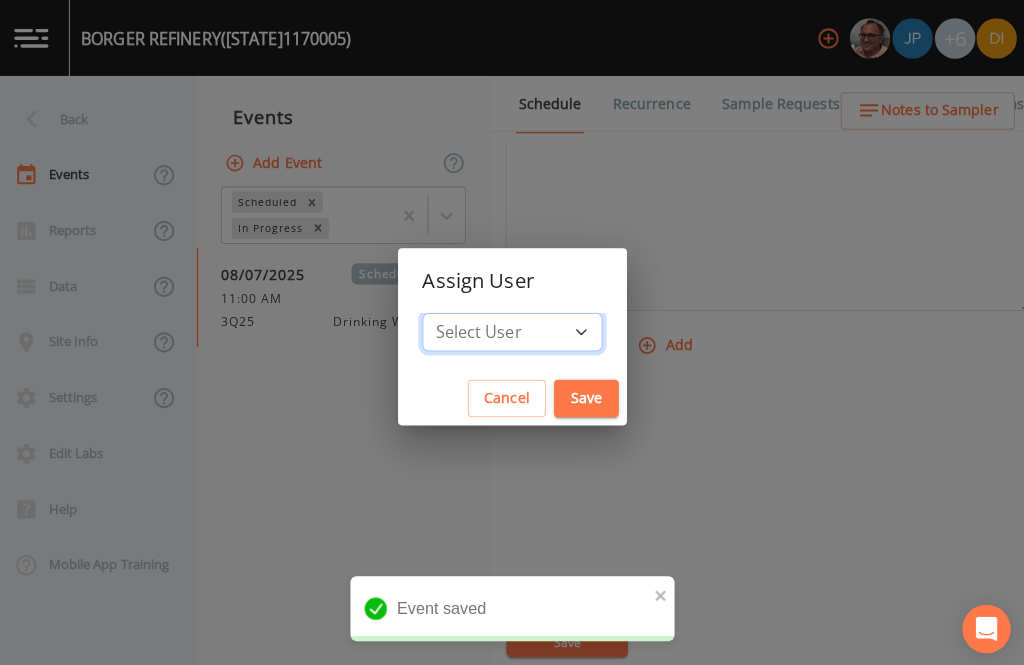 click on "Select User [FIRST] [LAST] [FIRST] [LAST] [FIRST] [LAST] [FIRST] [LAST] [FIRST] [LAST] [FIRST] [LAST] [FIRST] [LAST] [FIRST] [LAST]" at bounding box center (512, 328) 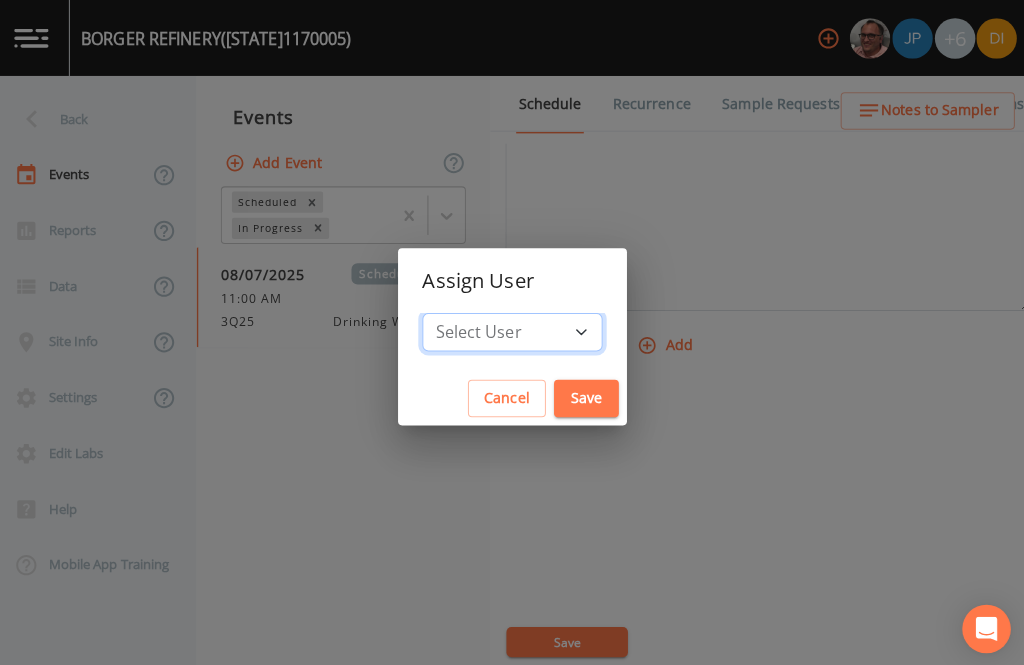select on "344ec927-06d4-4db1-b173-80838cd52a46" 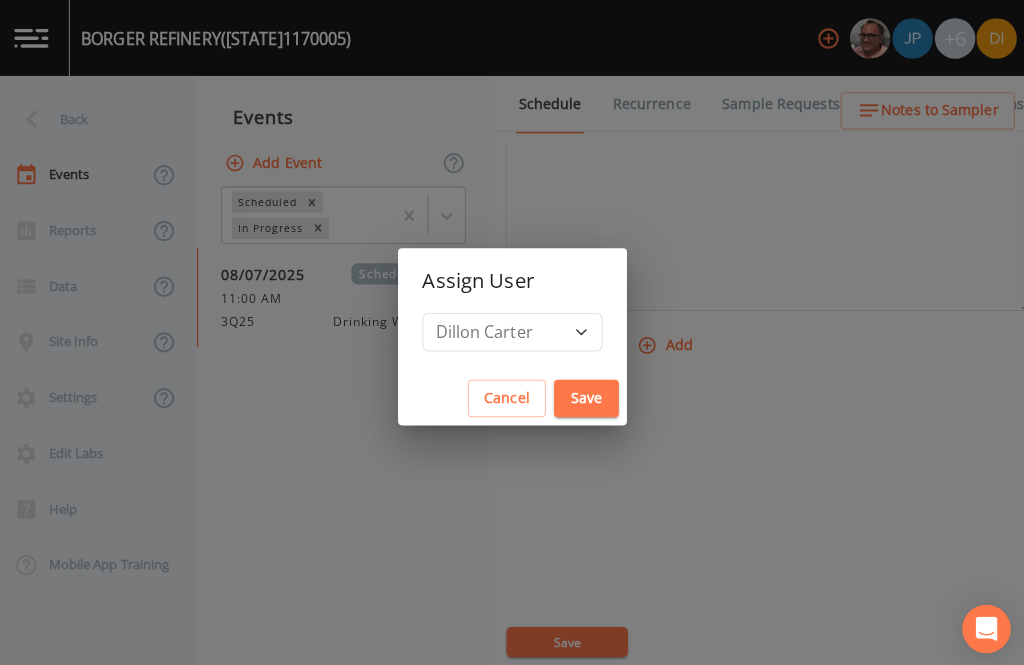 click on "Save" at bounding box center [585, 393] 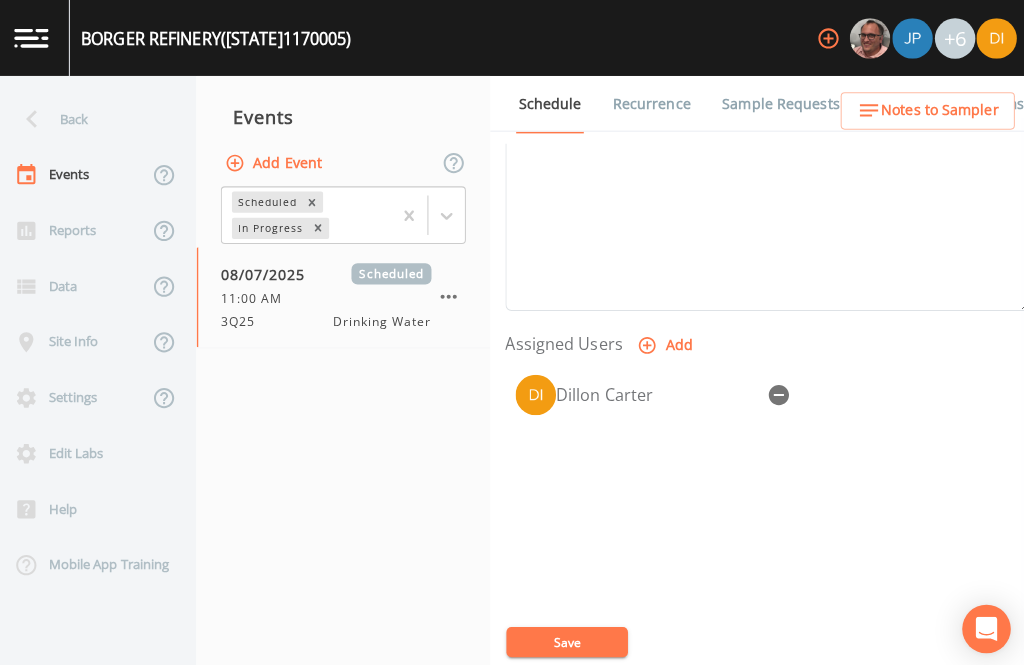 click on "Save" at bounding box center (566, 634) 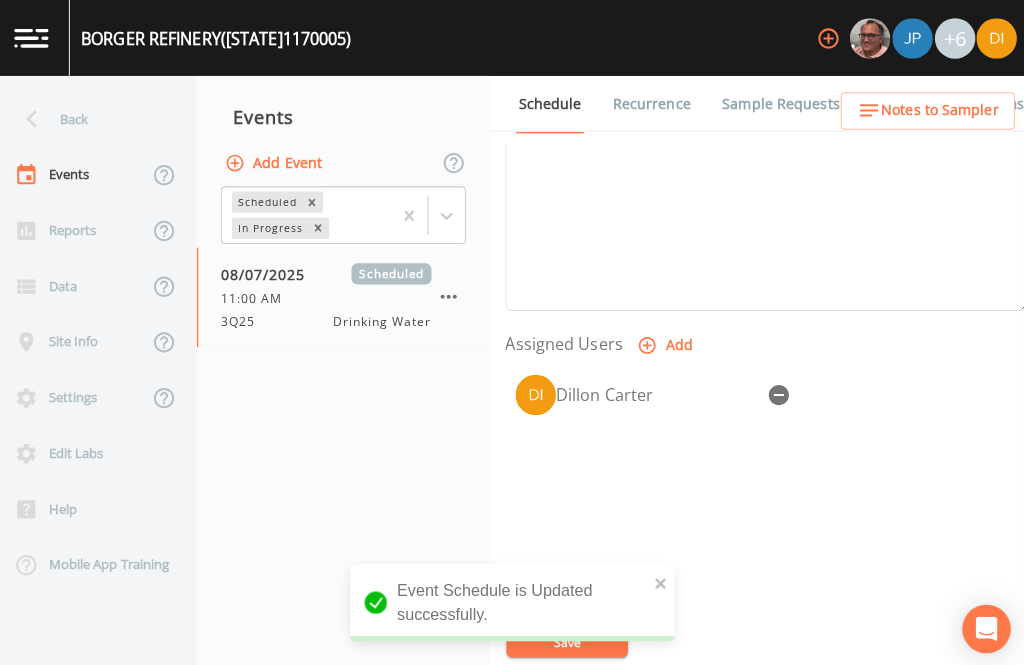 click on "Back" at bounding box center (90, 117) 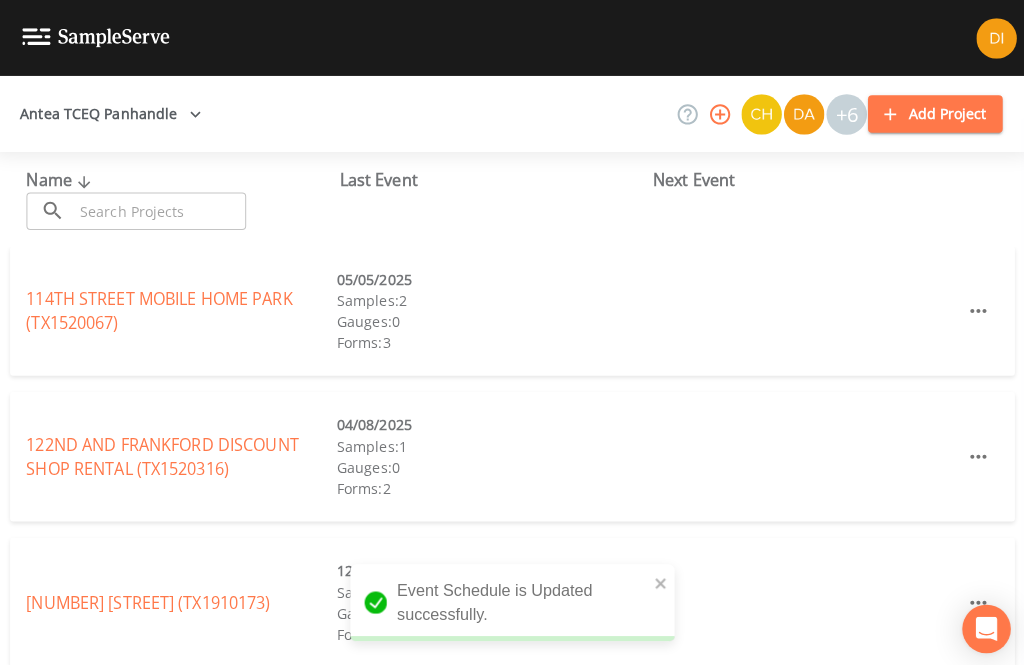 click at bounding box center [163, 208] 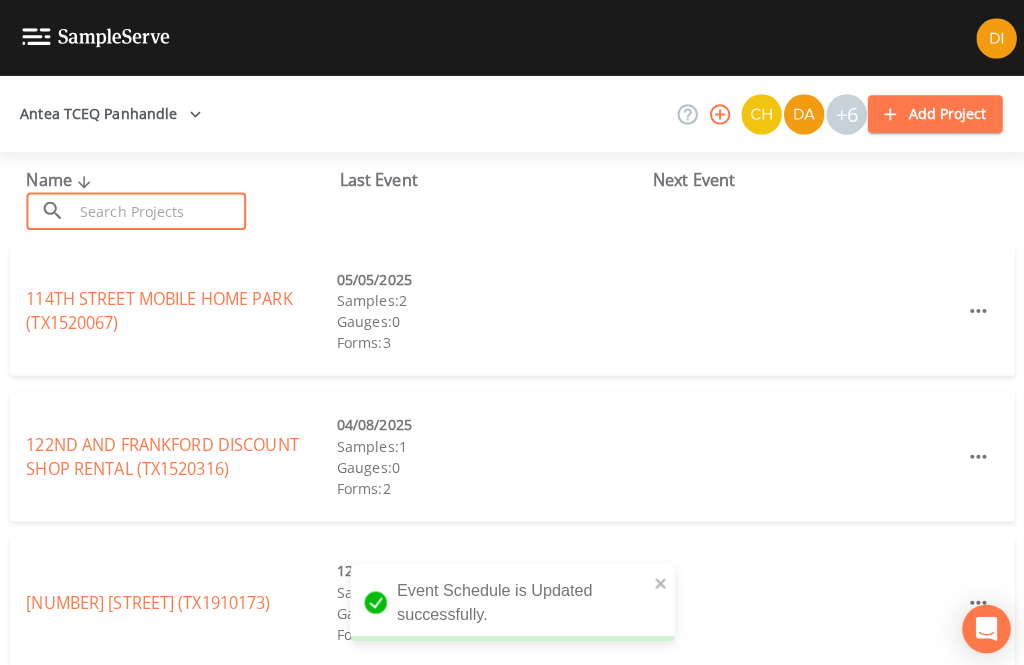 scroll, scrollTop: 8, scrollLeft: 0, axis: vertical 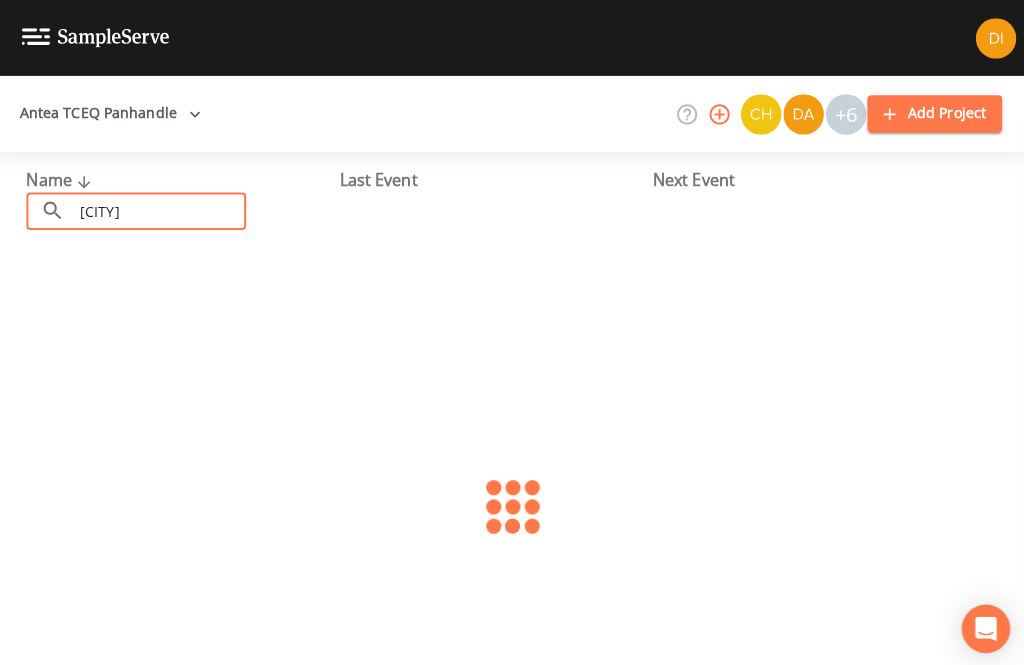 type on "[CITY]" 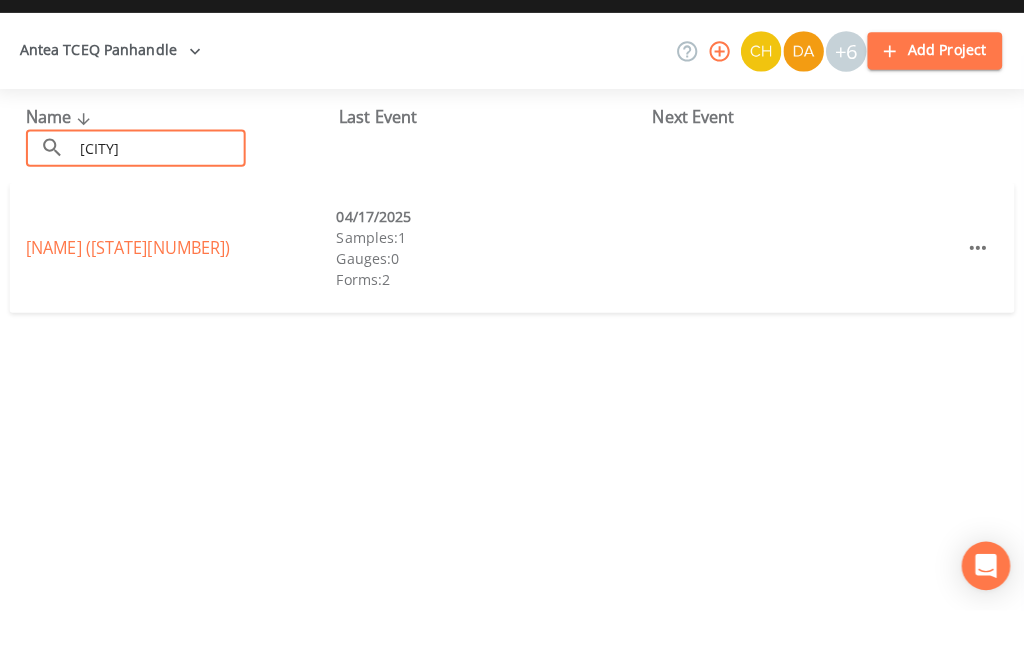 click on "[NAME] [NAME] [NAME]   ([STATE][NUMBER])" at bounding box center (133, 307) 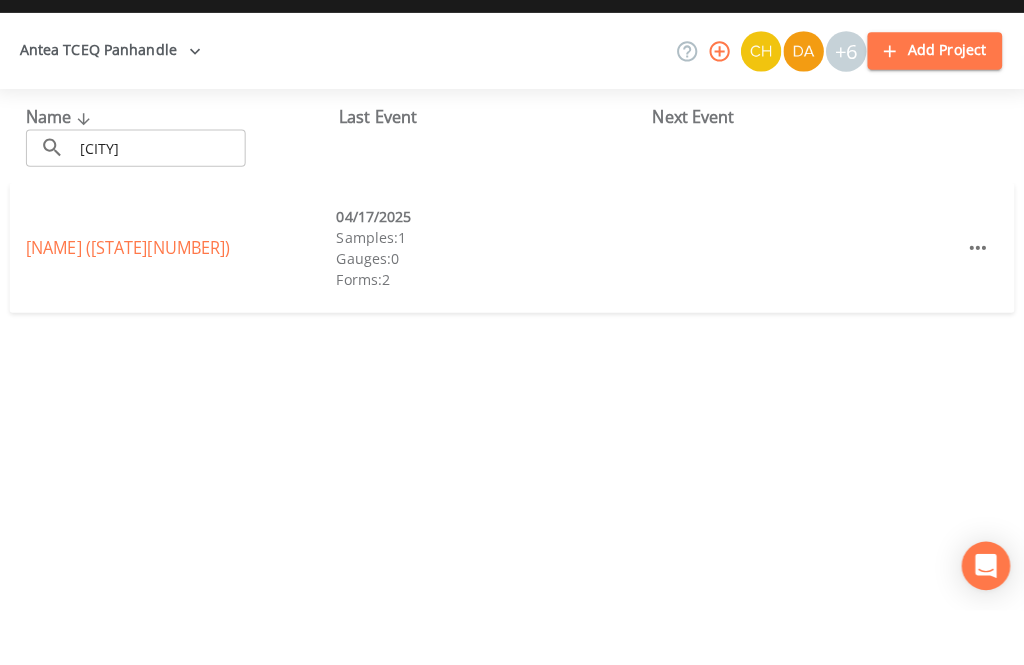 scroll, scrollTop: 9, scrollLeft: 0, axis: vertical 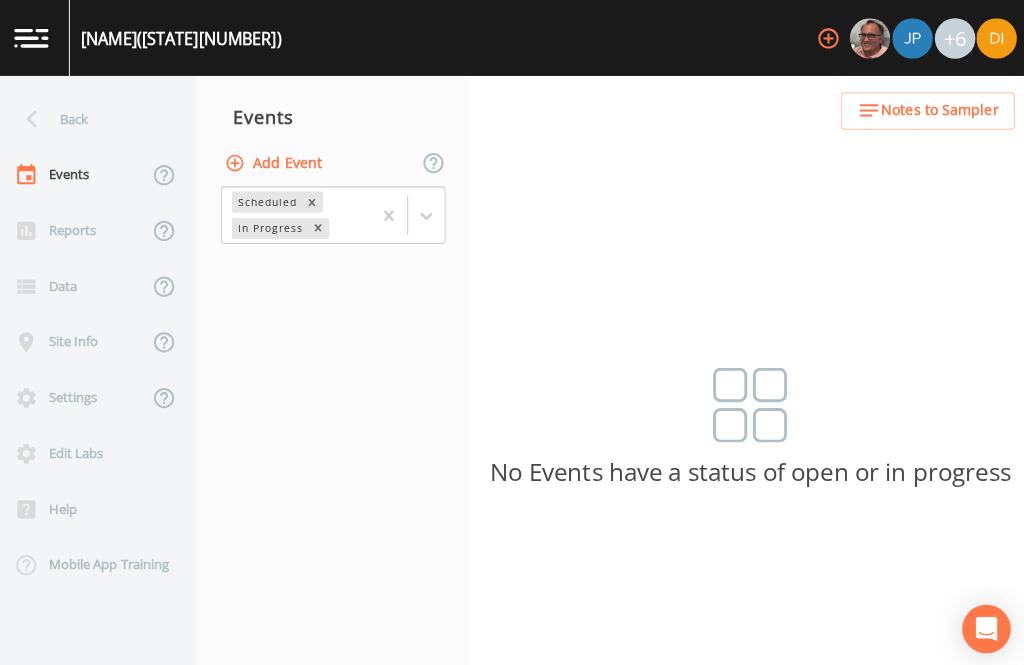 click on "Add Event" at bounding box center (278, 161) 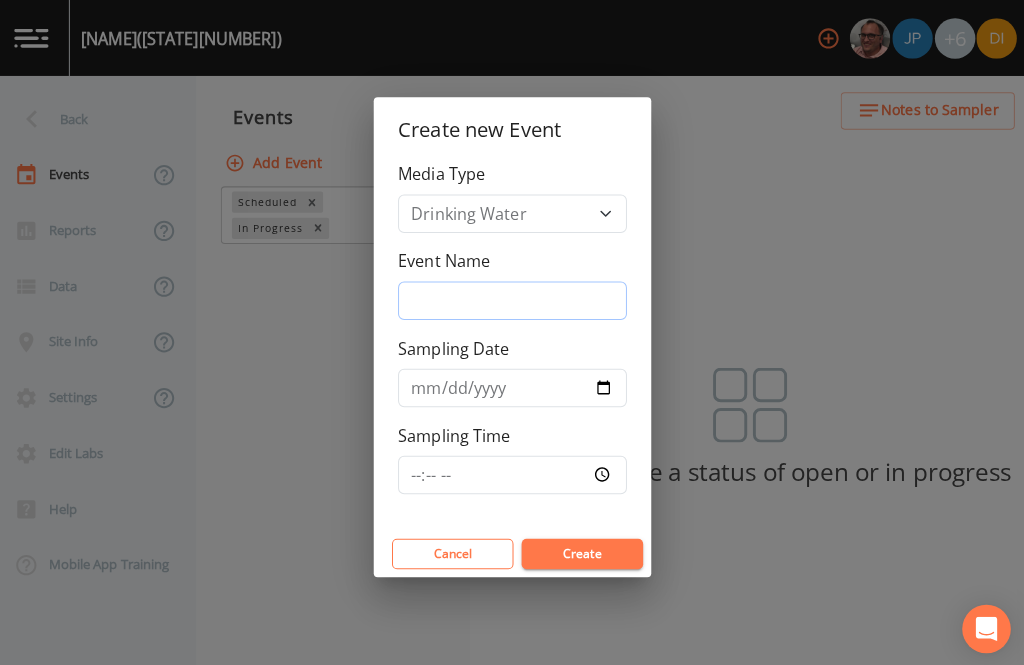 click on "Event Name" at bounding box center (512, 297) 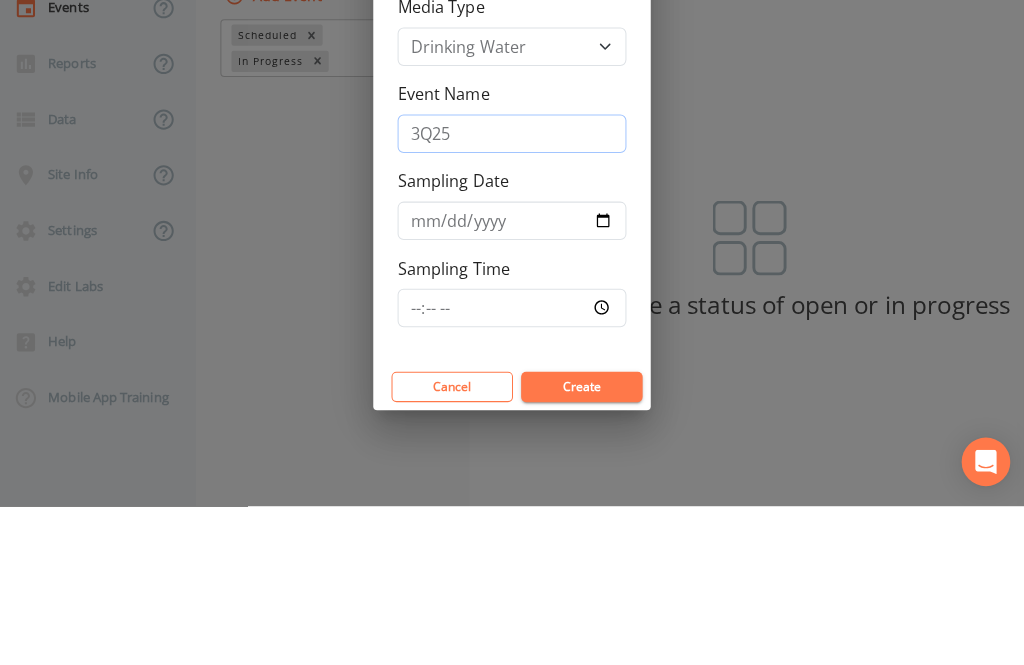 type on "3Q25" 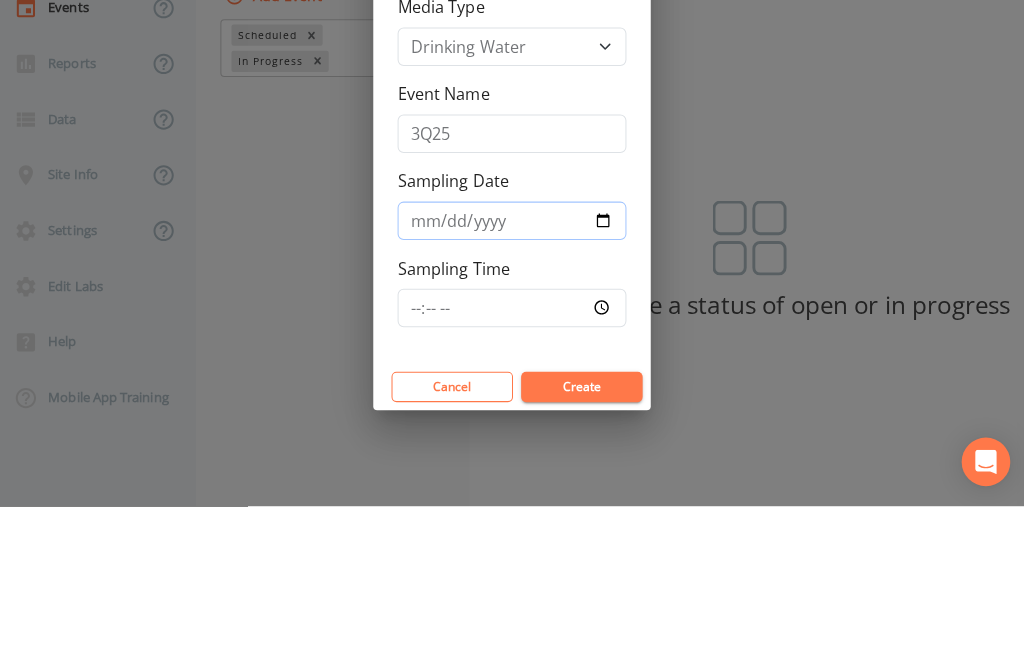 click on "Sampling Date" at bounding box center [512, 383] 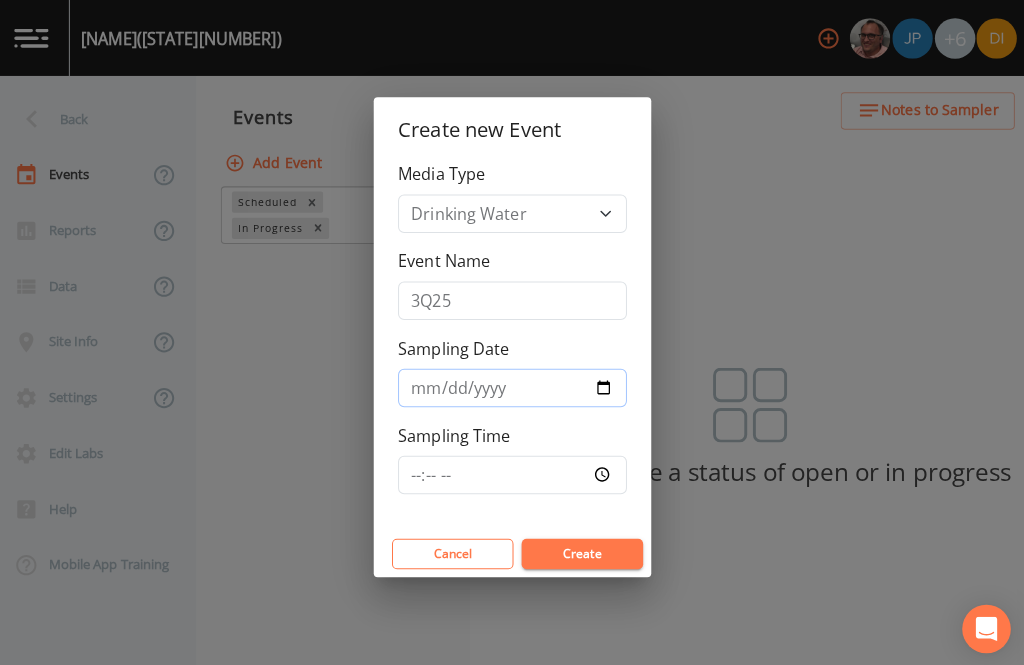 type on "2025-08-07" 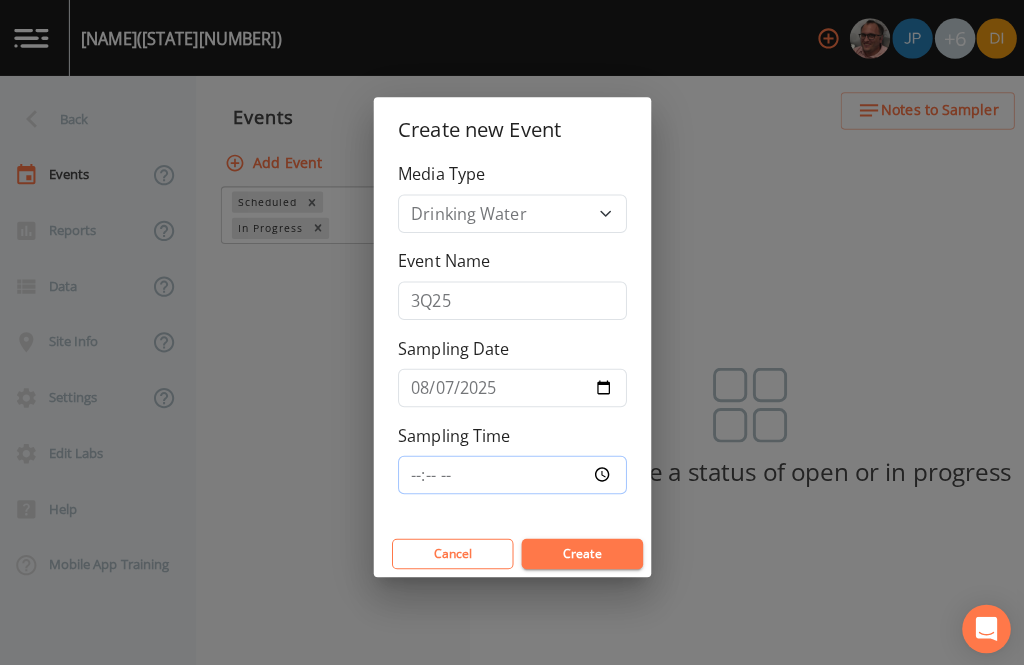 click on "Sampling Time" at bounding box center [512, 469] 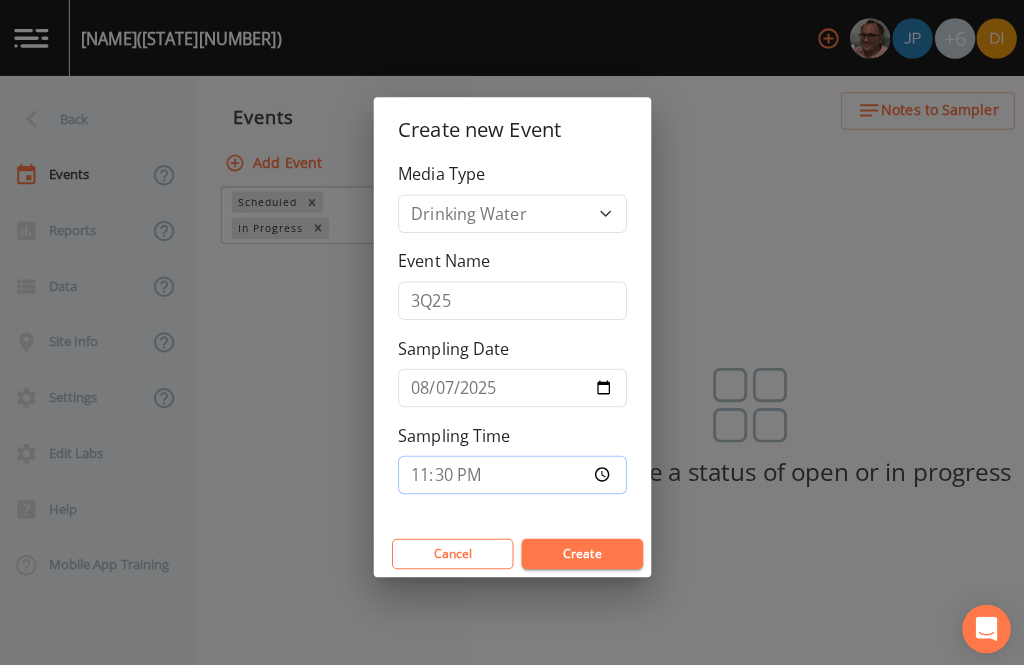 type on "11:30" 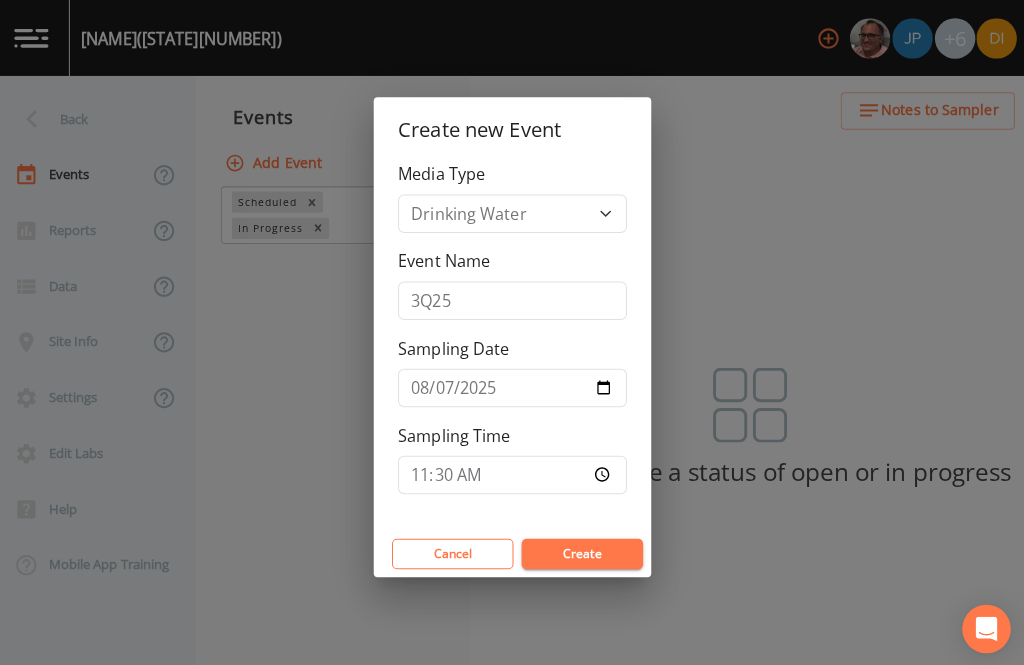 click on "Create" at bounding box center [581, 547] 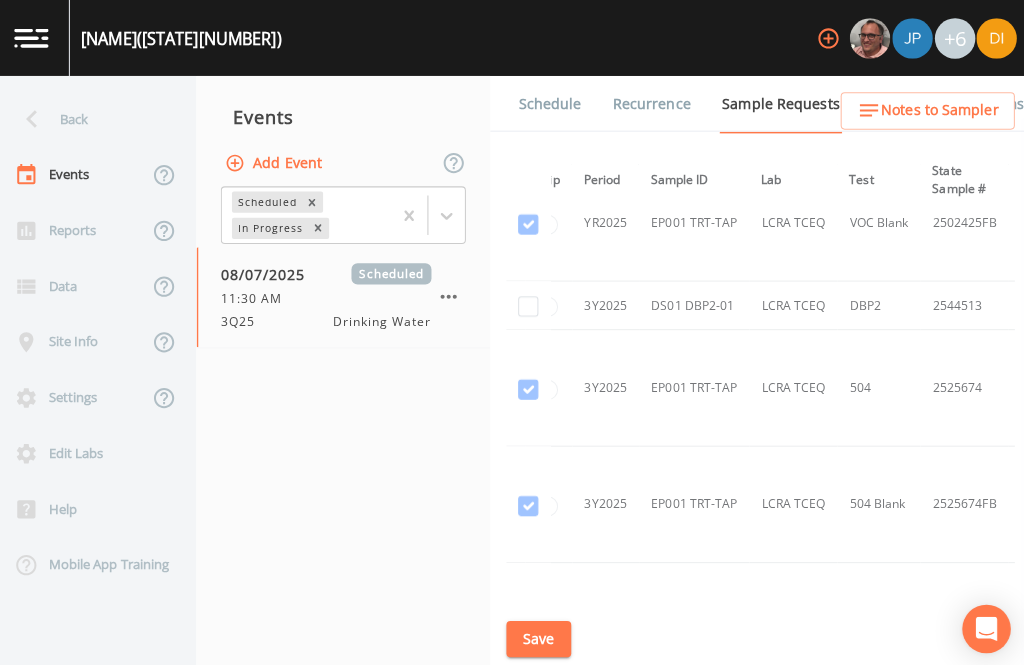 scroll, scrollTop: 533, scrollLeft: 149, axis: both 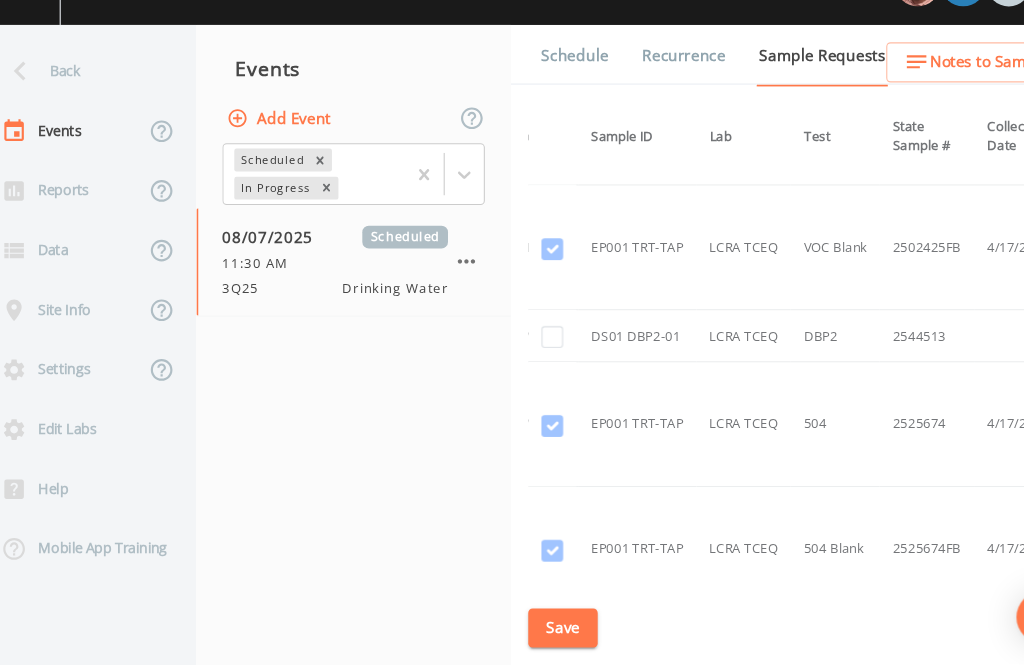 click at bounding box center (528, 363) 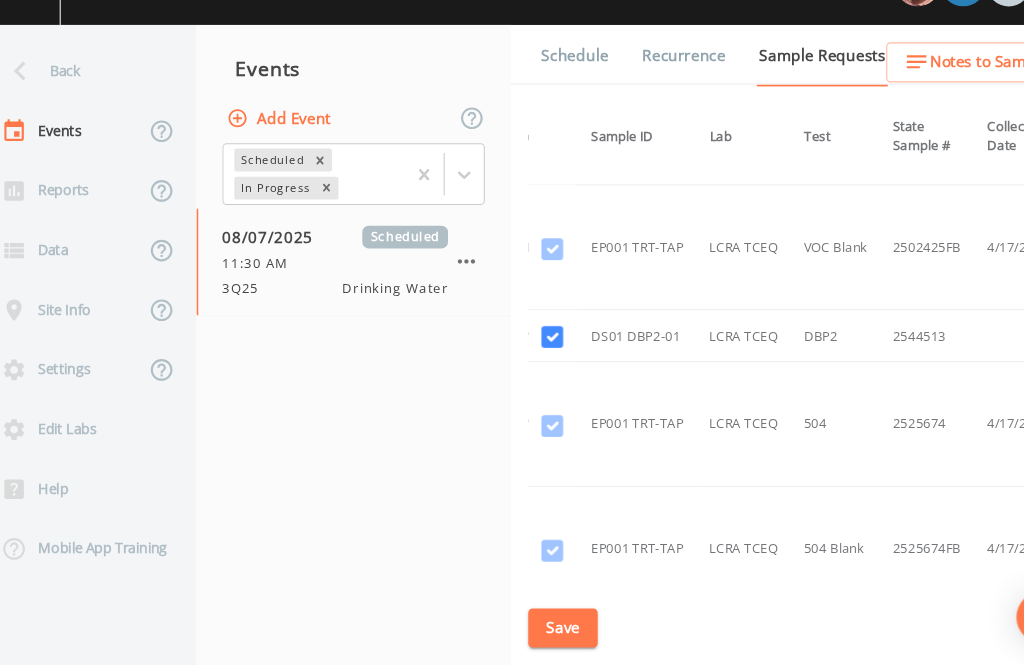 checkbox on "true" 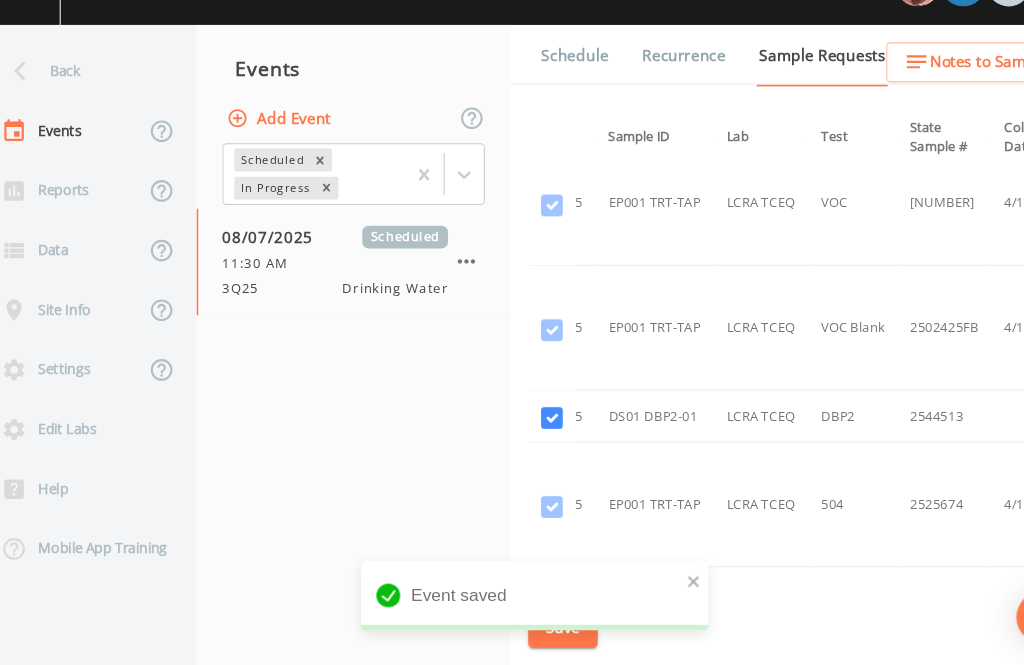 scroll, scrollTop: 369, scrollLeft: 142, axis: both 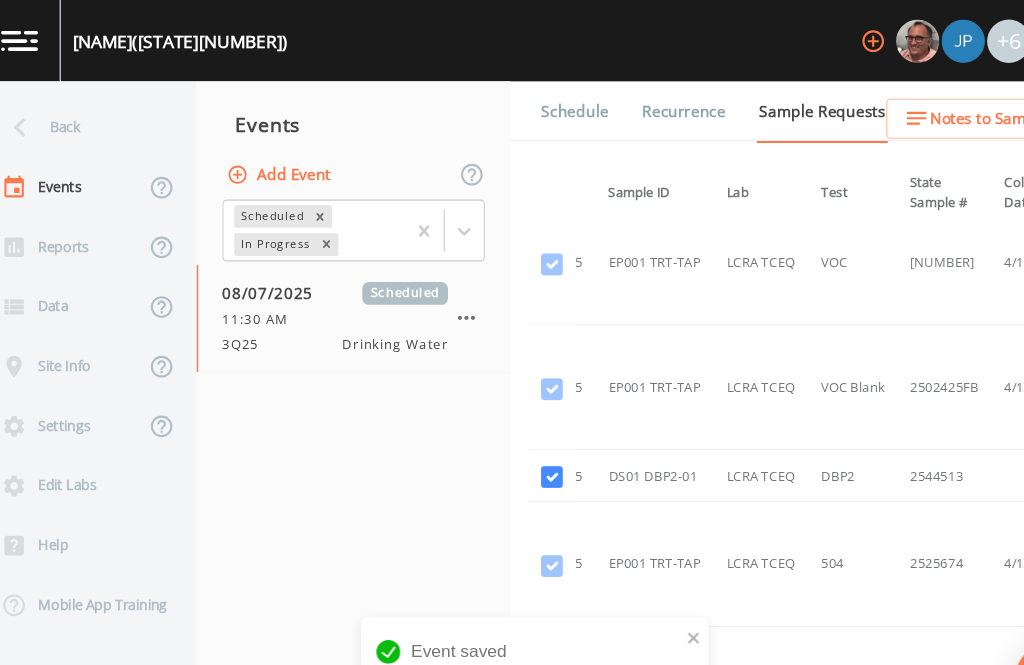 click on "Schedule" at bounding box center [549, 103] 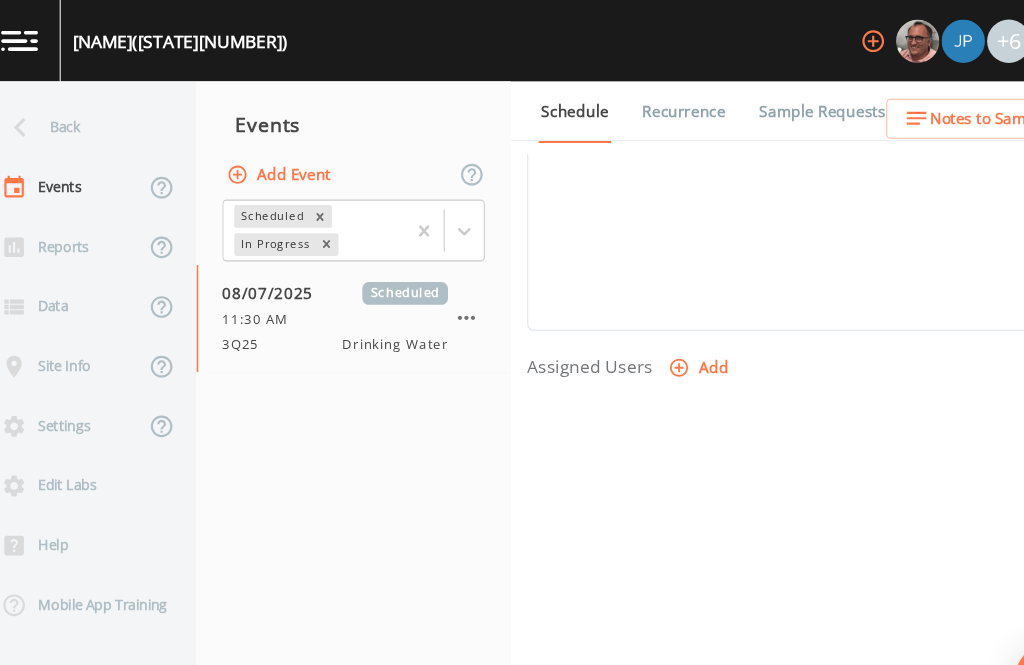 scroll, scrollTop: 681, scrollLeft: 0, axis: vertical 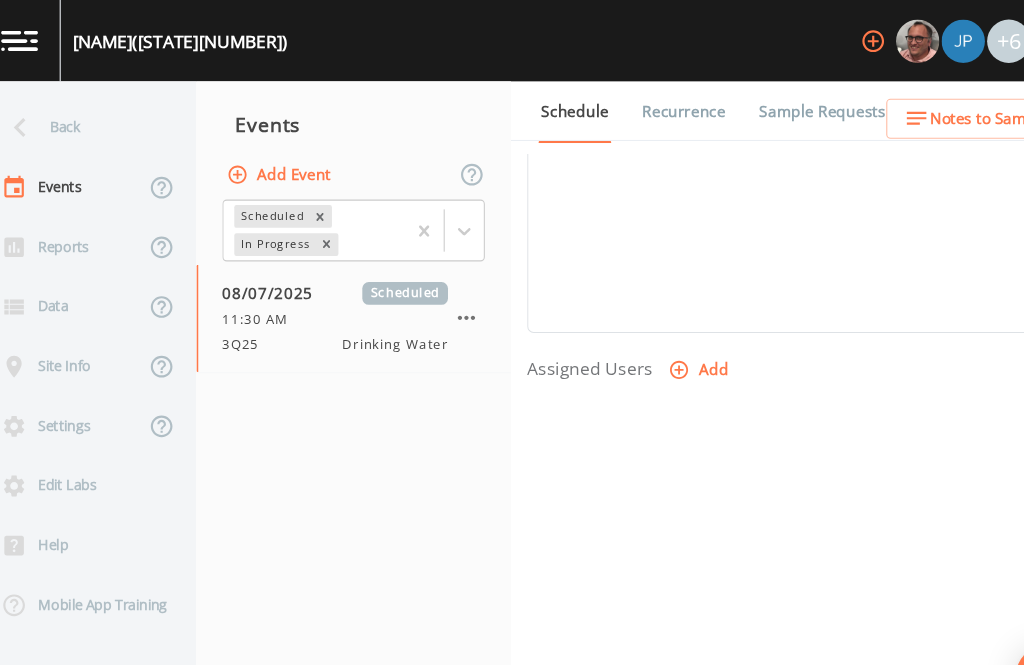 click 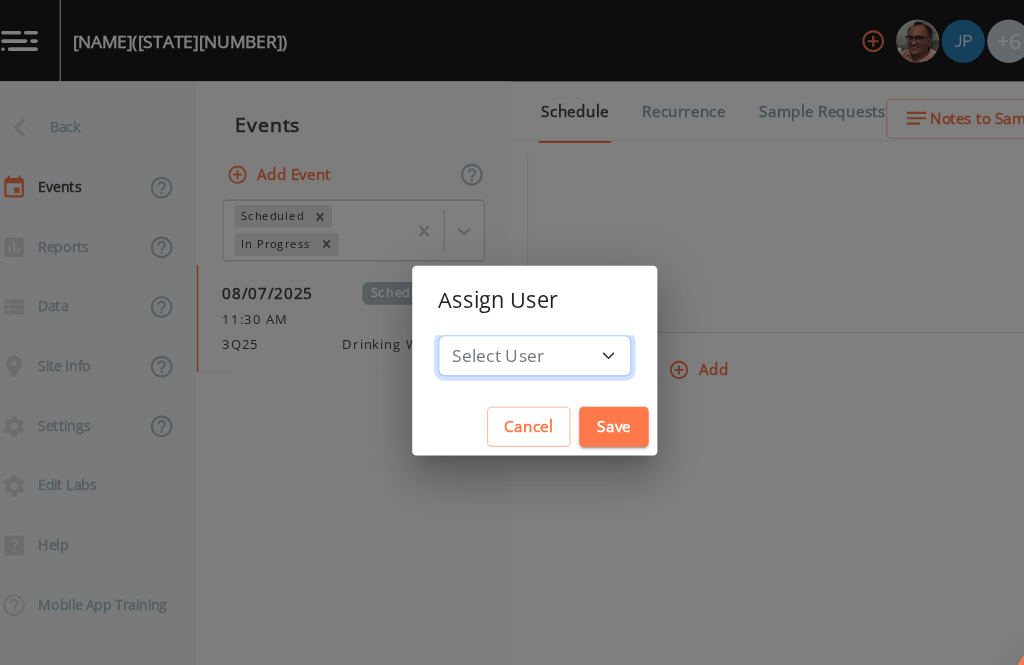 click on "Select User [FIRST] [LAST] [FIRST] [LAST] [FIRST] [LAST] [FIRST] [LAST] [FIRST] [LAST] [FIRST] [LAST] [FIRST] [LAST] [FIRST] [LAST]" at bounding box center (512, 328) 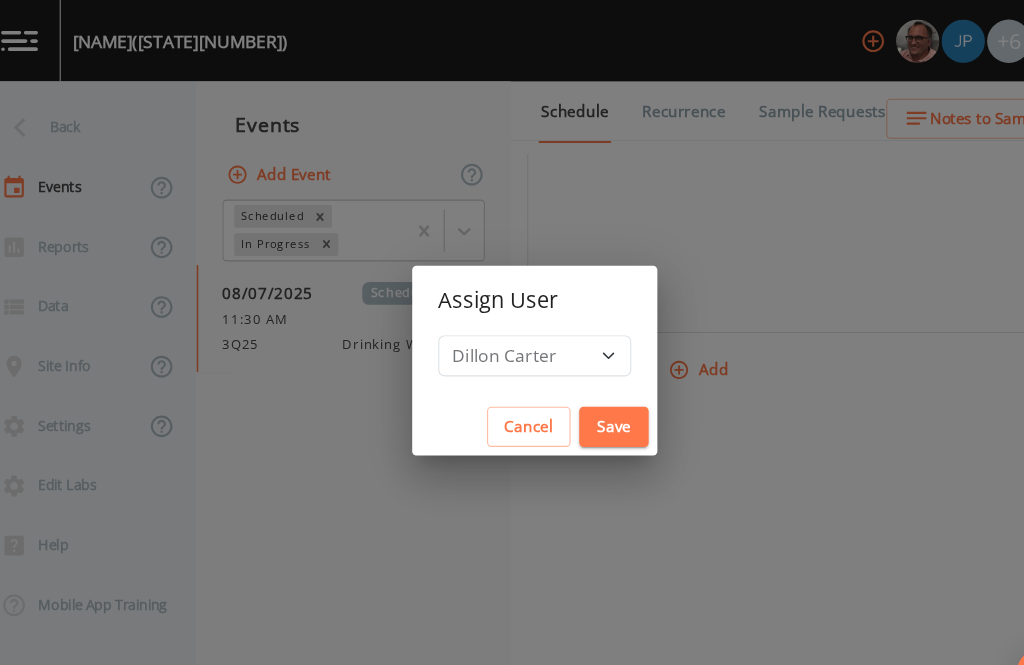 click on "Save" at bounding box center (585, 393) 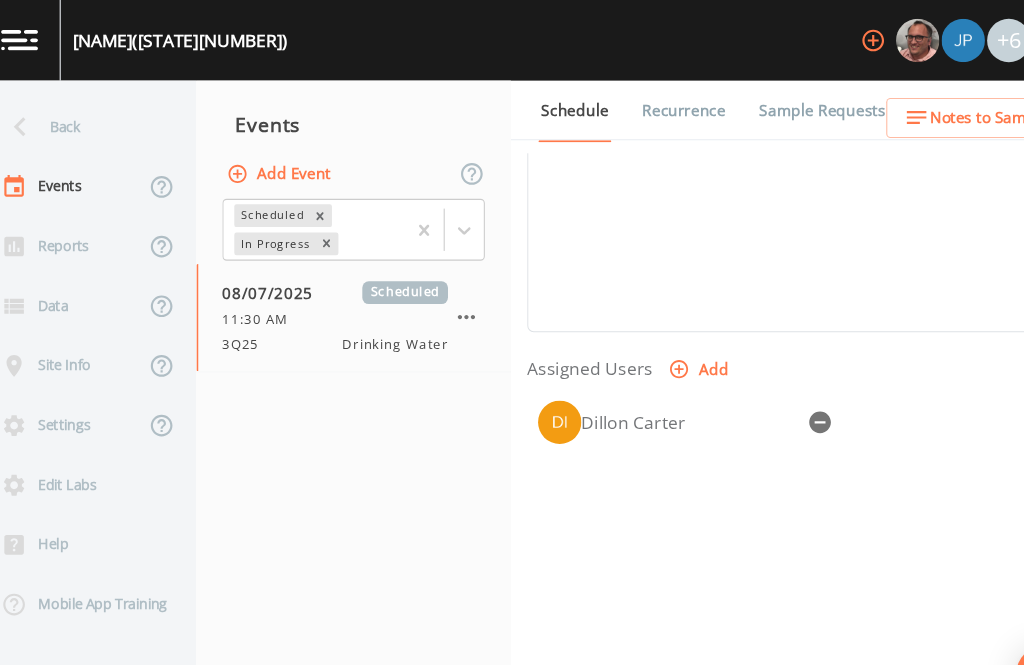 scroll, scrollTop: 57, scrollLeft: 0, axis: vertical 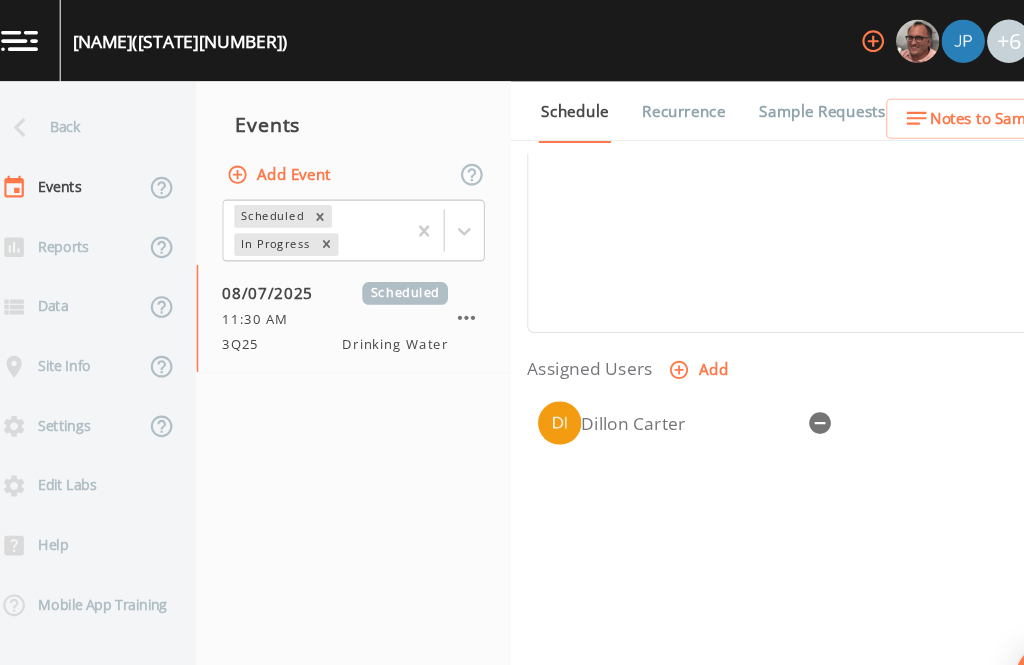 click on "Save" at bounding box center [566, 634] 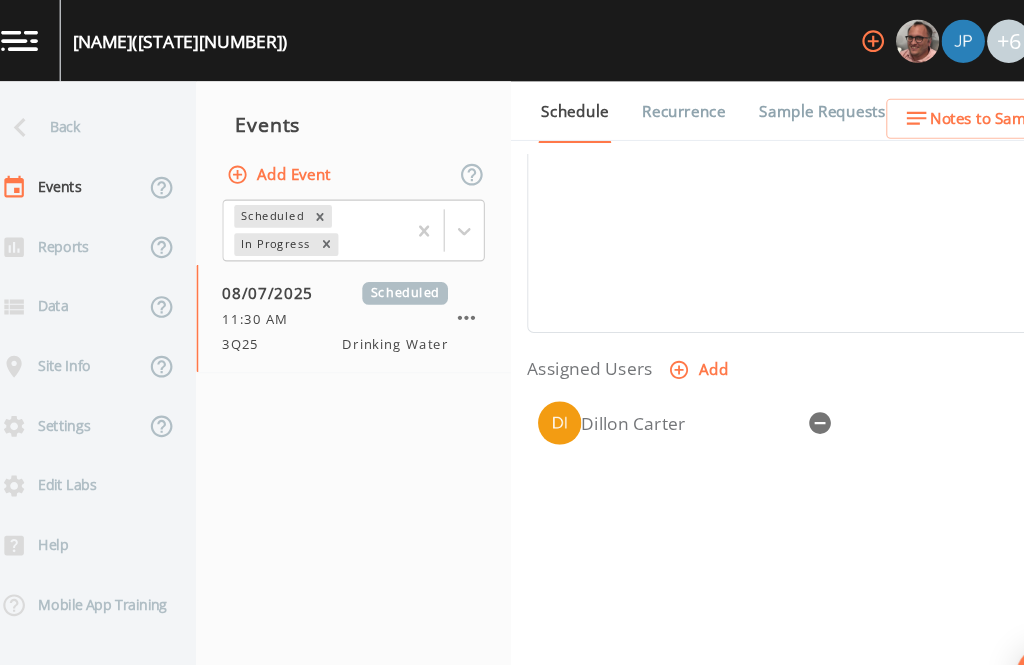 click on "Back" at bounding box center [90, 117] 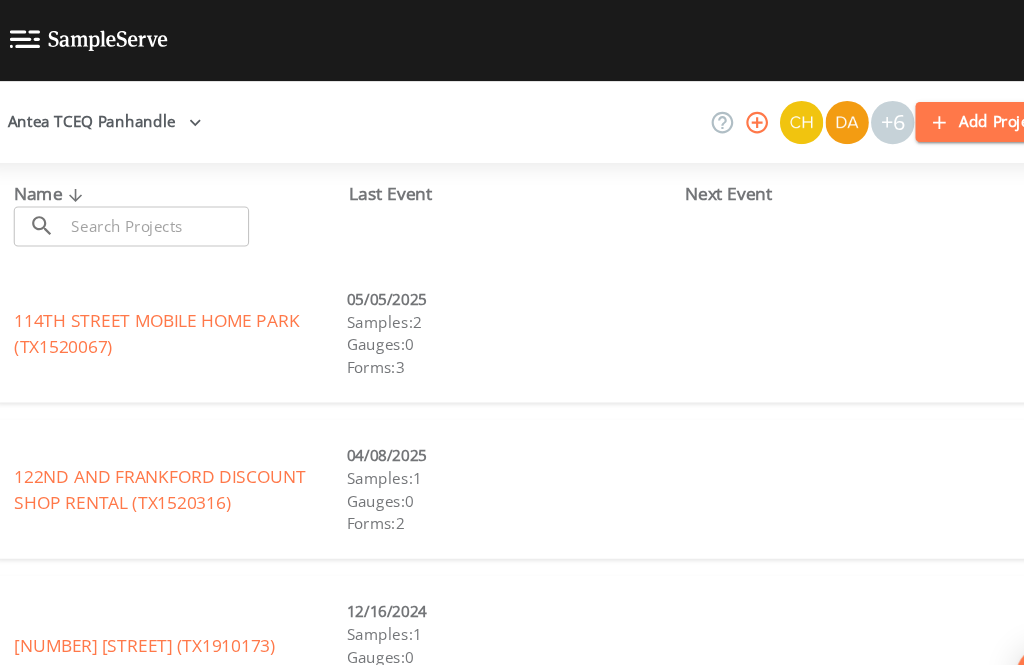 scroll, scrollTop: 0, scrollLeft: 0, axis: both 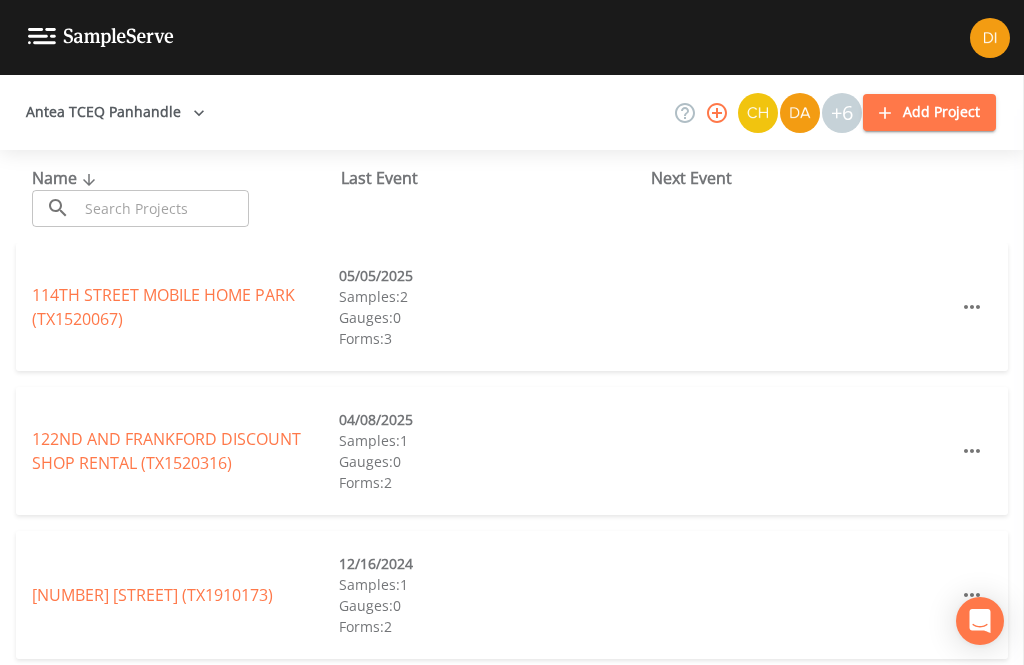 click at bounding box center (163, 208) 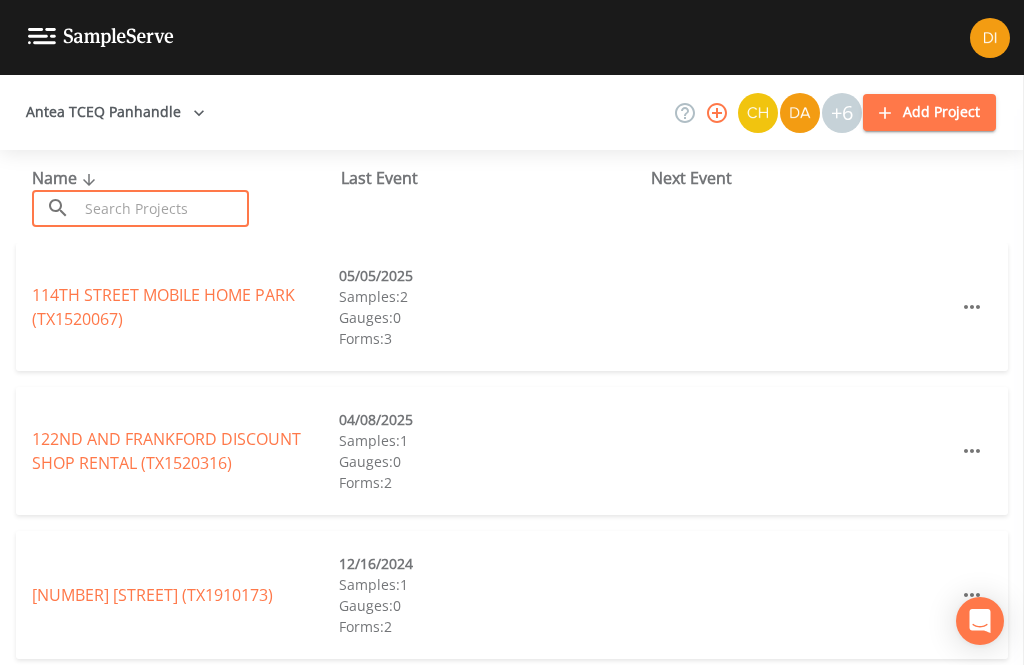 scroll, scrollTop: 18, scrollLeft: 0, axis: vertical 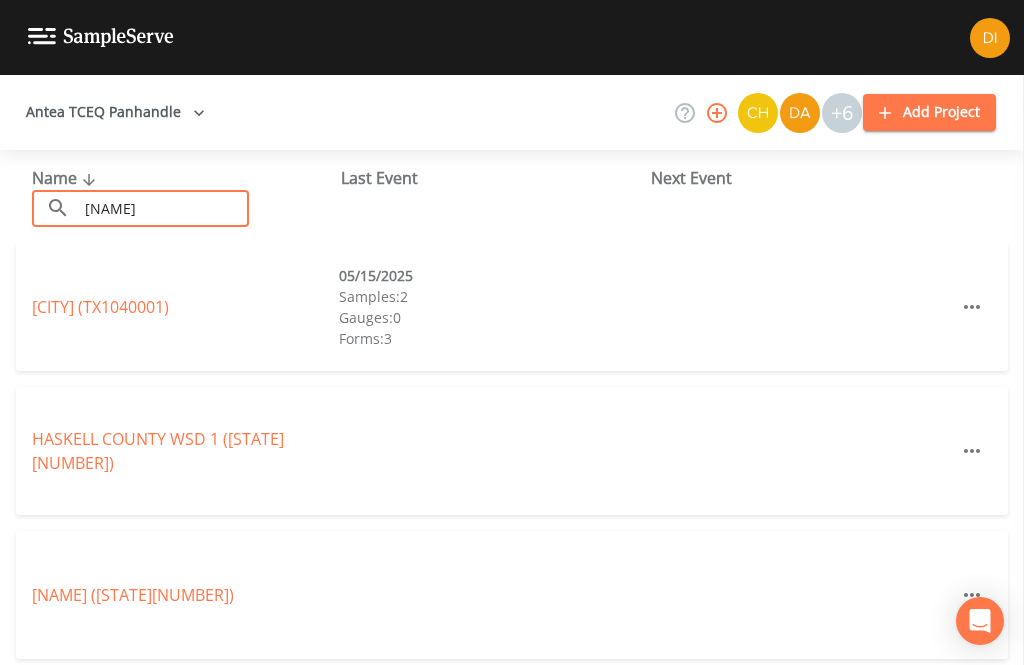 type on "[NAME]" 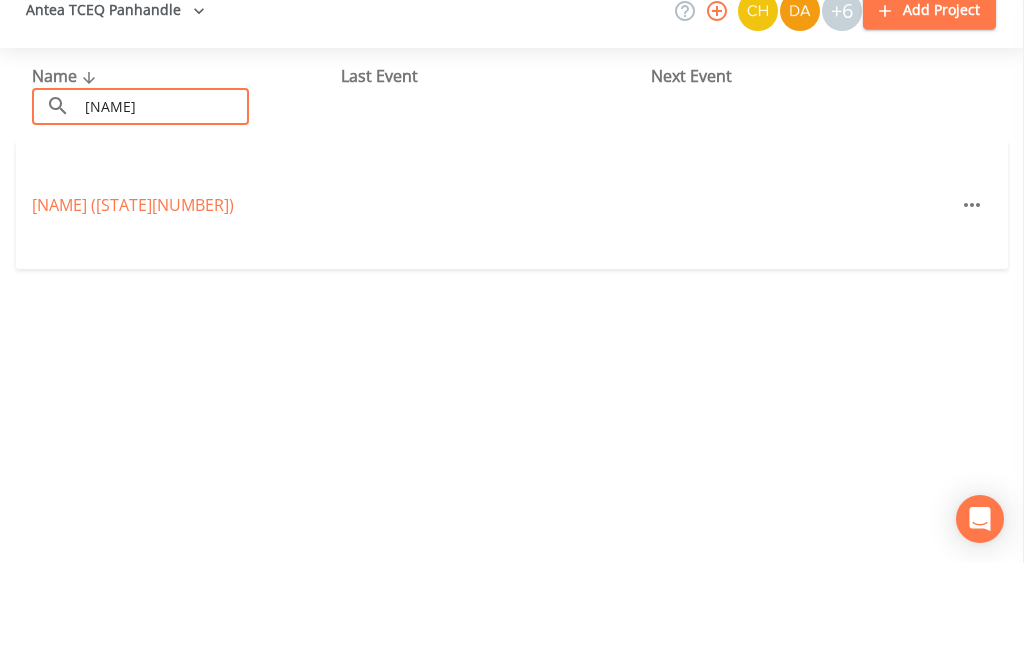 click on "[NAME] [NAME] [NAME]   ([STATE][NUMBER])" at bounding box center (133, 307) 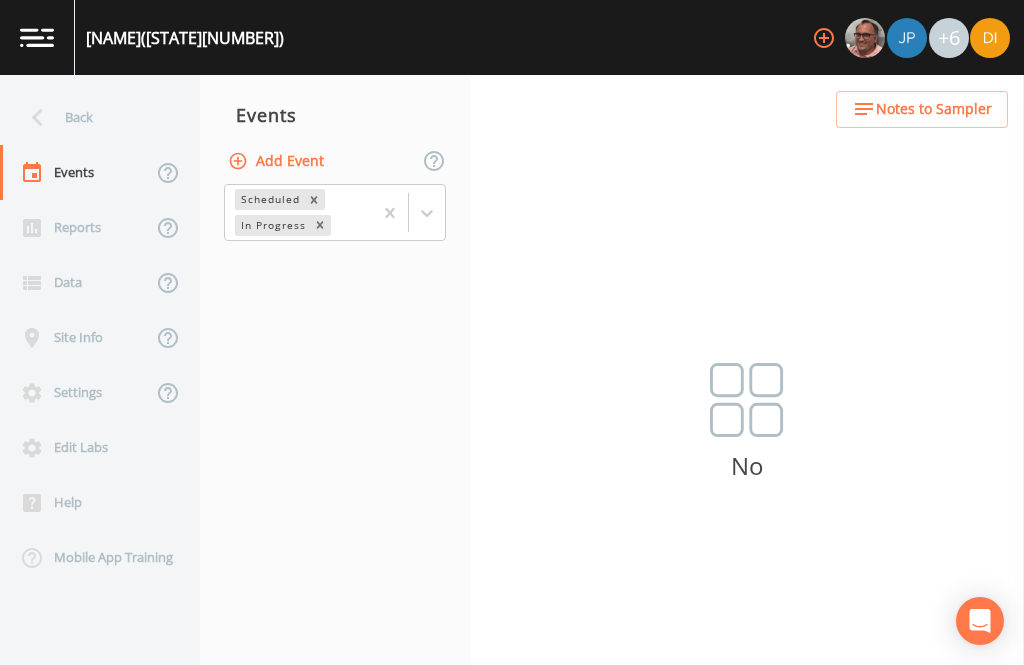click on "Add Event" at bounding box center [278, 161] 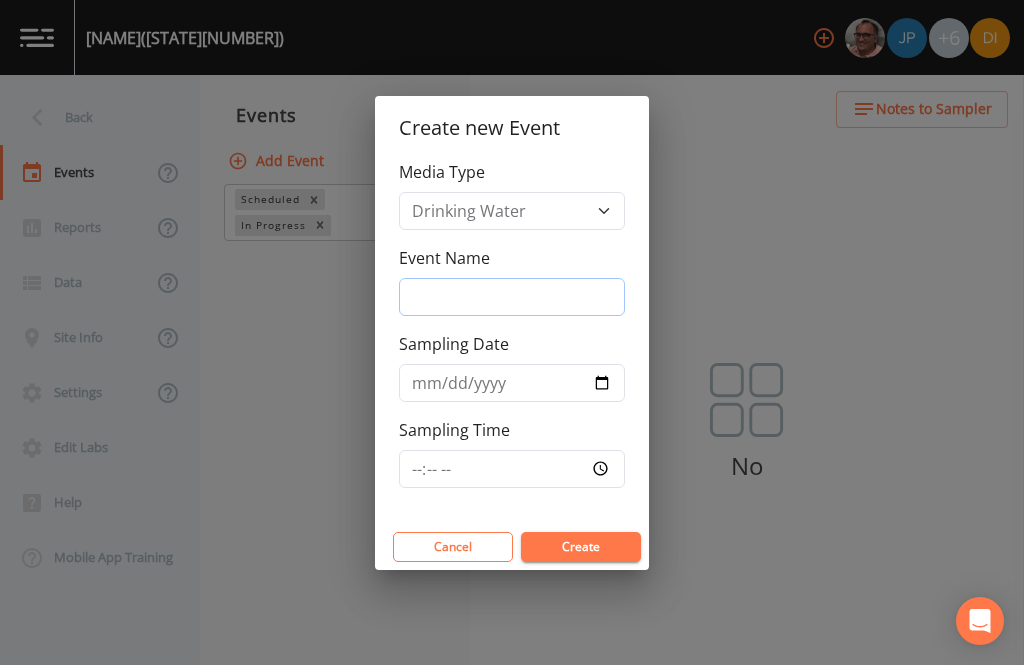 click on "Event Name" at bounding box center (512, 297) 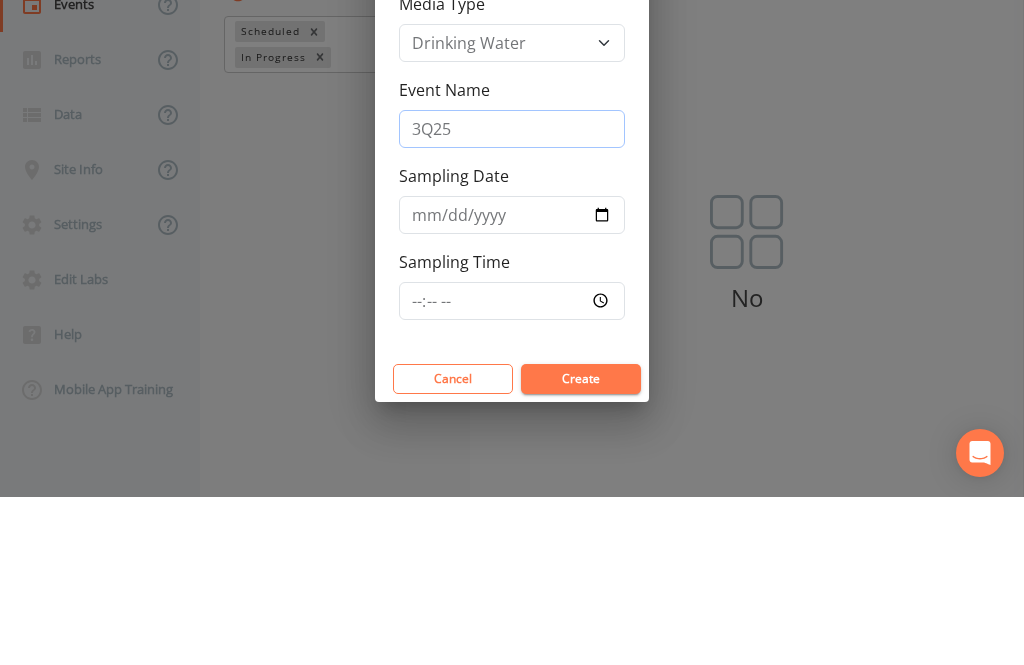 type on "3Q25" 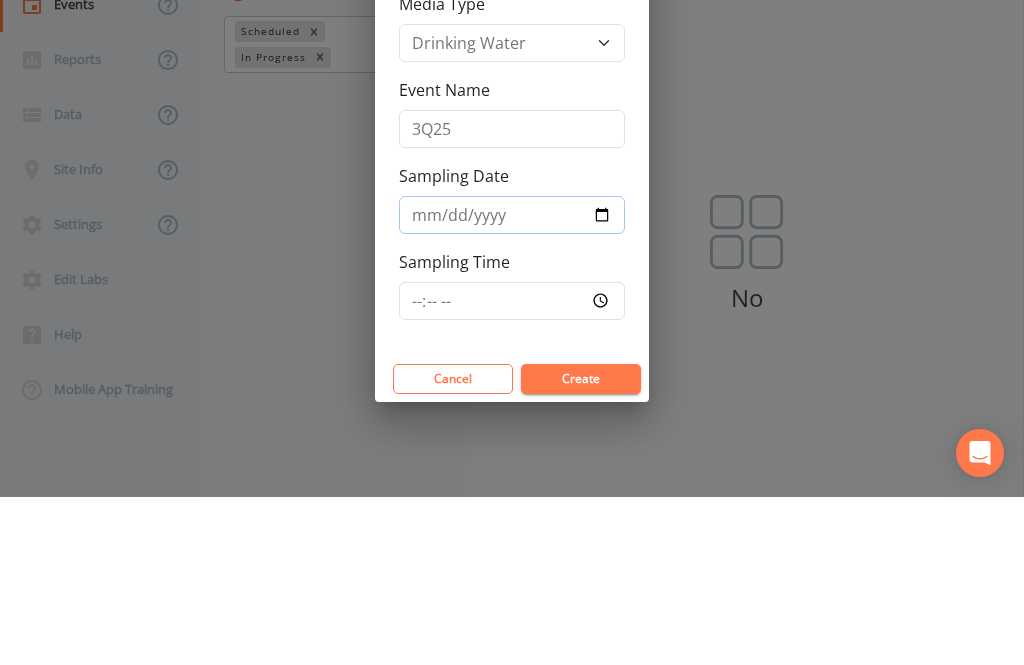 click on "Sampling Date" at bounding box center (512, 383) 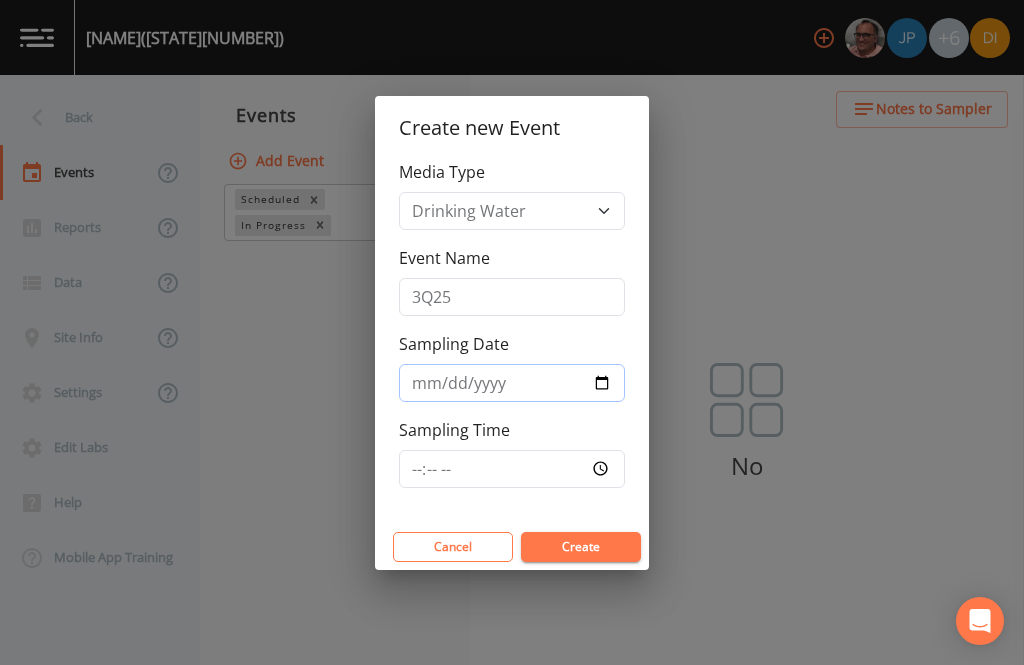 type on "2025-08-07" 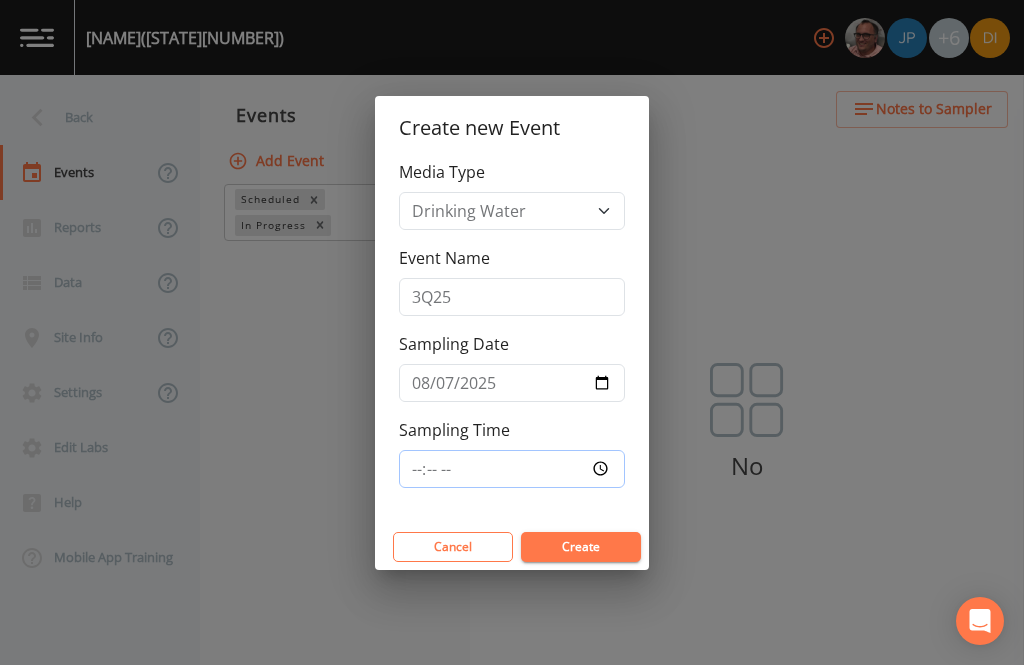 click on "Sampling Time" at bounding box center [512, 469] 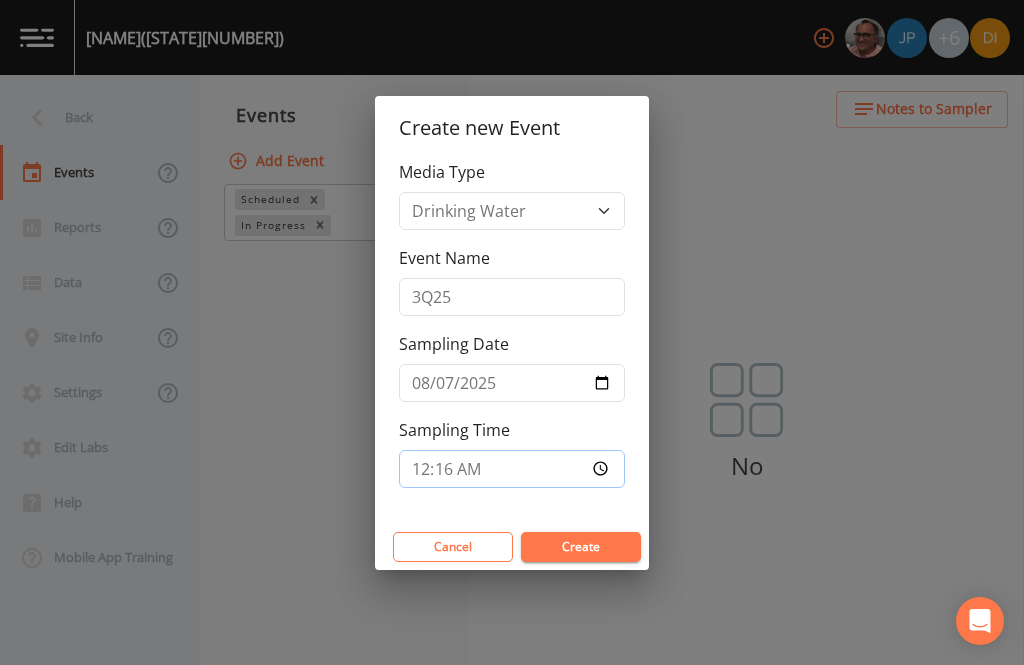 type on "12:00" 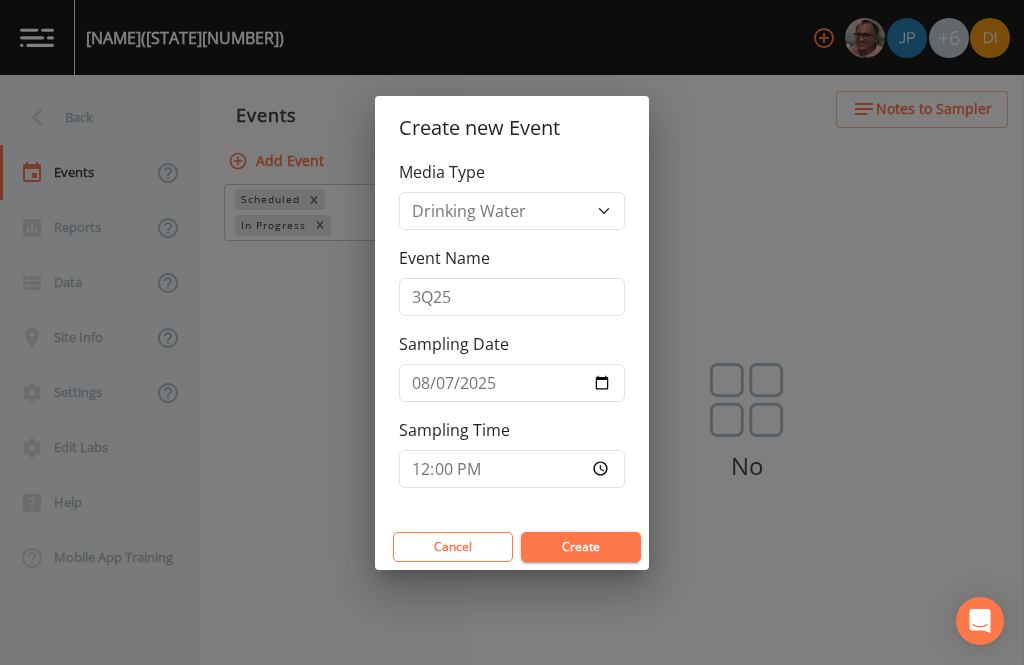 click on "Create" at bounding box center [581, 547] 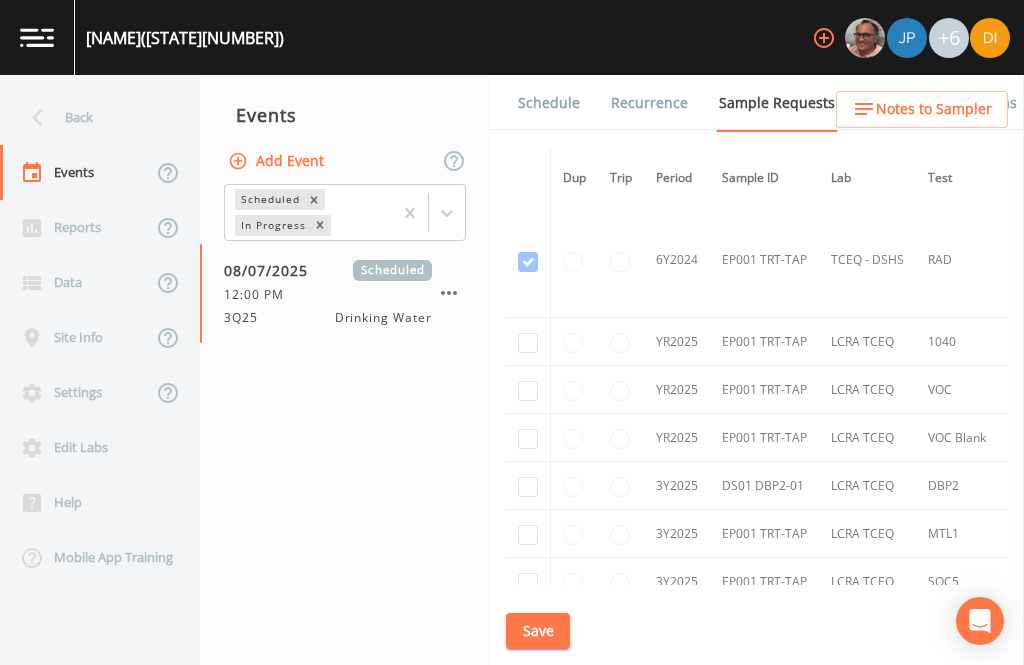 scroll, scrollTop: 926, scrollLeft: 0, axis: vertical 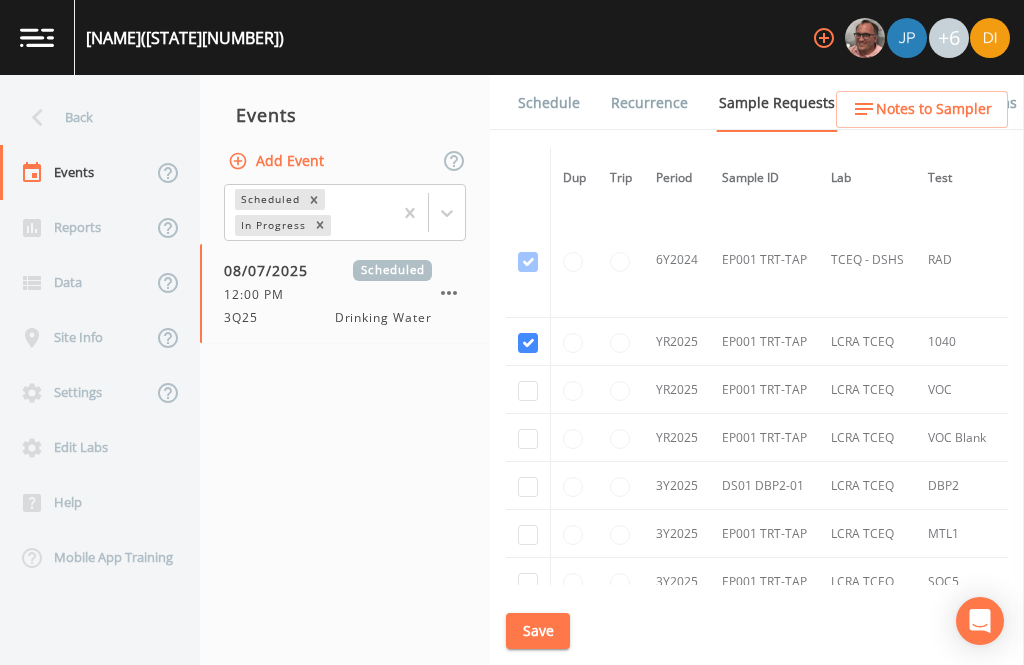 checkbox on "true" 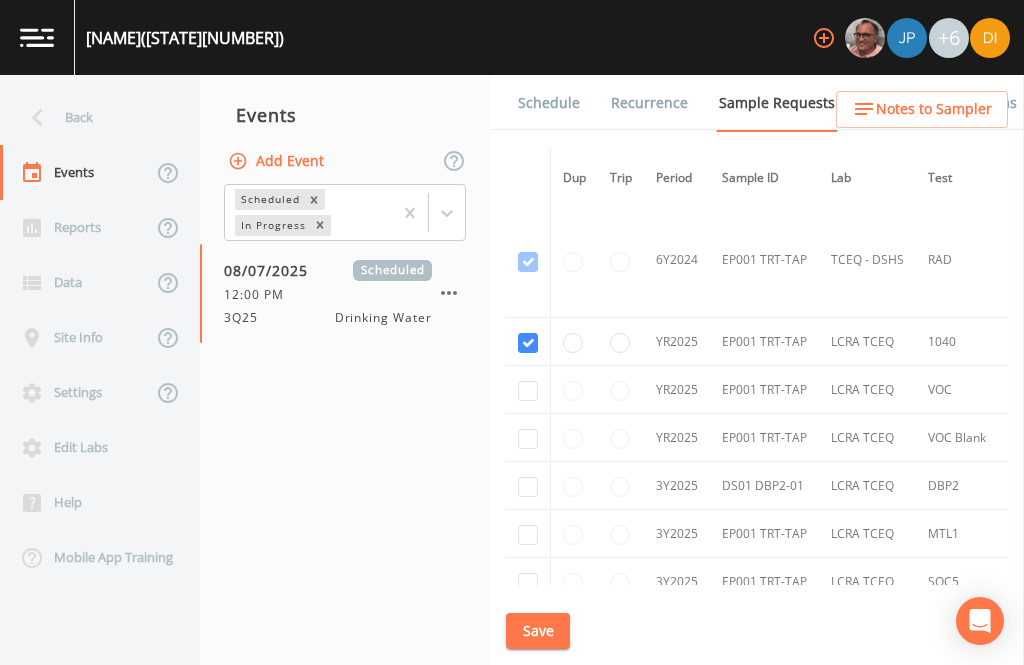 click at bounding box center [528, -658] 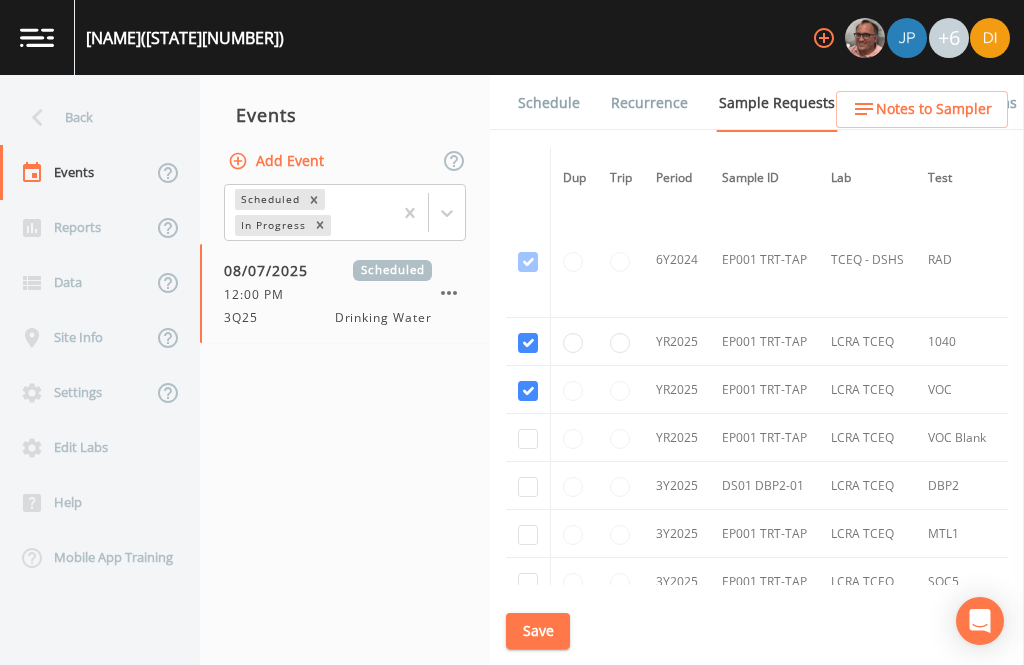 checkbox on "true" 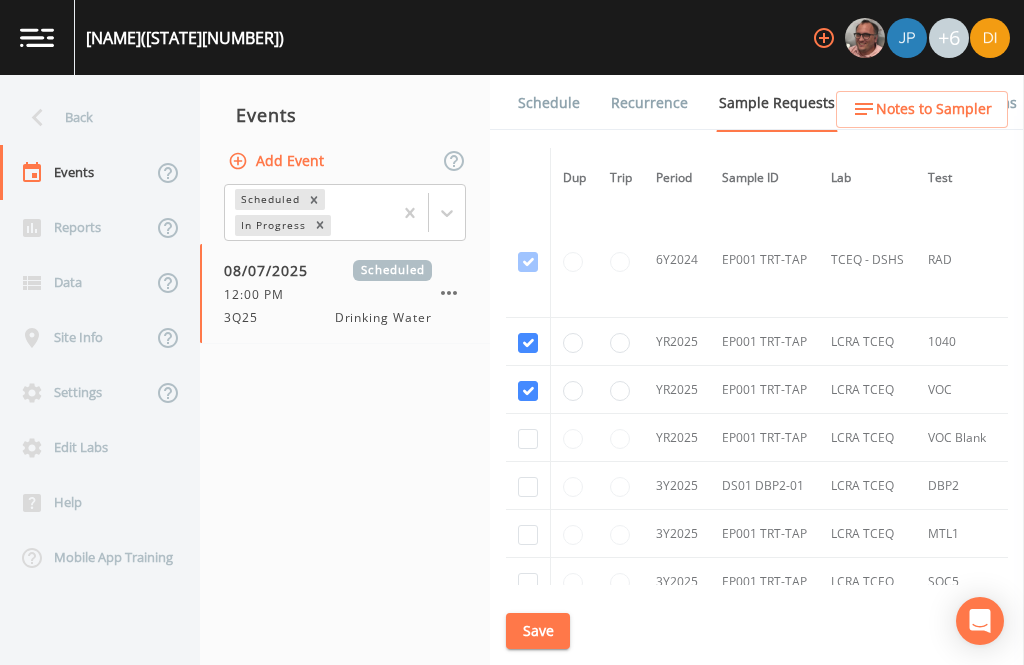 click at bounding box center (528, -543) 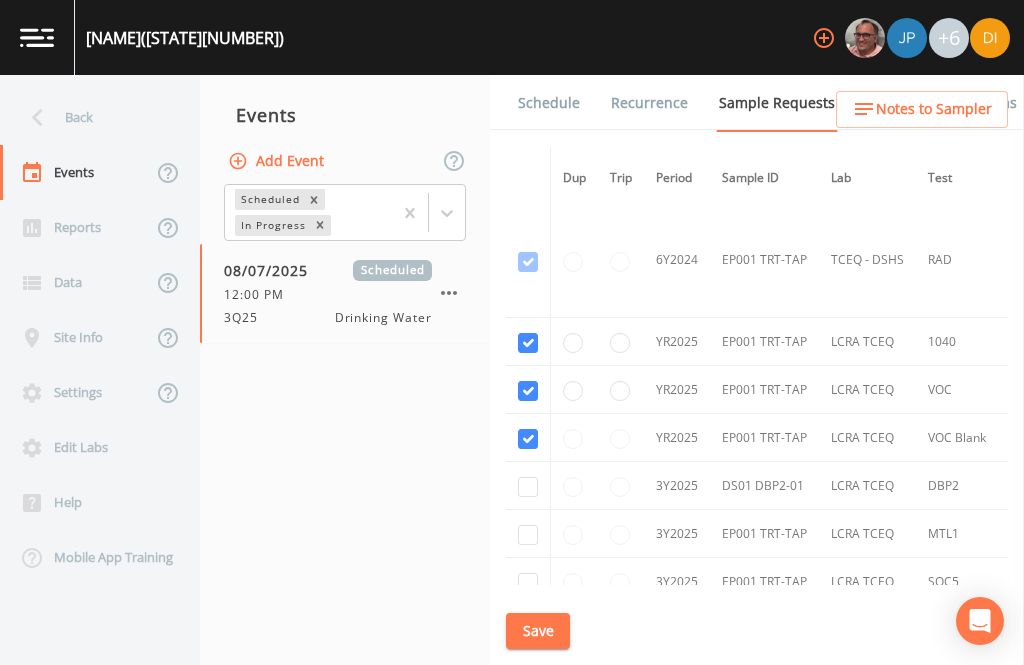checkbox on "true" 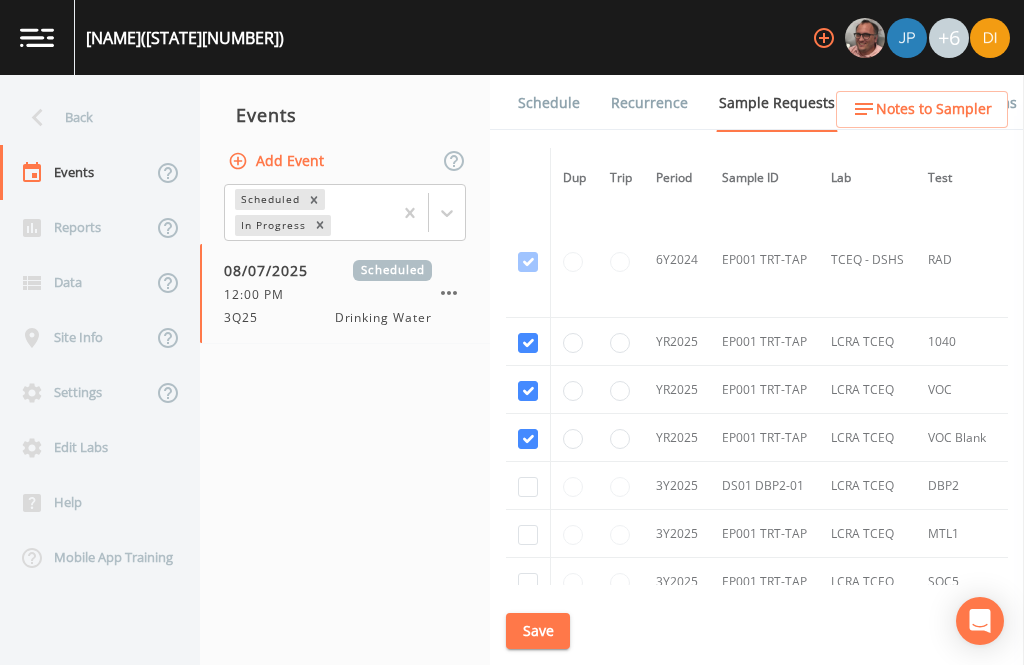 click at bounding box center (528, 487) 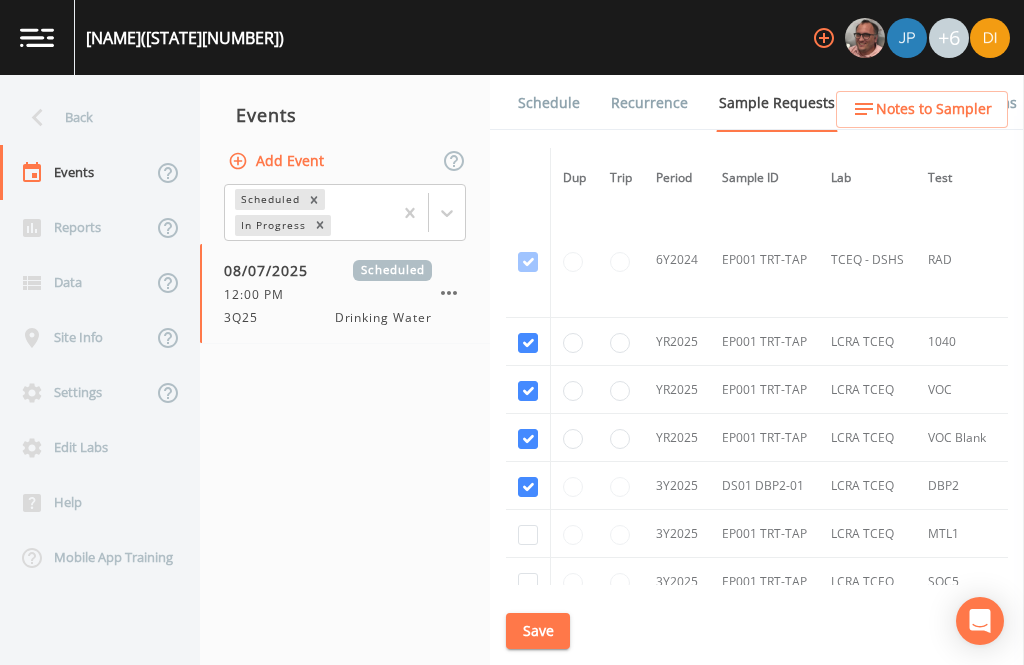 checkbox on "true" 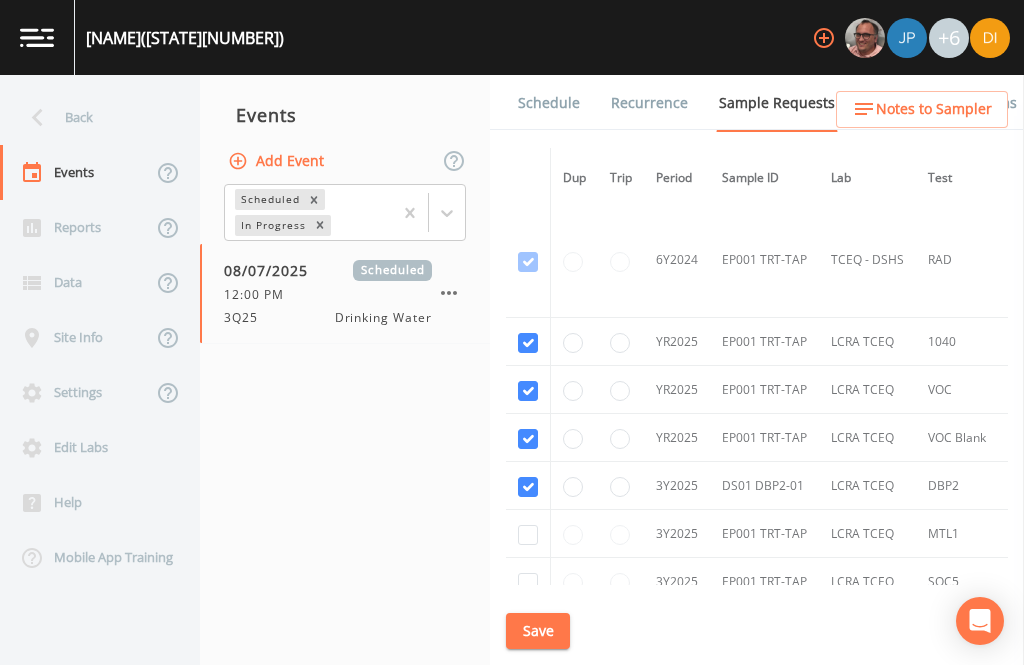 click at bounding box center [528, 535] 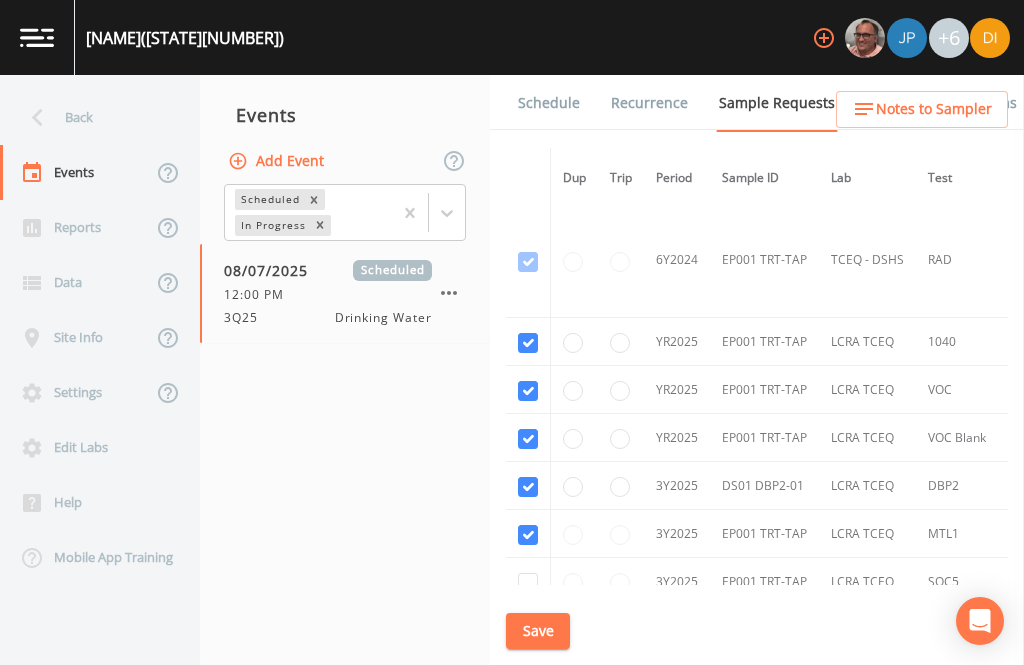 checkbox on "true" 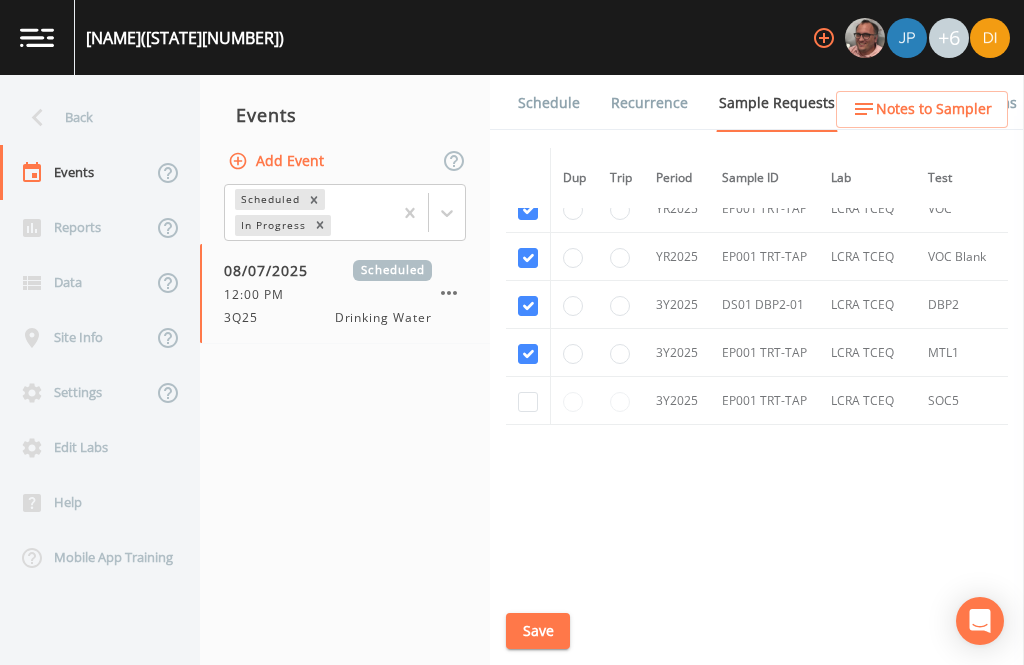 scroll, scrollTop: 1139, scrollLeft: 0, axis: vertical 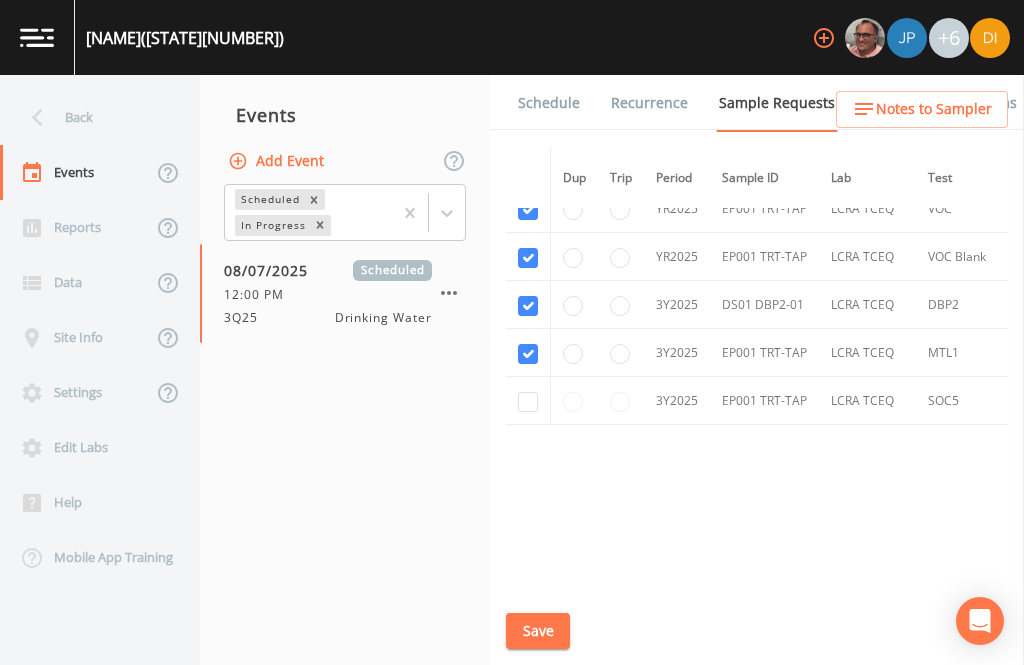 click at bounding box center (528, 402) 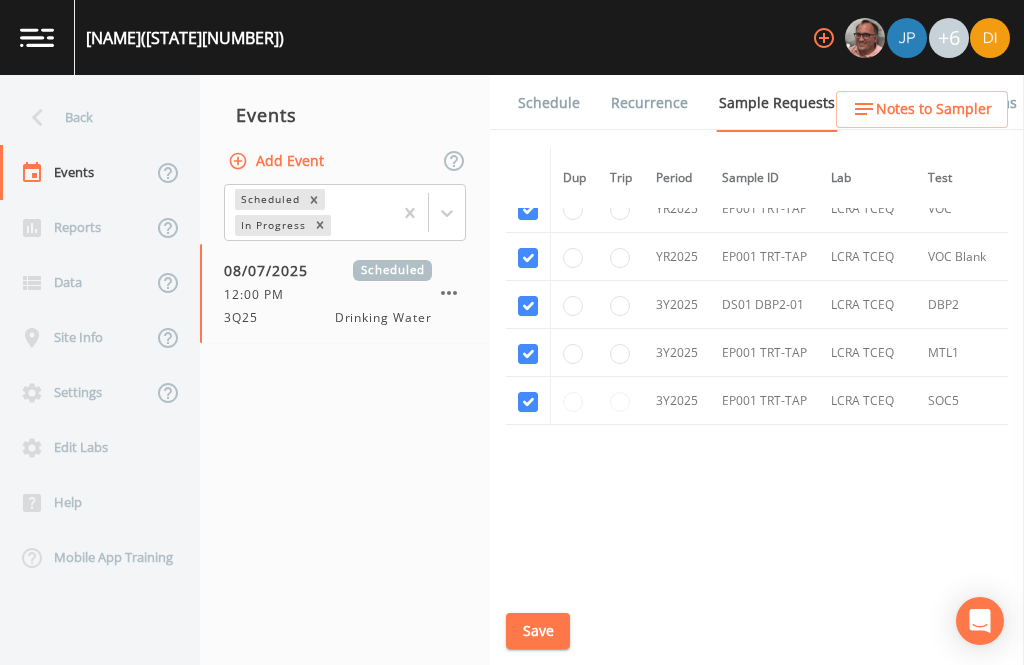 checkbox on "true" 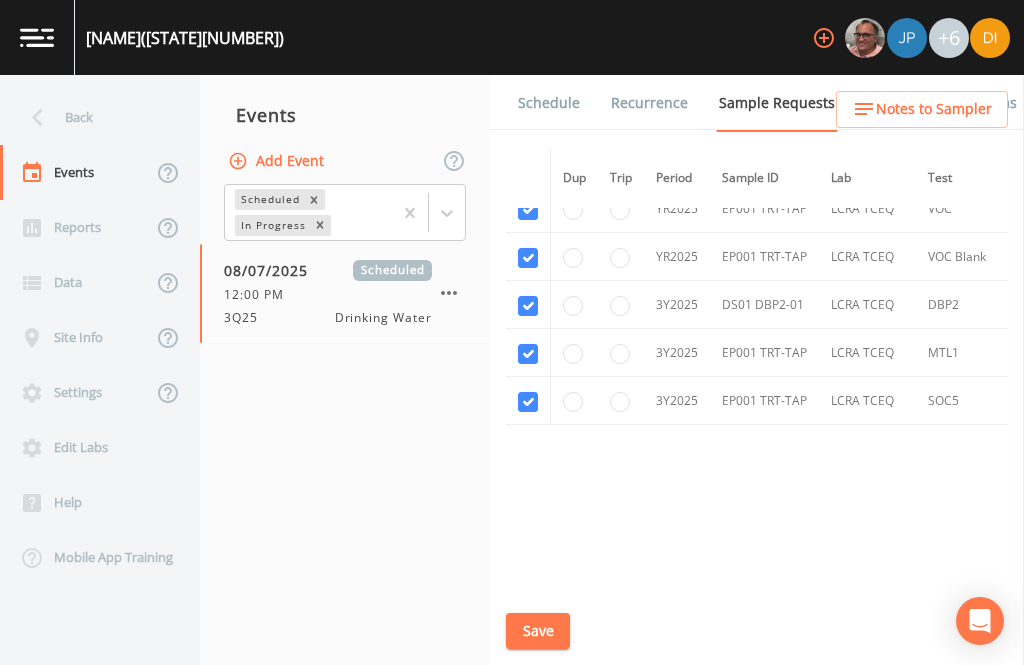 click on "Save" at bounding box center [538, 631] 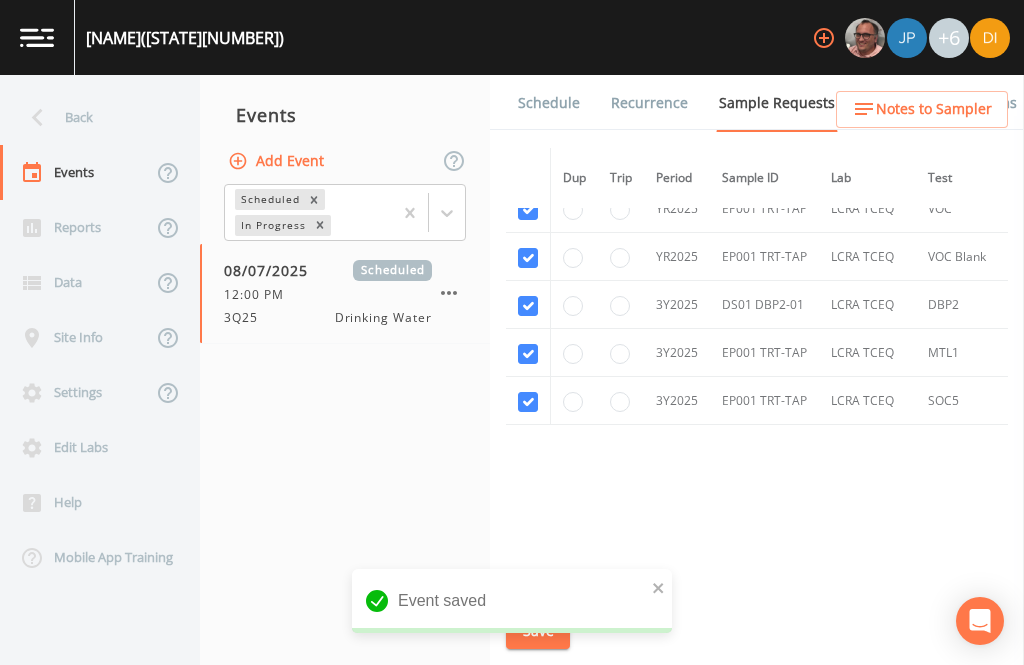 click on "Schedule" at bounding box center [549, 103] 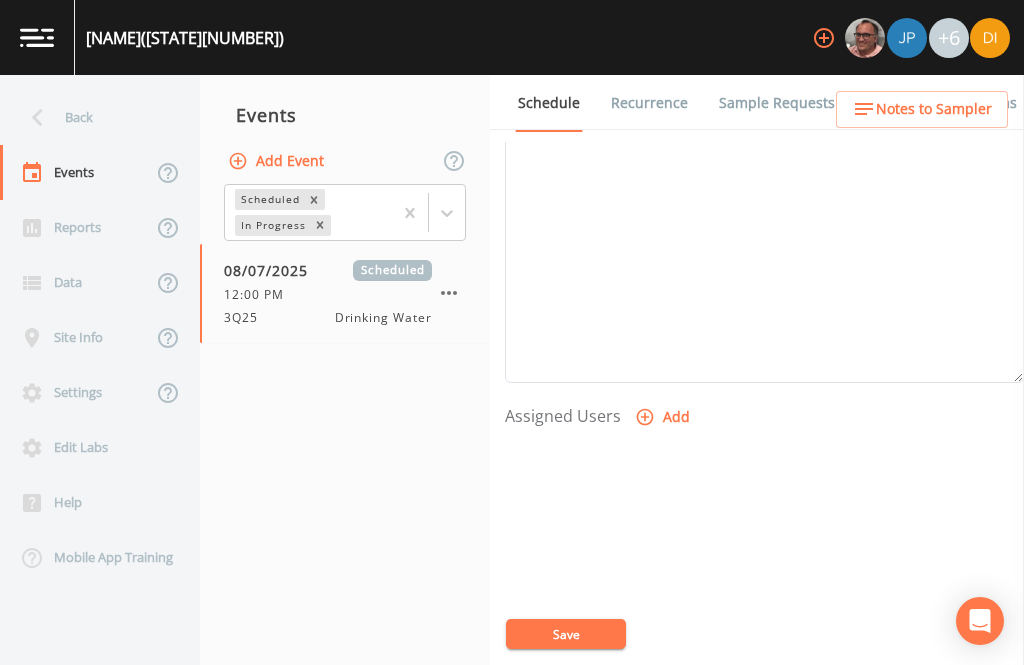 scroll, scrollTop: 607, scrollLeft: 0, axis: vertical 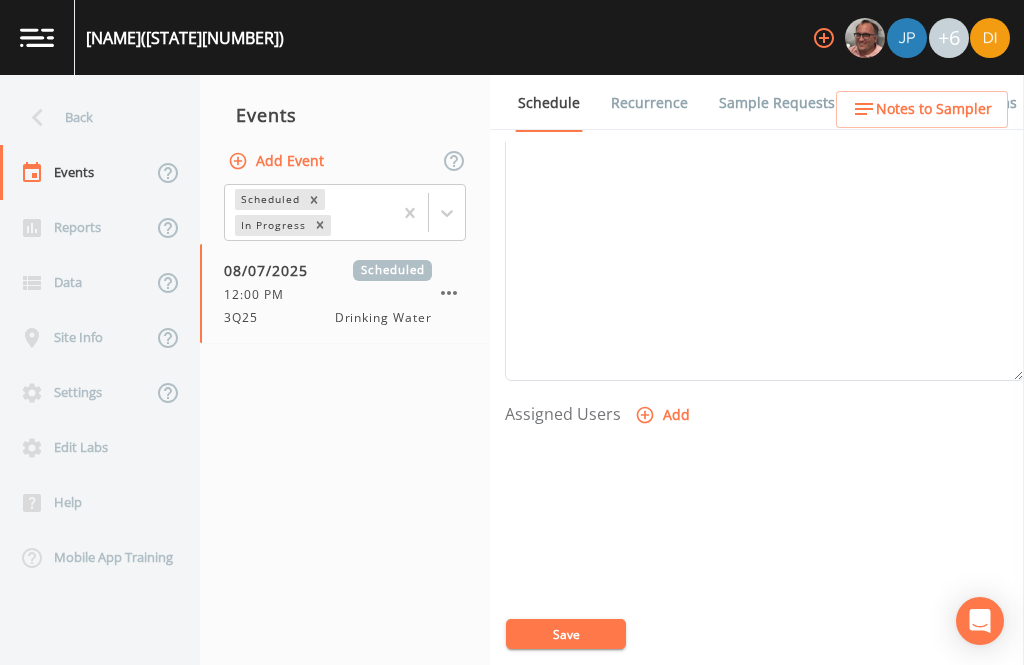 click on "Add" at bounding box center [664, 415] 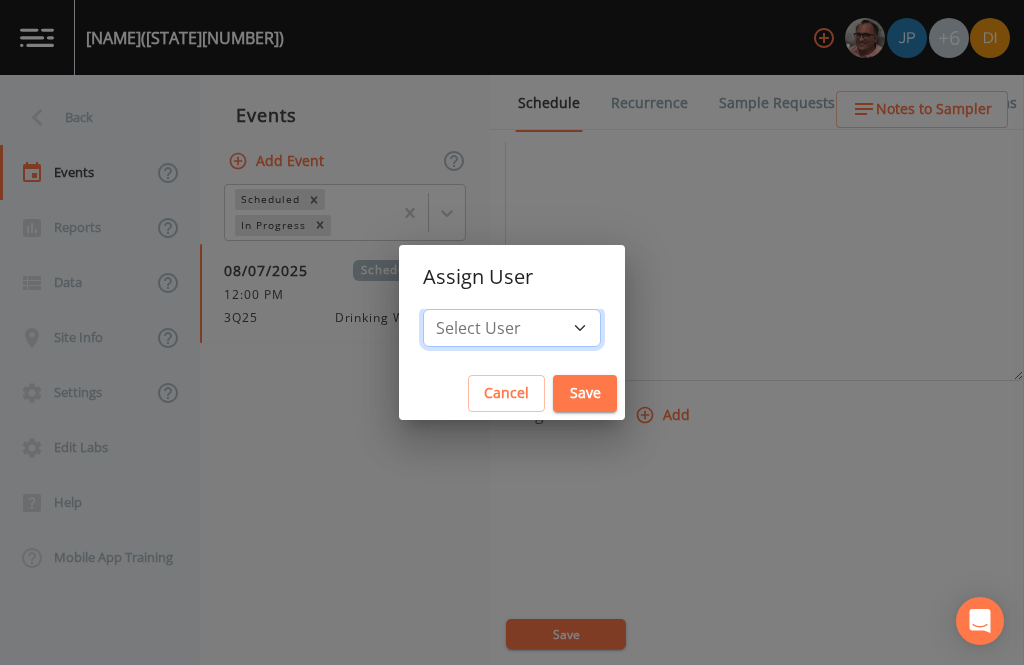 click on "Select User [FIRST] [LAST] [FIRST] [LAST] [FIRST] [LAST] [FIRST] [LAST] [FIRST] [LAST] [FIRST] [LAST] [FIRST] [LAST] [FIRST] [LAST]" at bounding box center (512, 328) 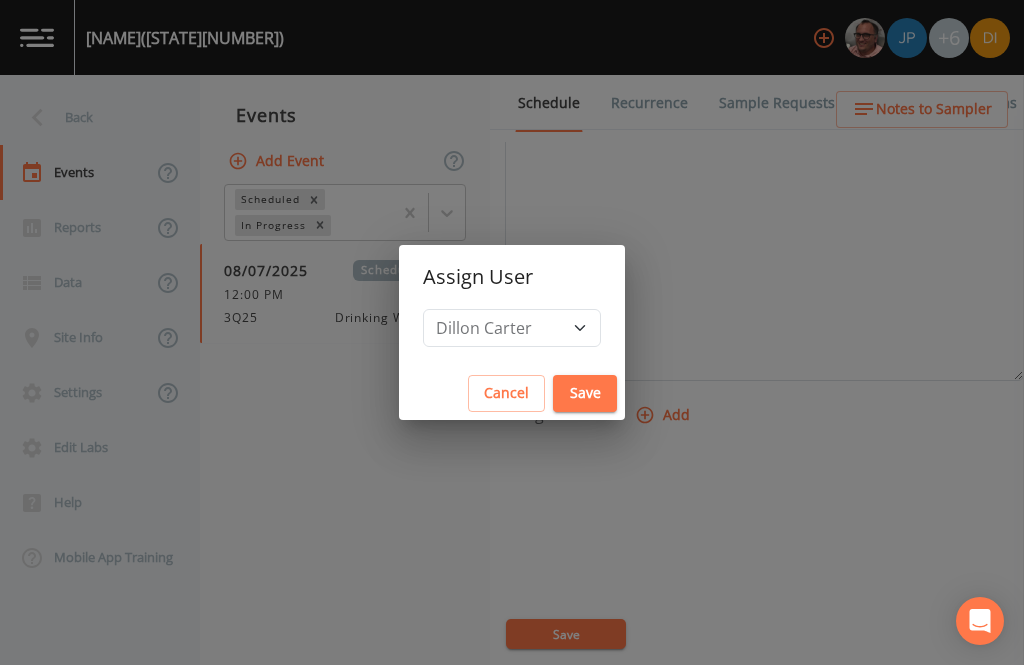 click on "Save" at bounding box center [585, 393] 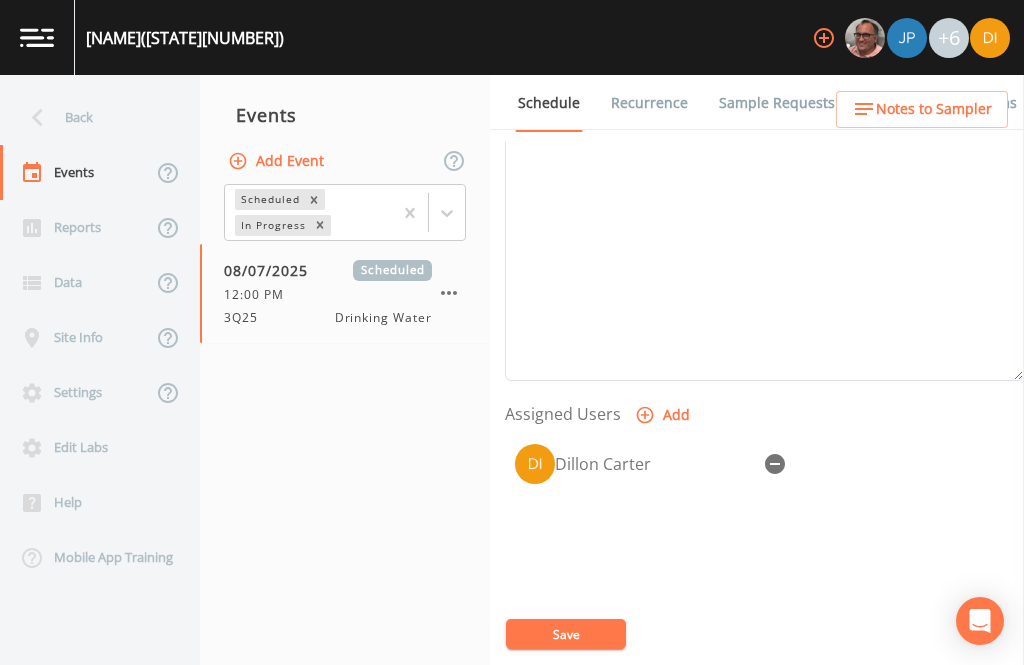 click on "Save" at bounding box center (566, 634) 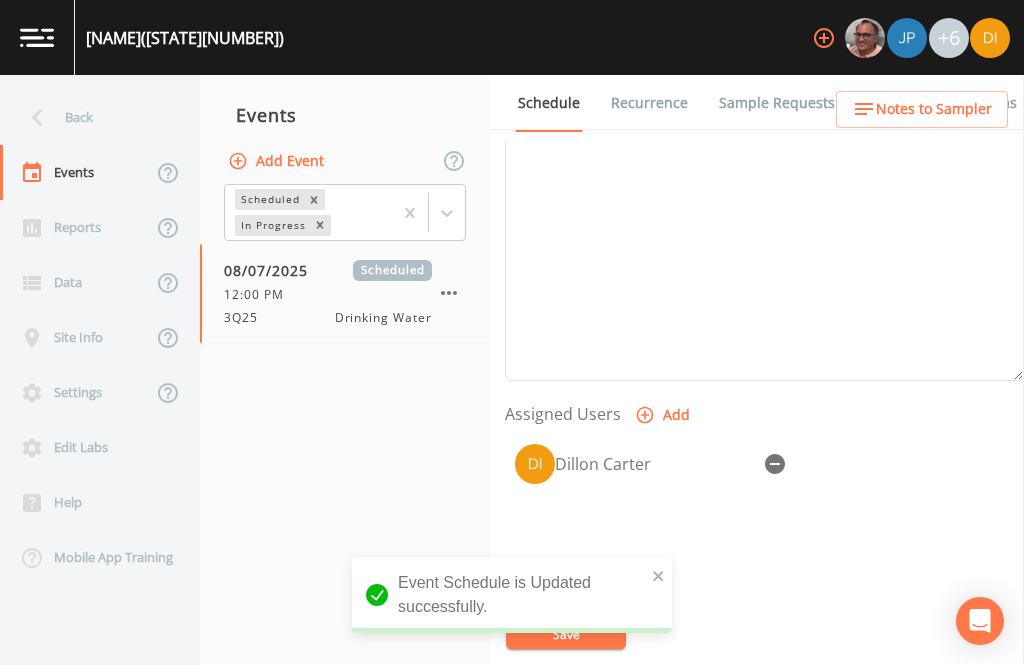 click on "Back" at bounding box center (90, 117) 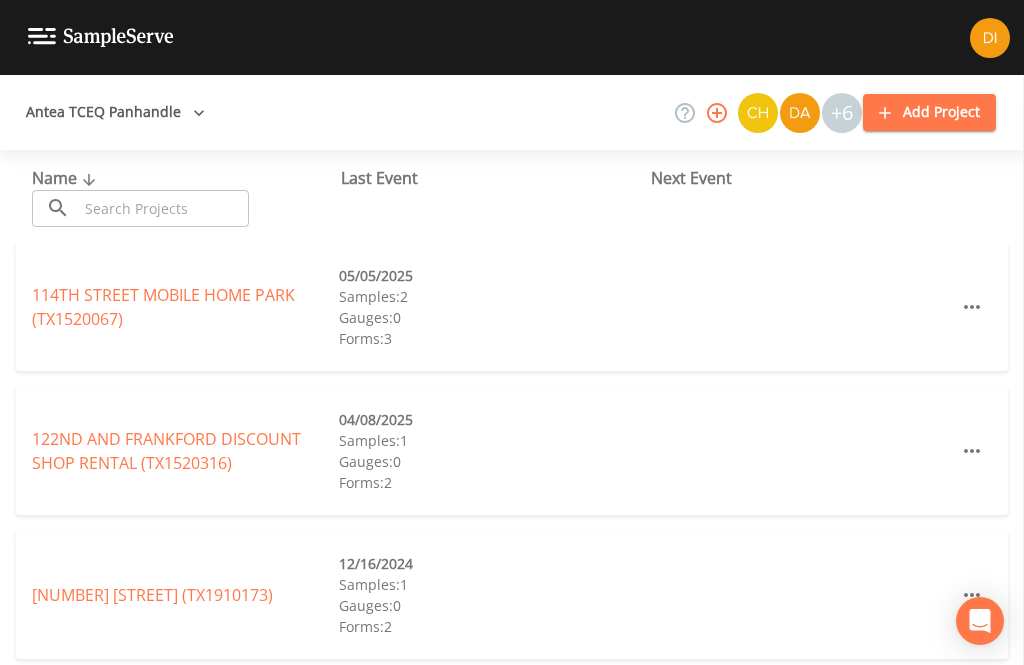 click at bounding box center (163, 208) 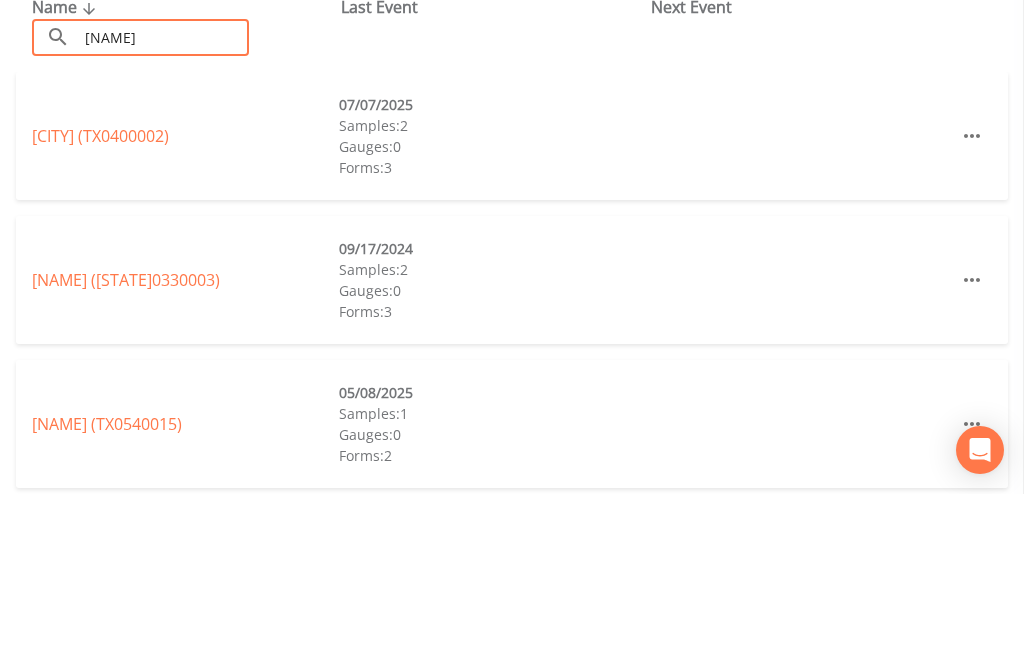 type on "[NAME]" 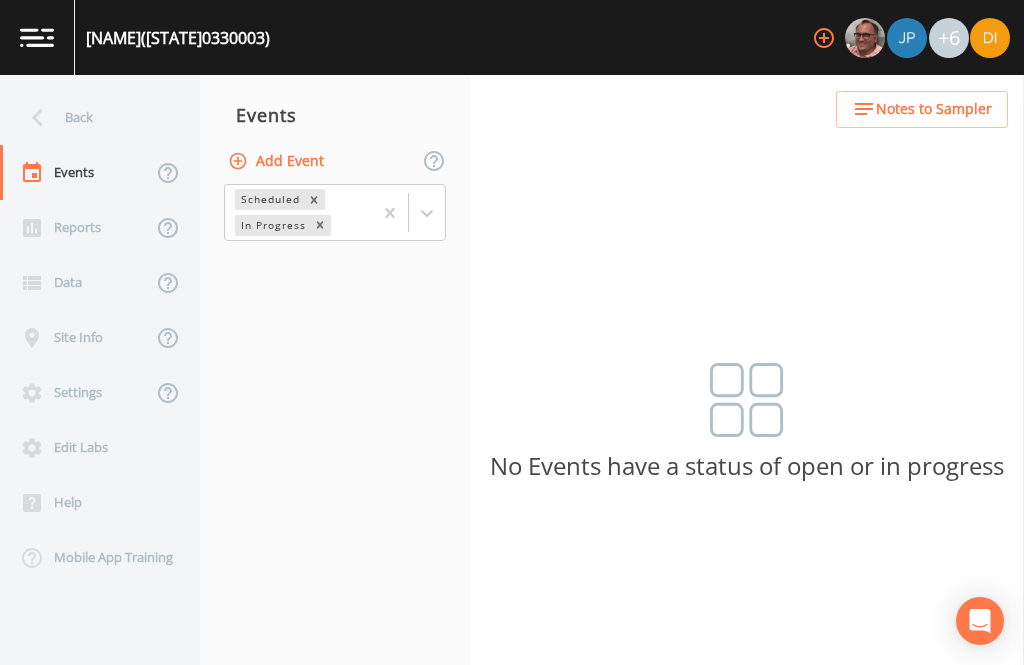 click on "Add Event" at bounding box center [278, 161] 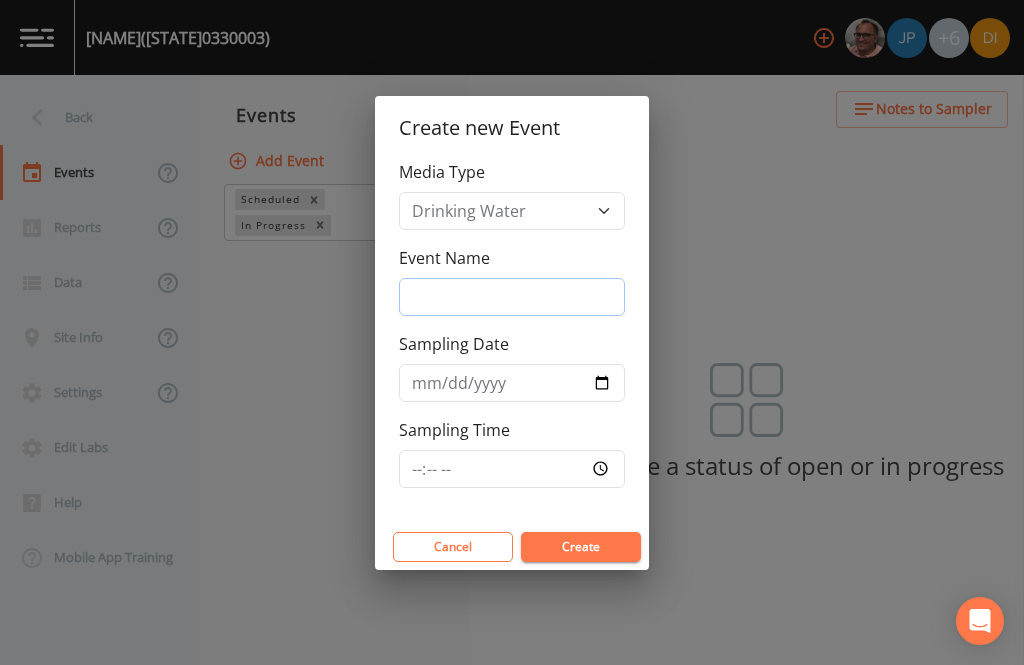 click on "Event Name" at bounding box center (512, 297) 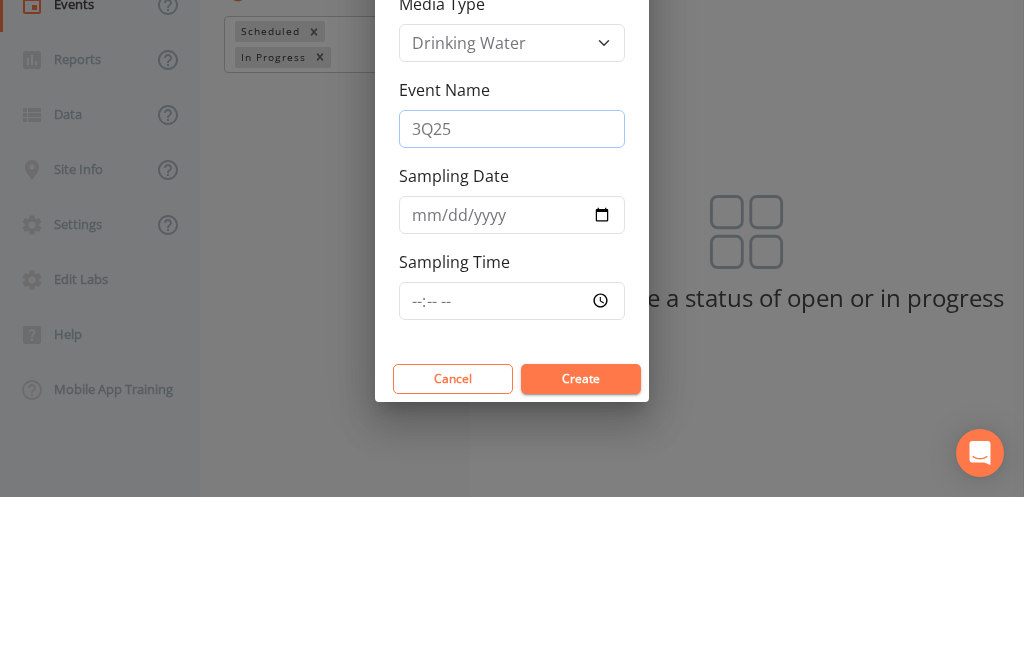 type on "3Q25" 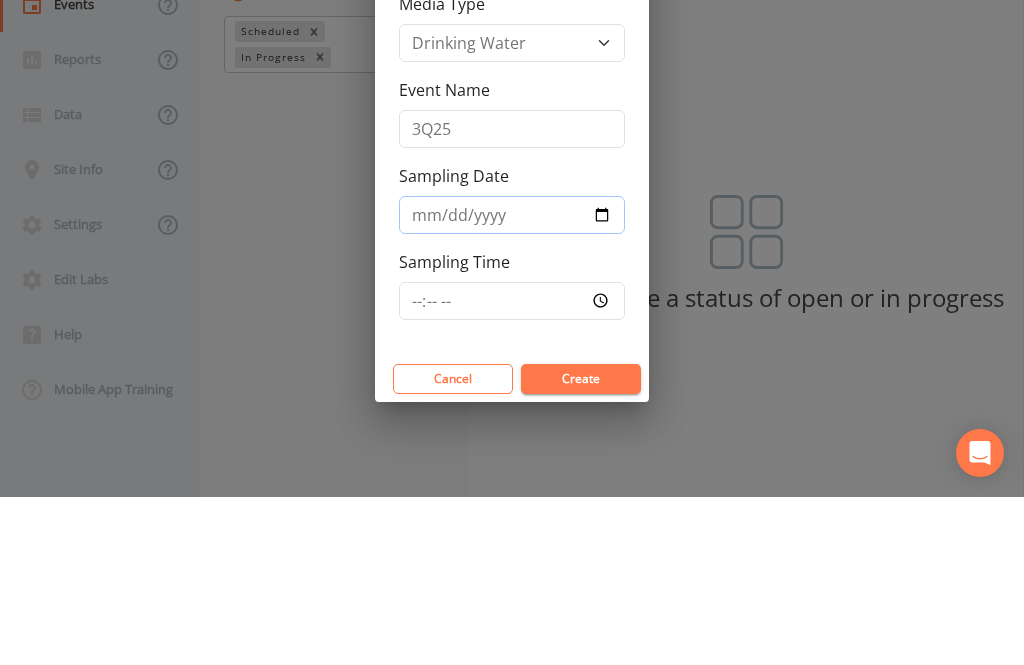 click on "Sampling Date" at bounding box center (512, 383) 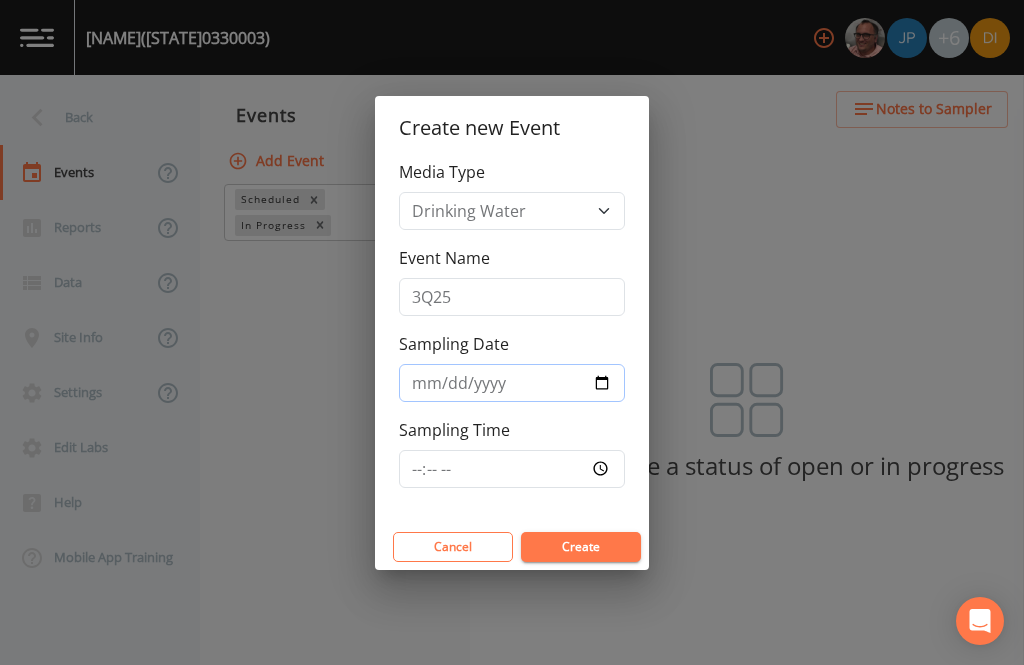 type on "2025-08-07" 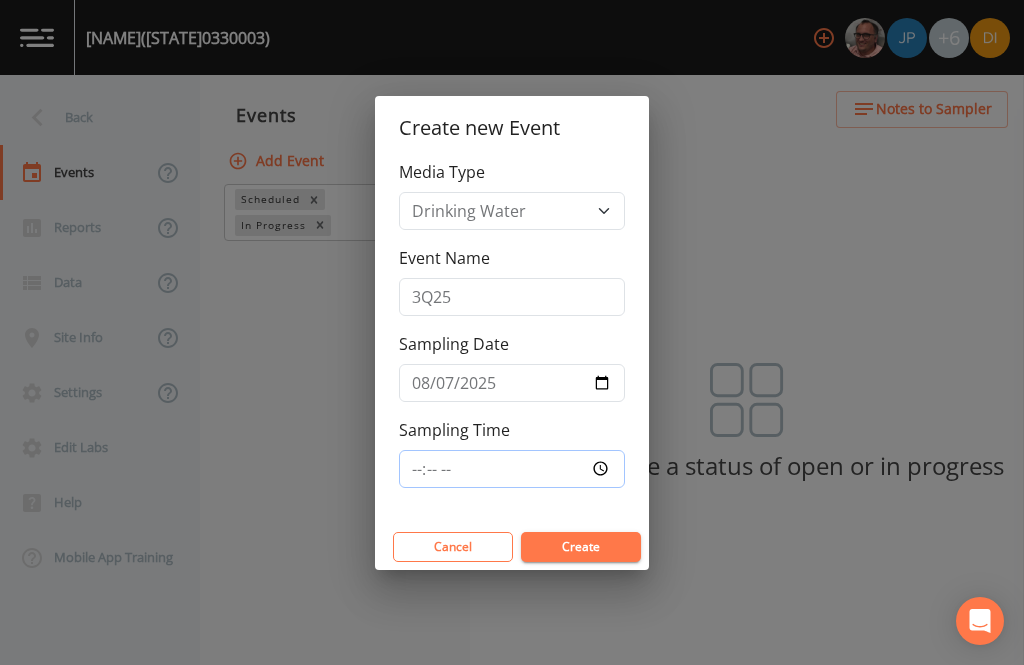 click on "Sampling Time" at bounding box center (512, 469) 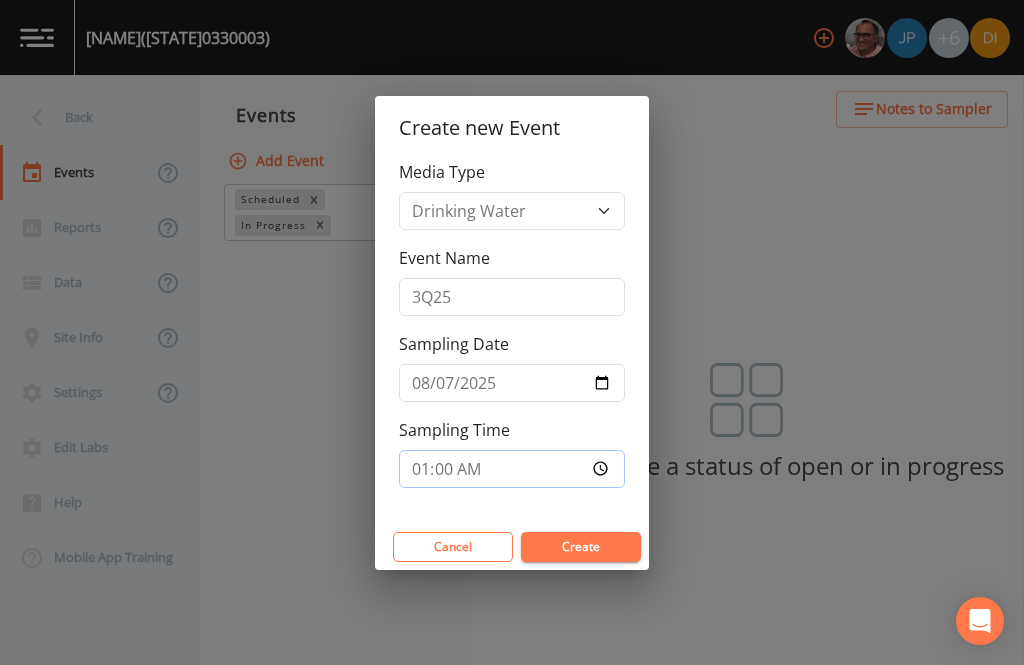 type on "13:00" 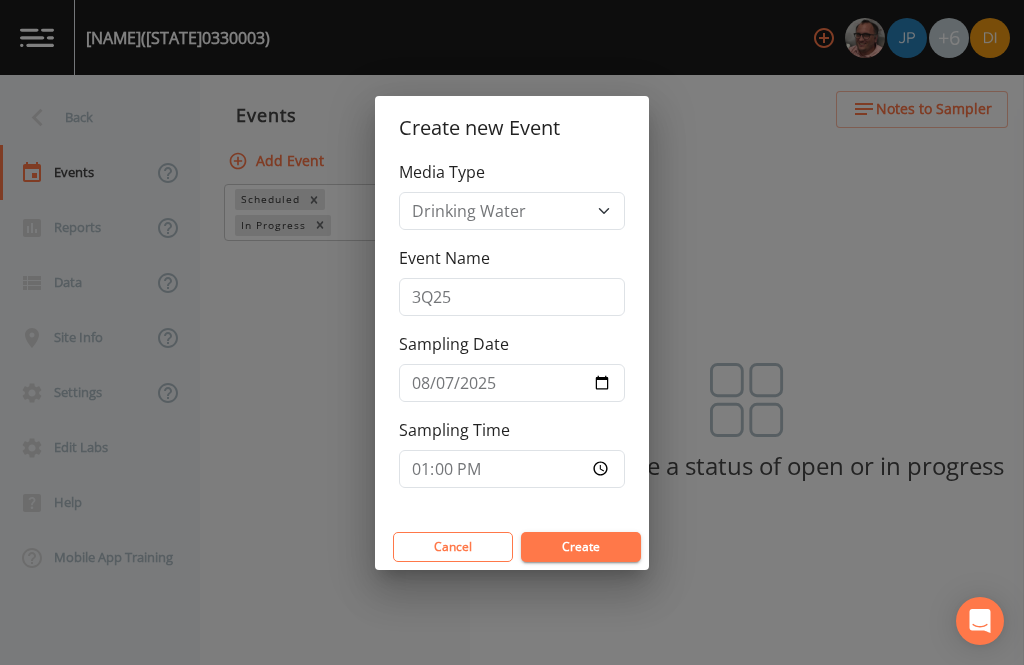 click on "Create" at bounding box center [581, 547] 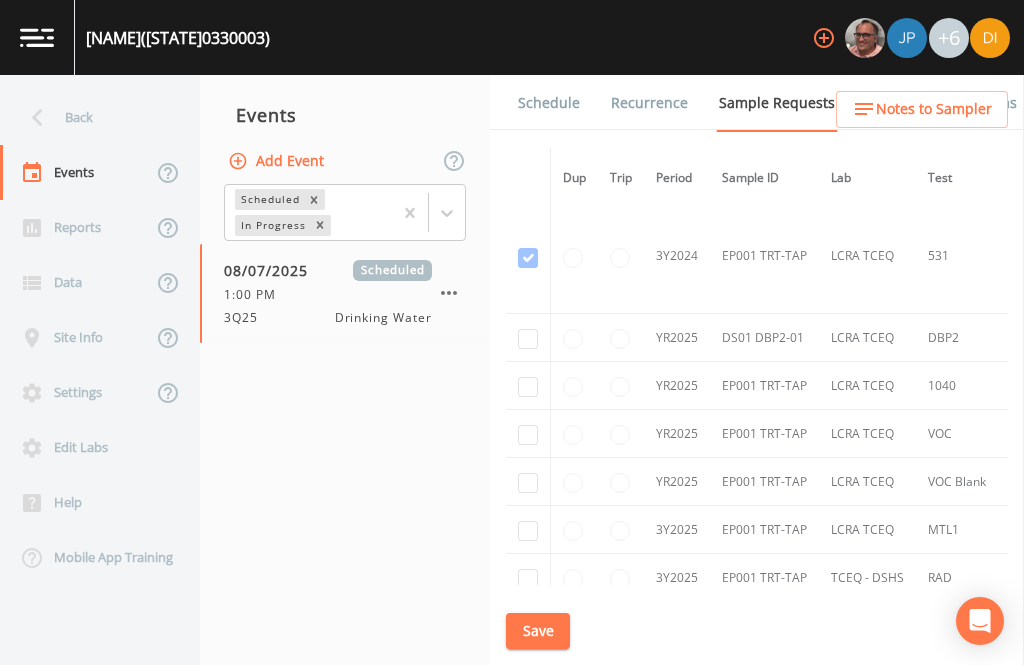 scroll, scrollTop: 920, scrollLeft: 0, axis: vertical 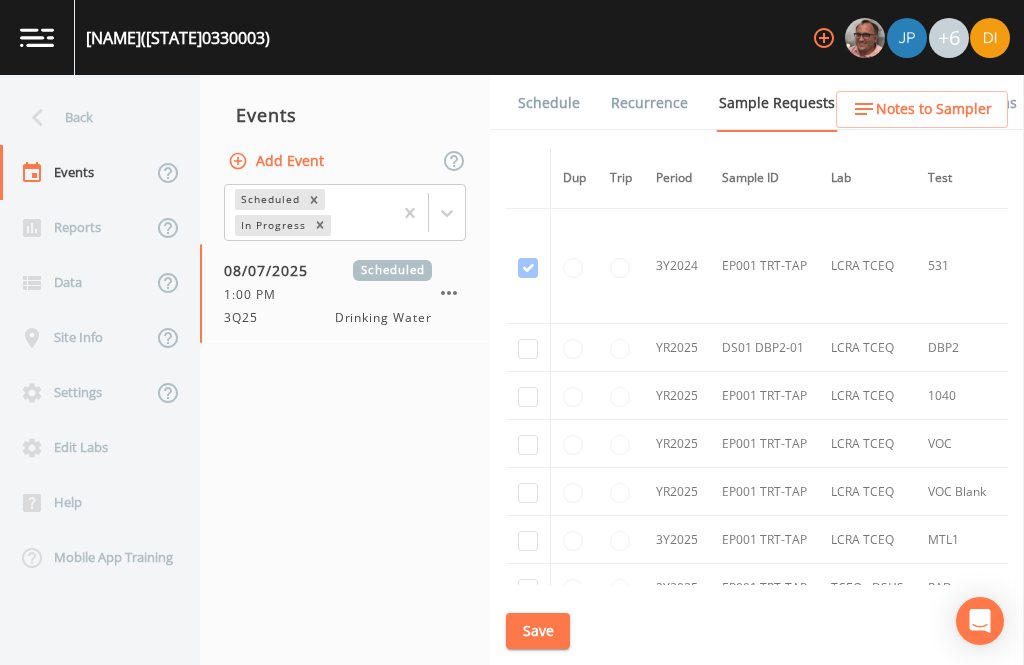 click at bounding box center (528, -652) 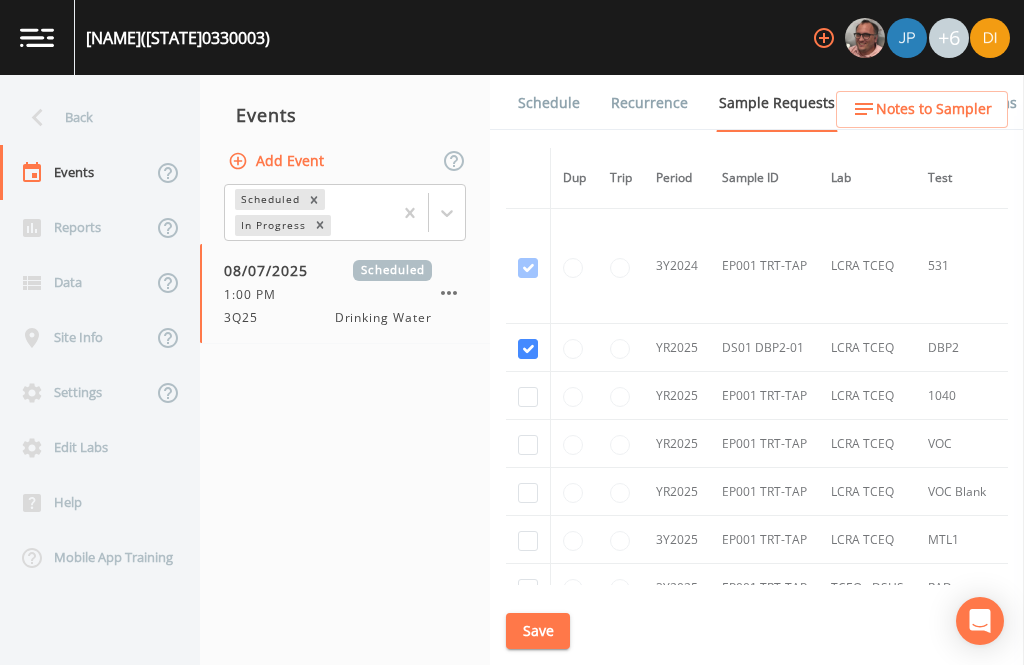 checkbox on "true" 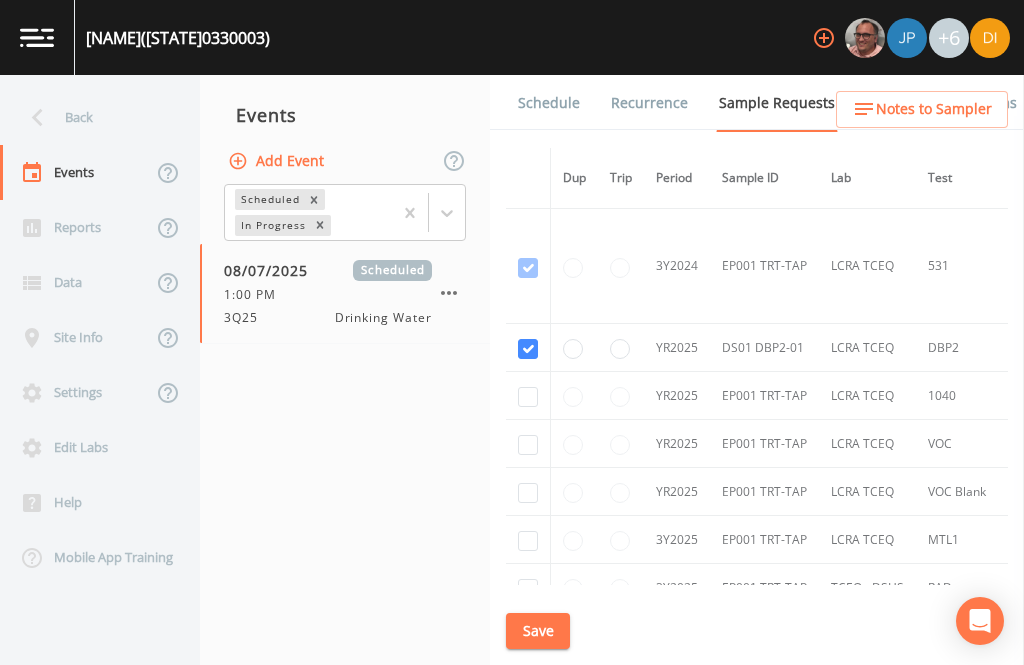 click at bounding box center [528, 396] 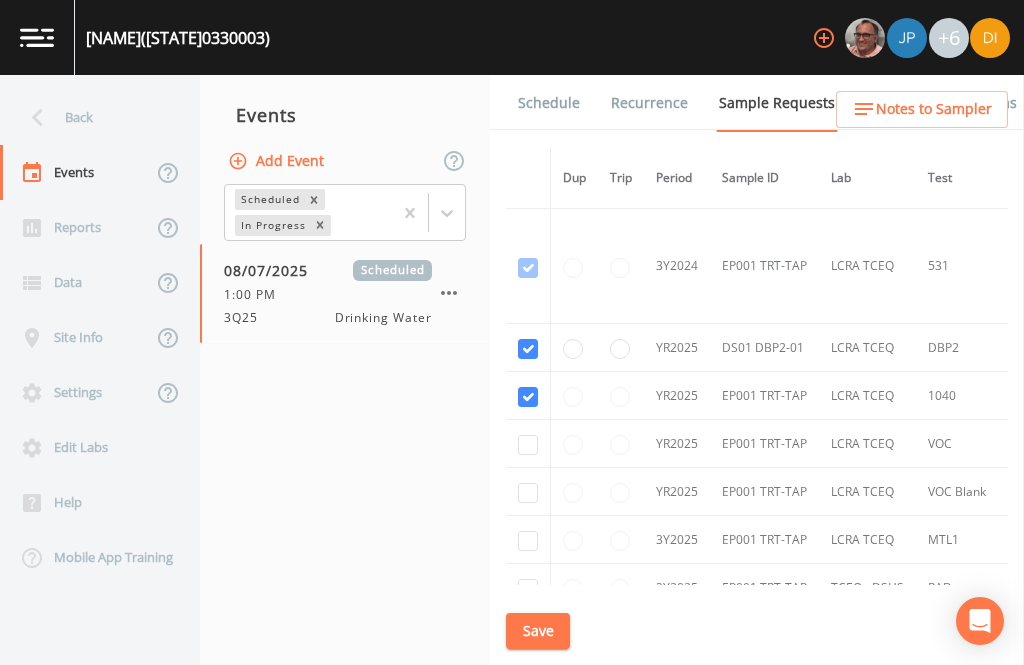 checkbox on "true" 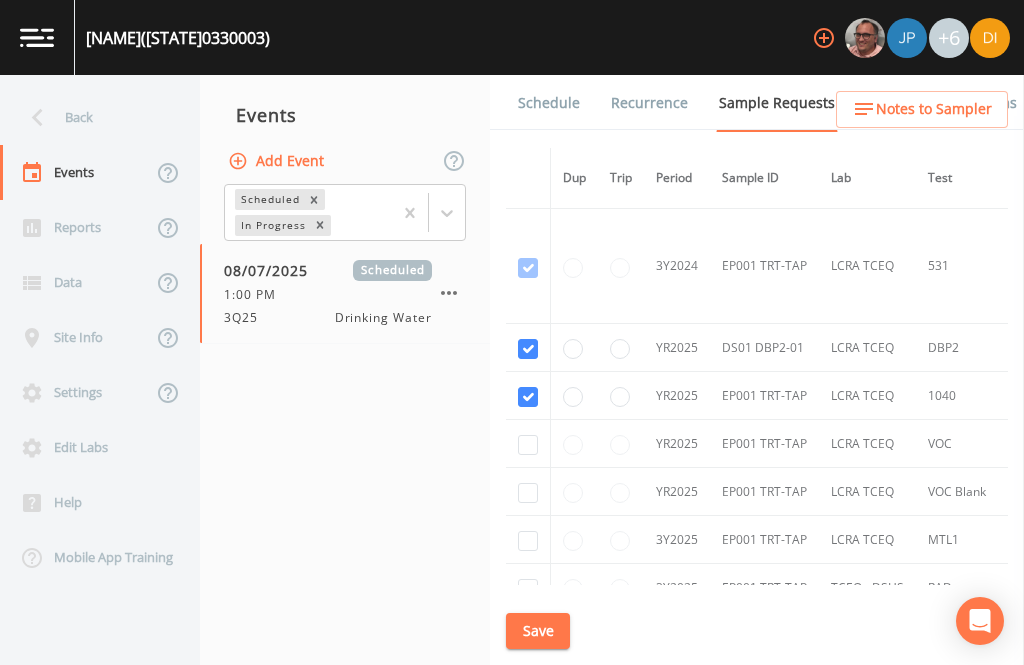 click at bounding box center [528, -422] 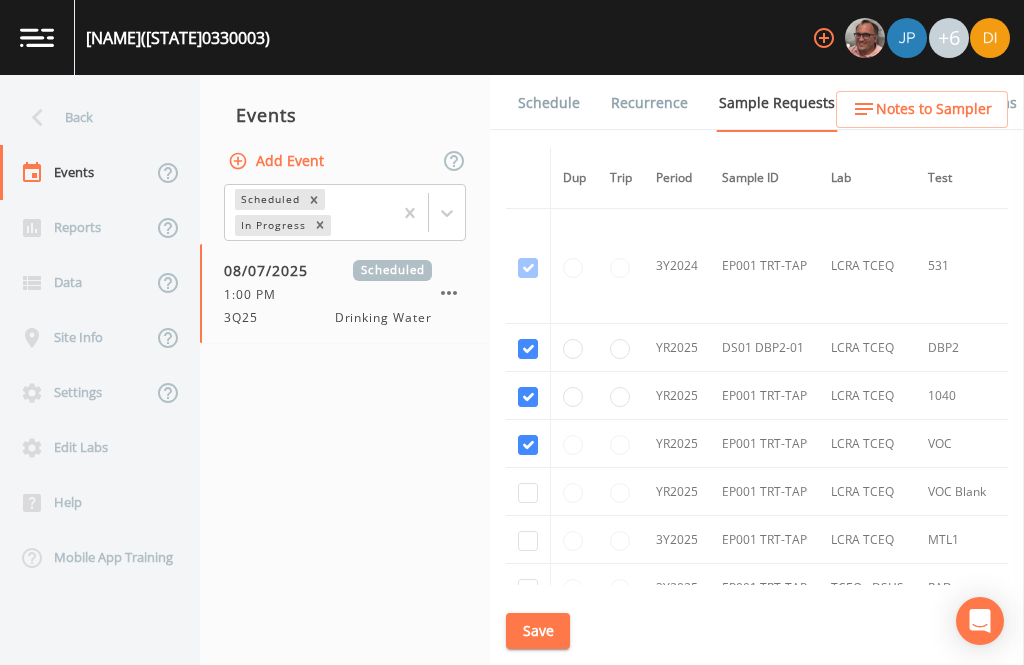 checkbox on "true" 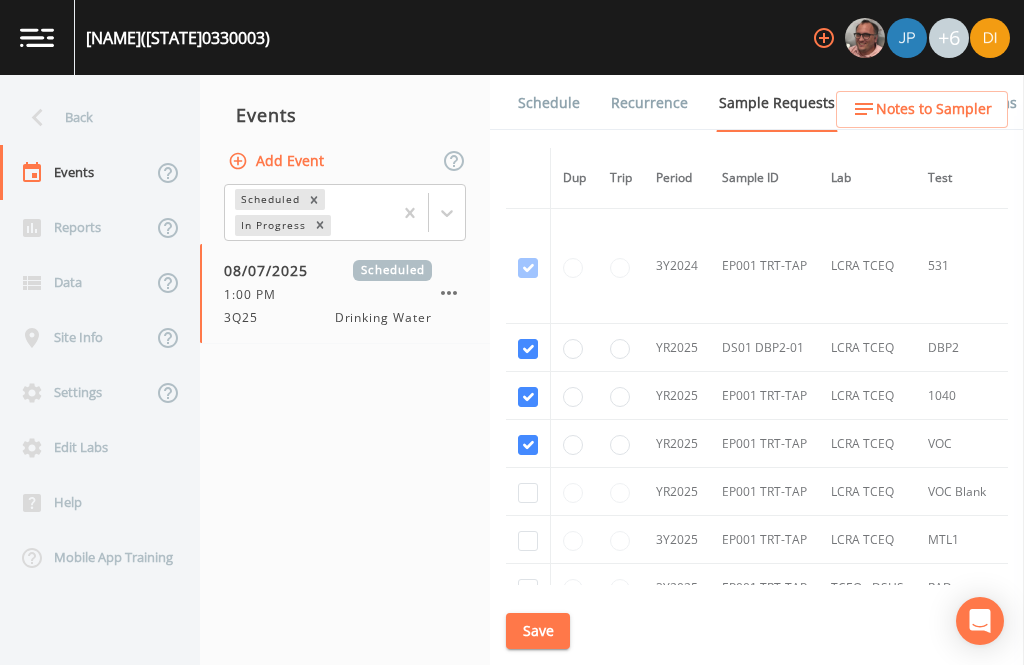 click at bounding box center [528, -307] 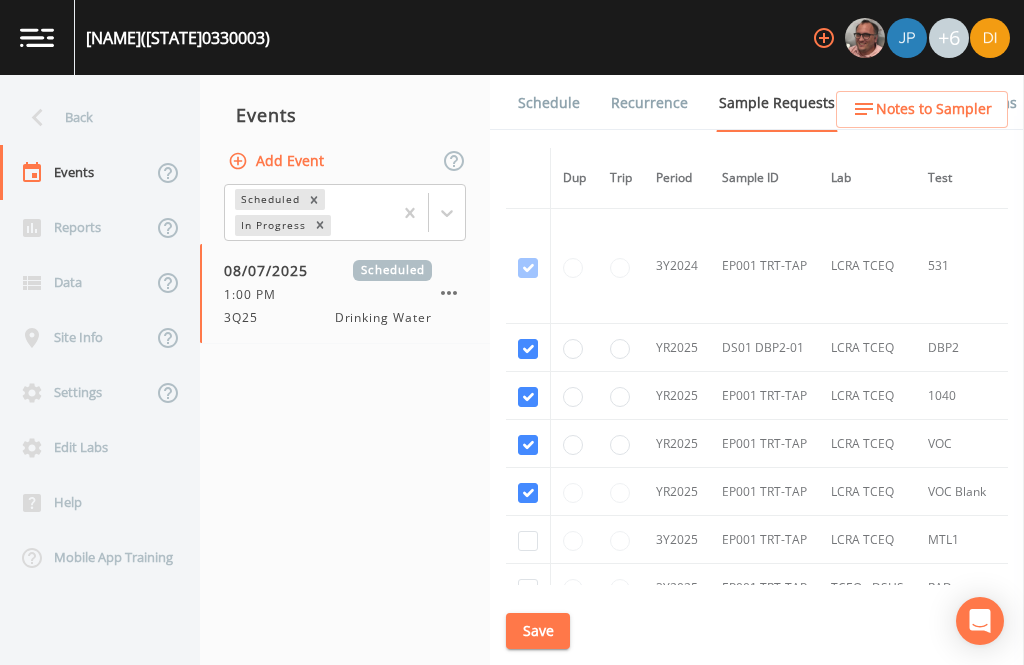 checkbox on "true" 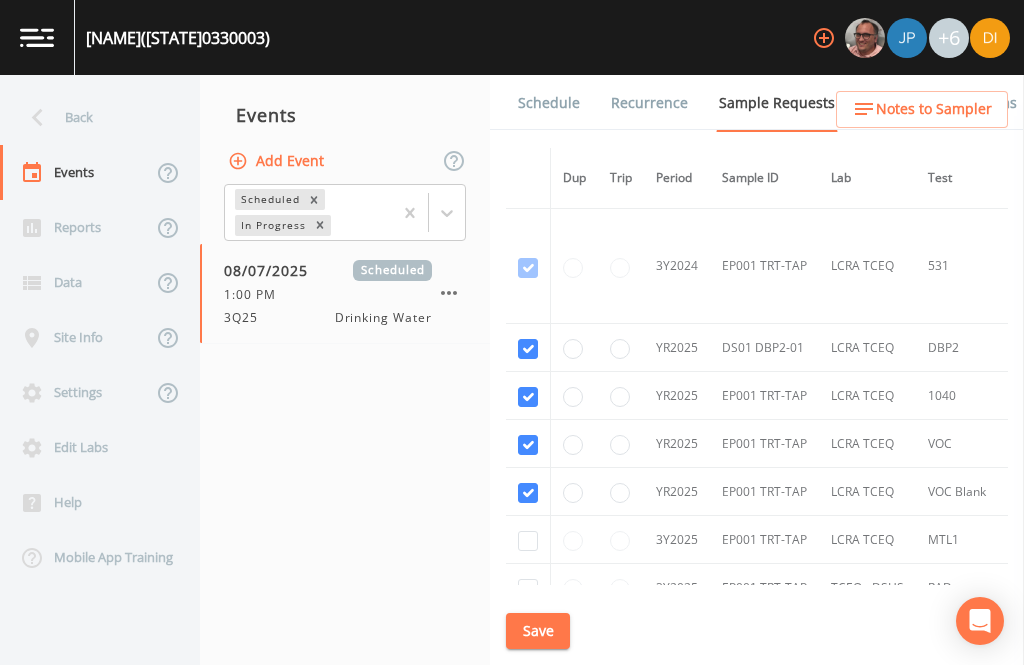click at bounding box center [528, 541] 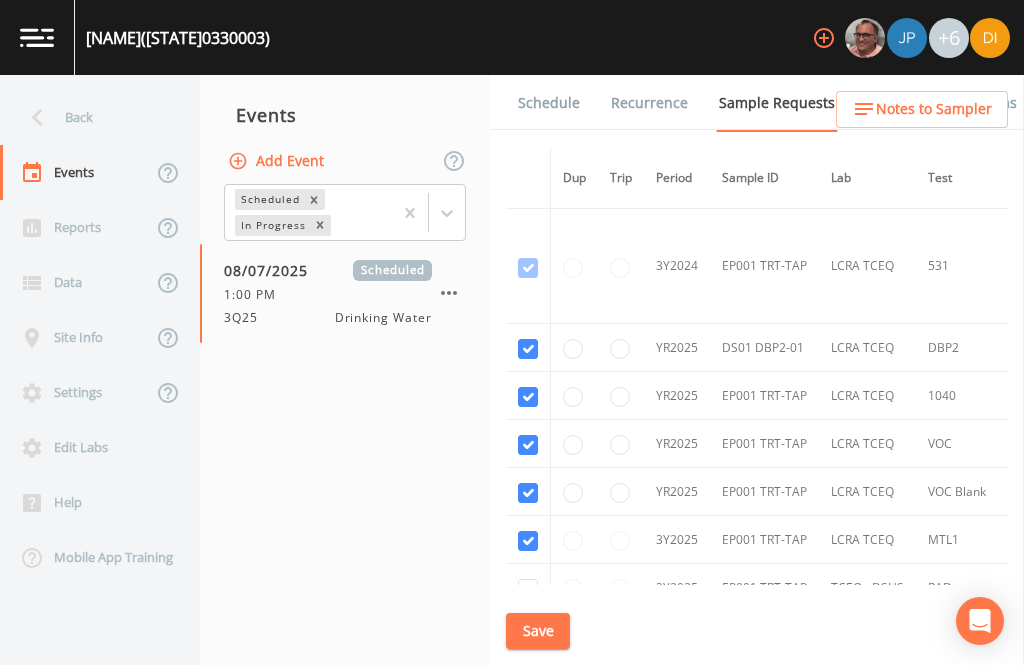 checkbox on "true" 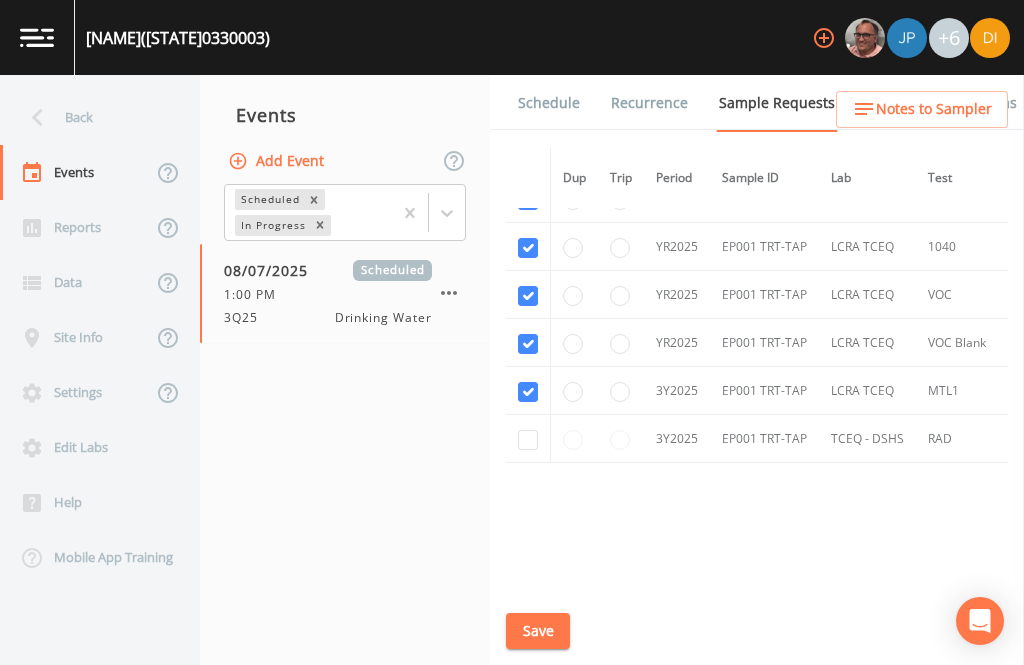 scroll, scrollTop: 1069, scrollLeft: 0, axis: vertical 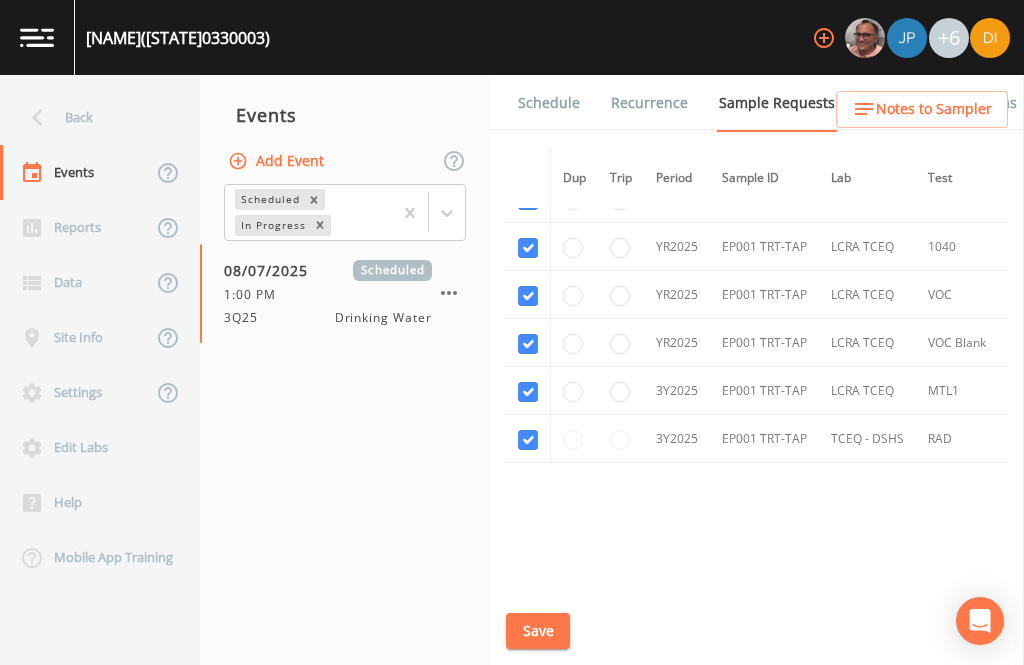 checkbox on "true" 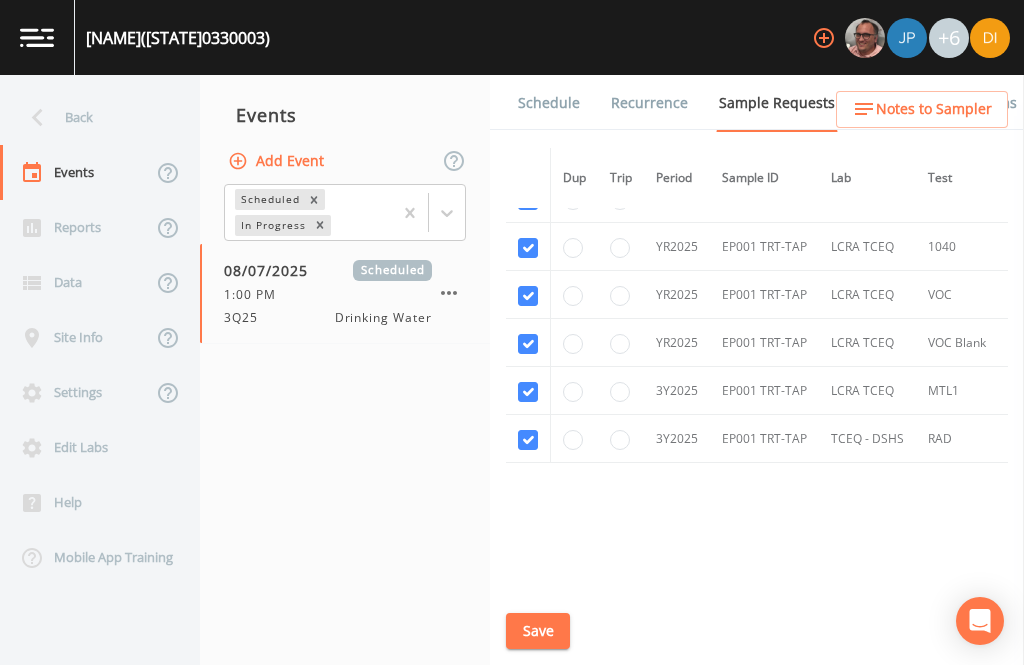 click on "Save" at bounding box center [538, 631] 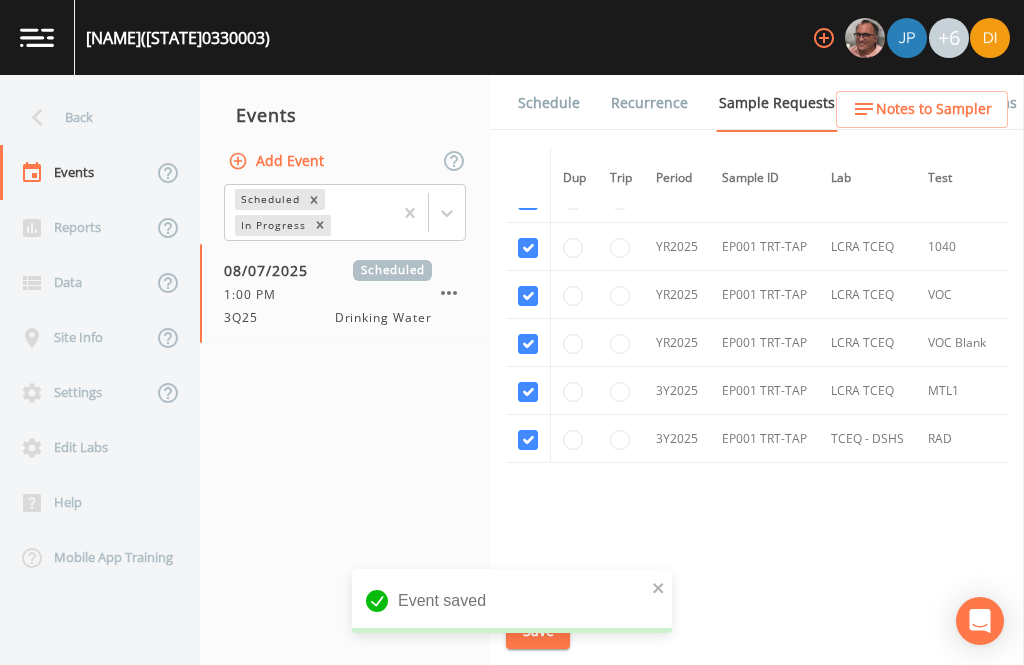 click on "Schedule" at bounding box center [549, 103] 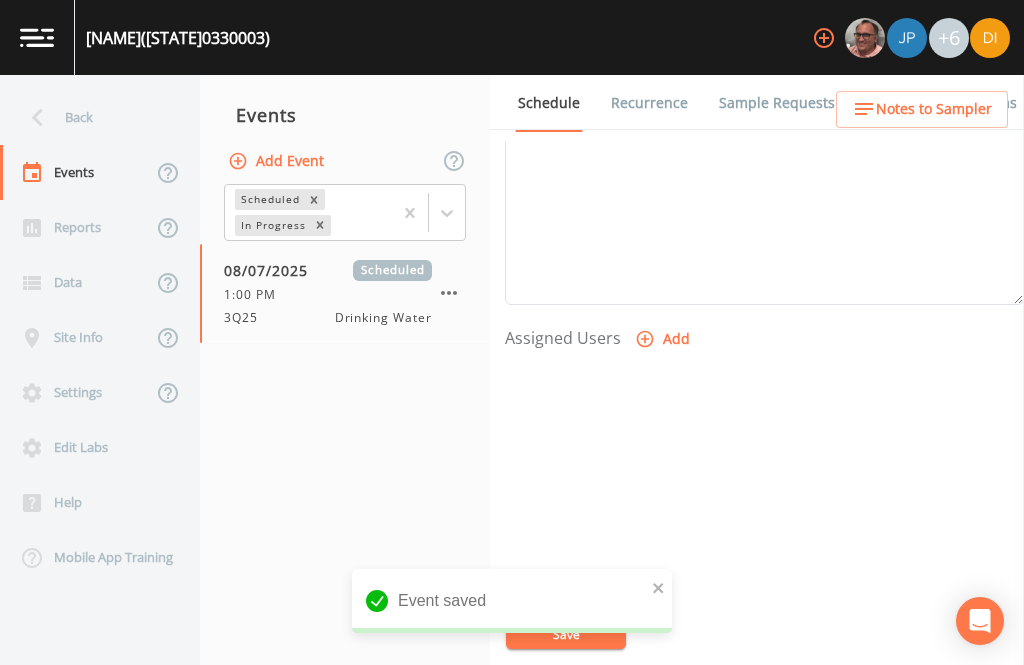 scroll, scrollTop: 681, scrollLeft: 0, axis: vertical 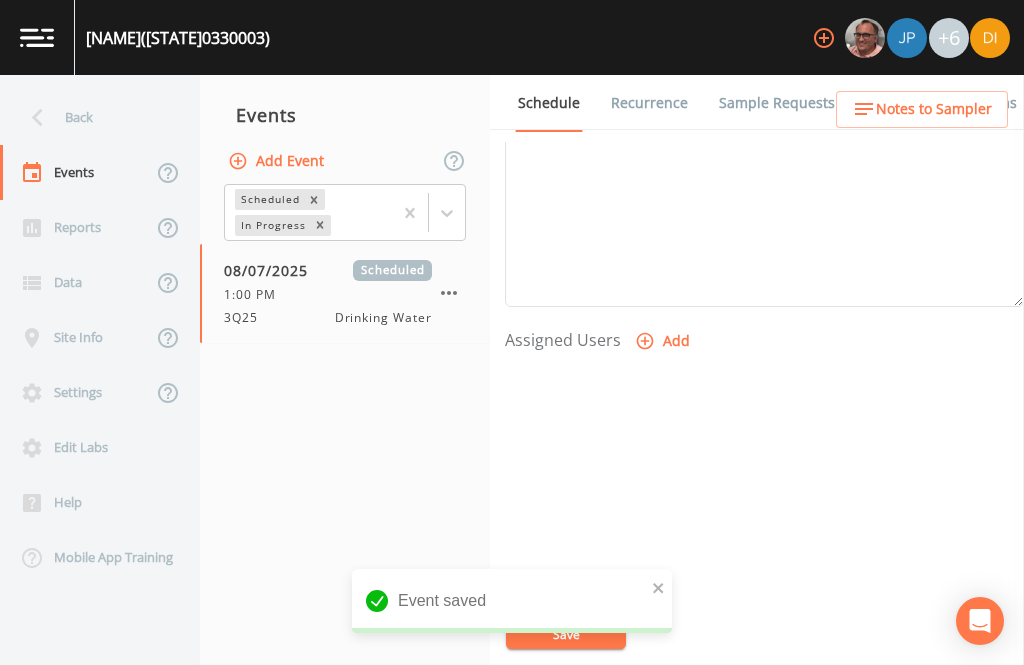 click on "Add" at bounding box center (664, 341) 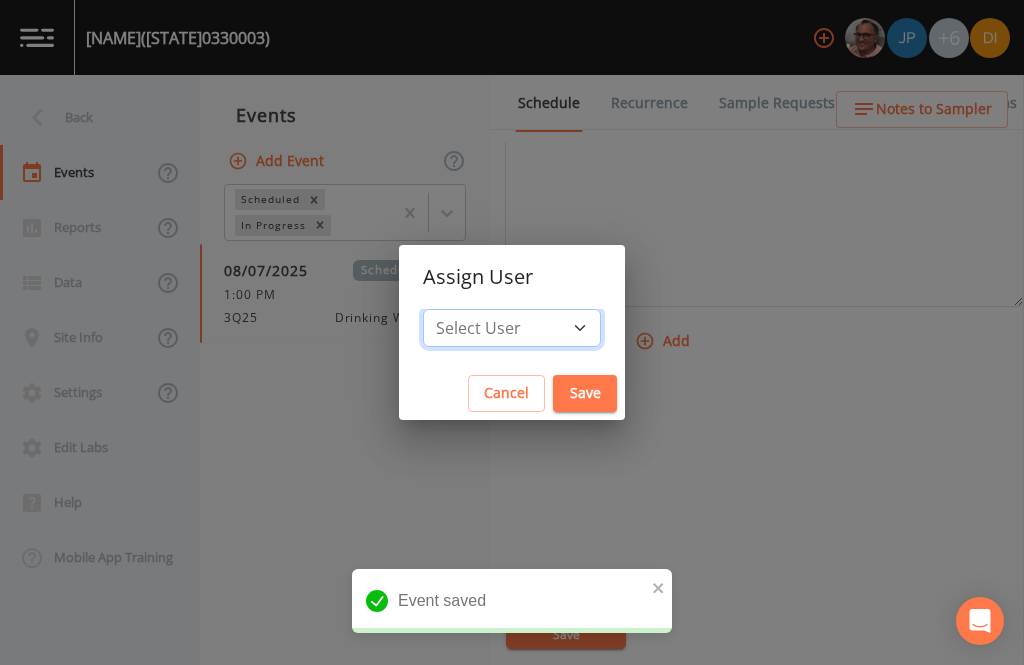 click on "Select User [FIRST] [LAST] [FIRST] [LAST] [FIRST] [LAST] [FIRST] [LAST] [FIRST] [LAST] [FIRST] [LAST] [FIRST] [LAST] [FIRST] [LAST]" at bounding box center [512, 328] 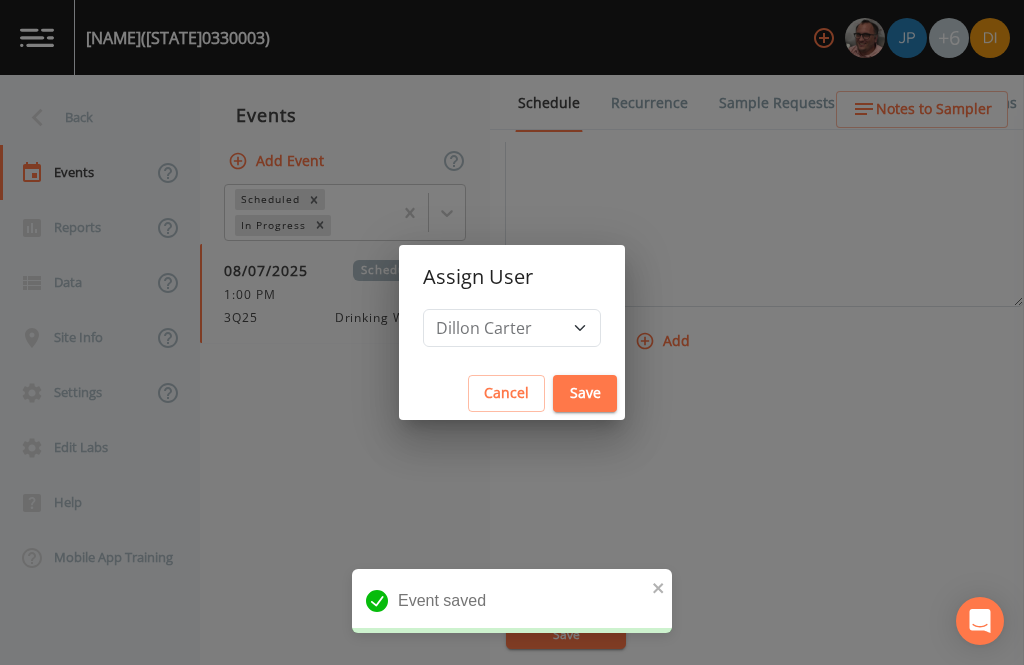 click on "Save" at bounding box center (585, 393) 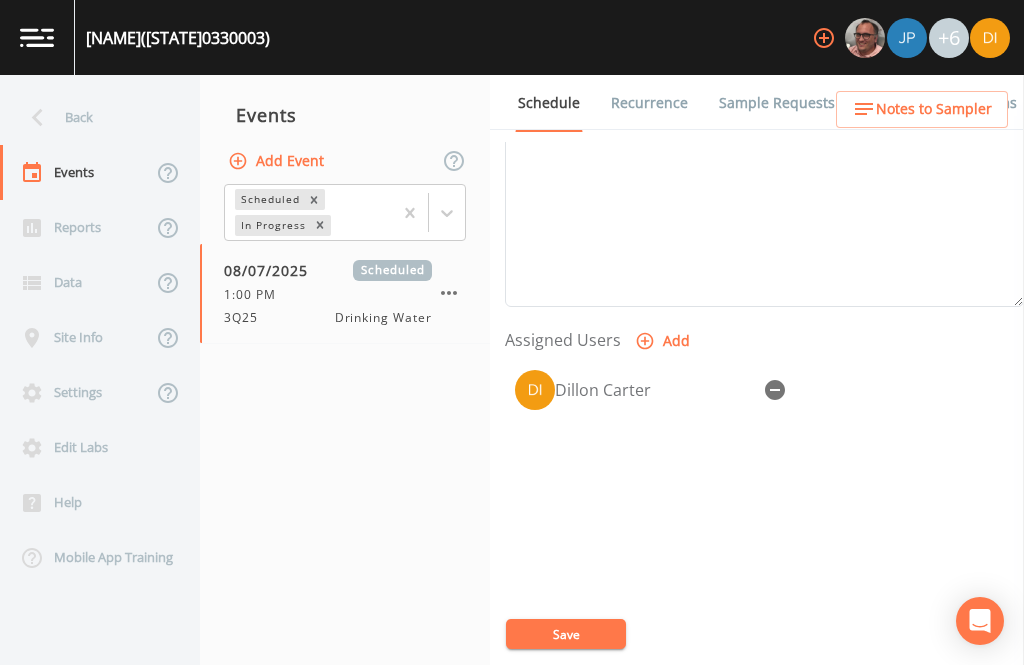 select 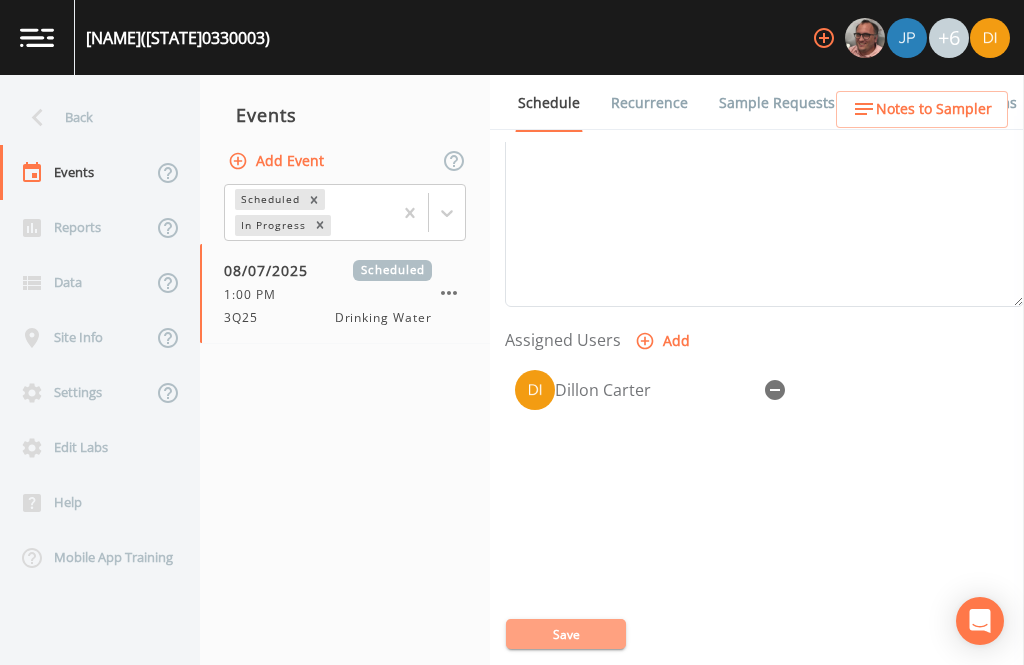 click on "Save" at bounding box center [566, 634] 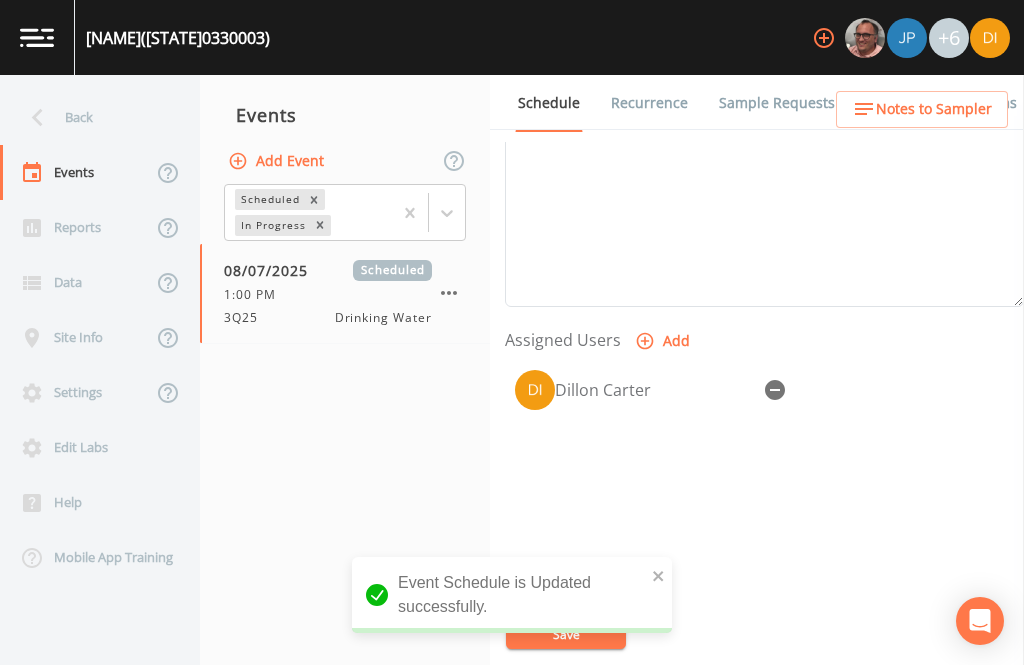 click on "Back" at bounding box center [90, 117] 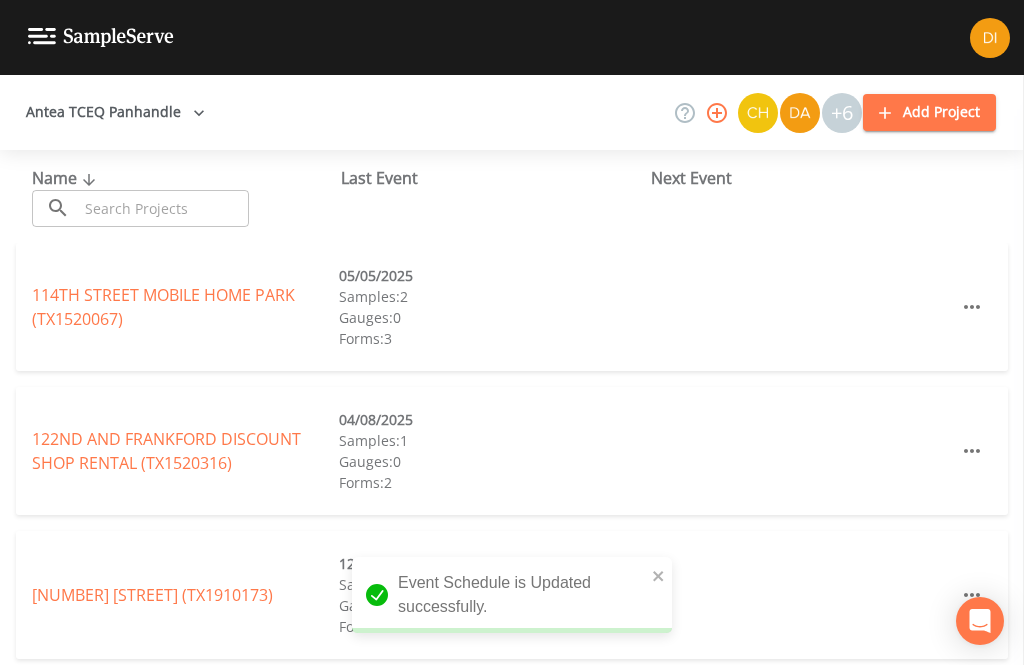 click at bounding box center (163, 208) 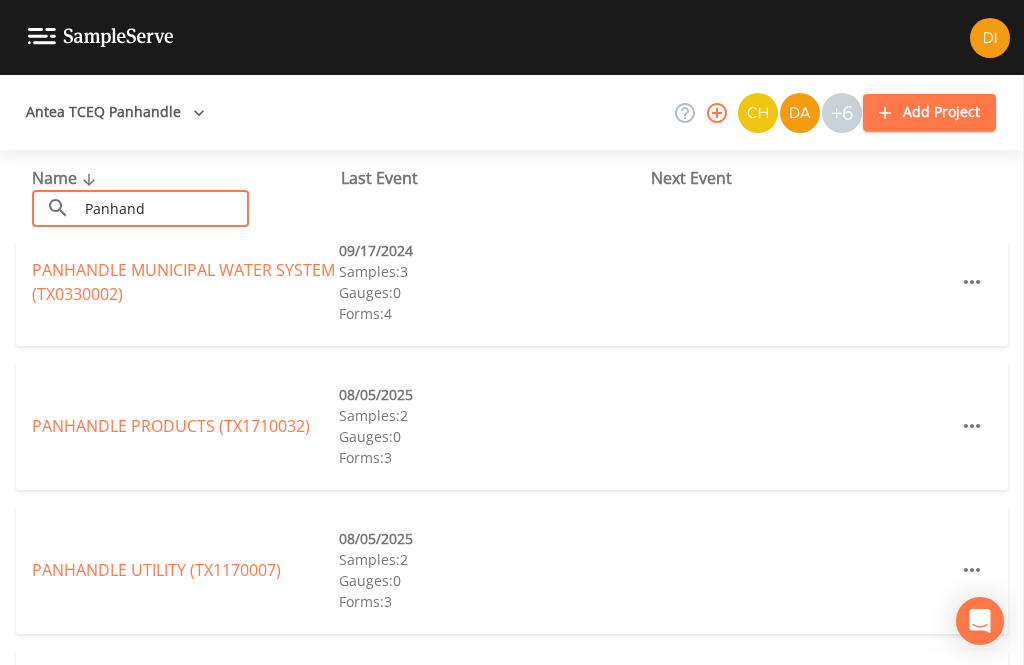 scroll, scrollTop: 325, scrollLeft: 0, axis: vertical 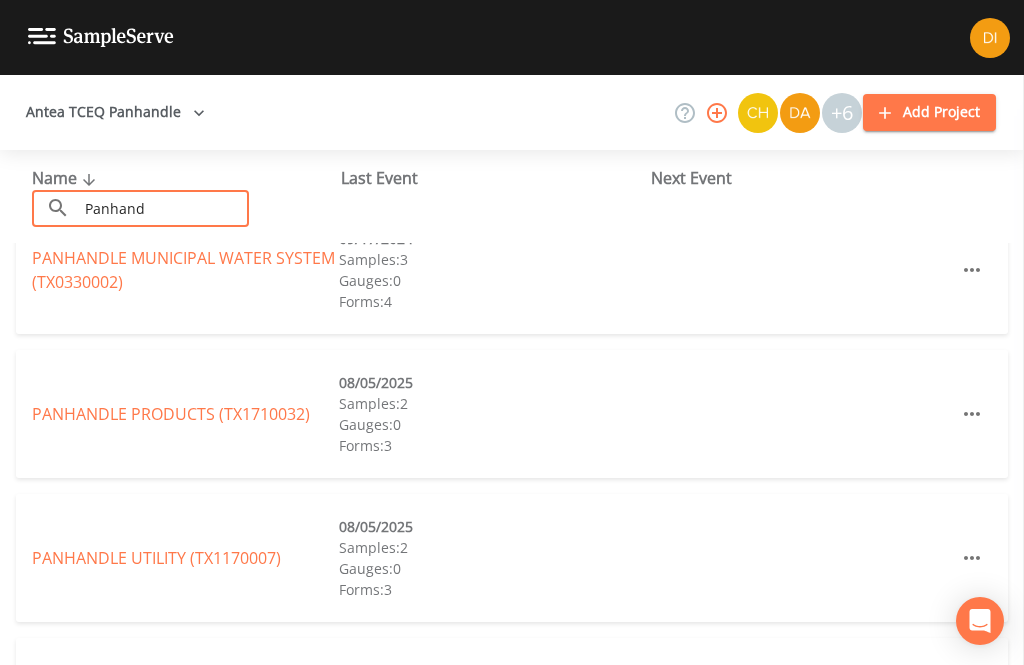 type on "Panhand" 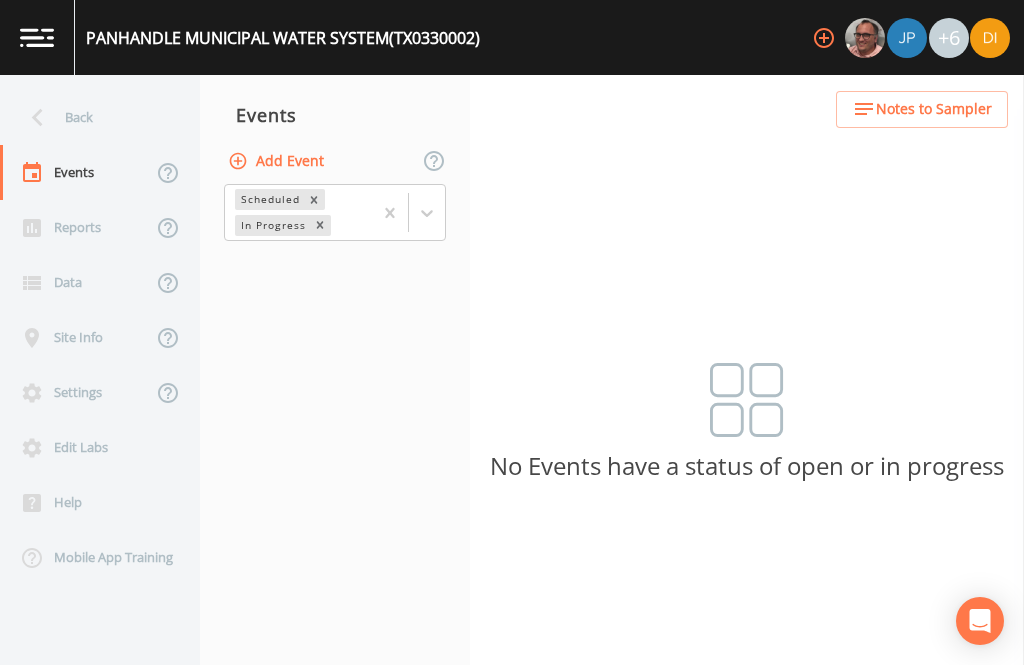 click on "Add Event" at bounding box center [278, 161] 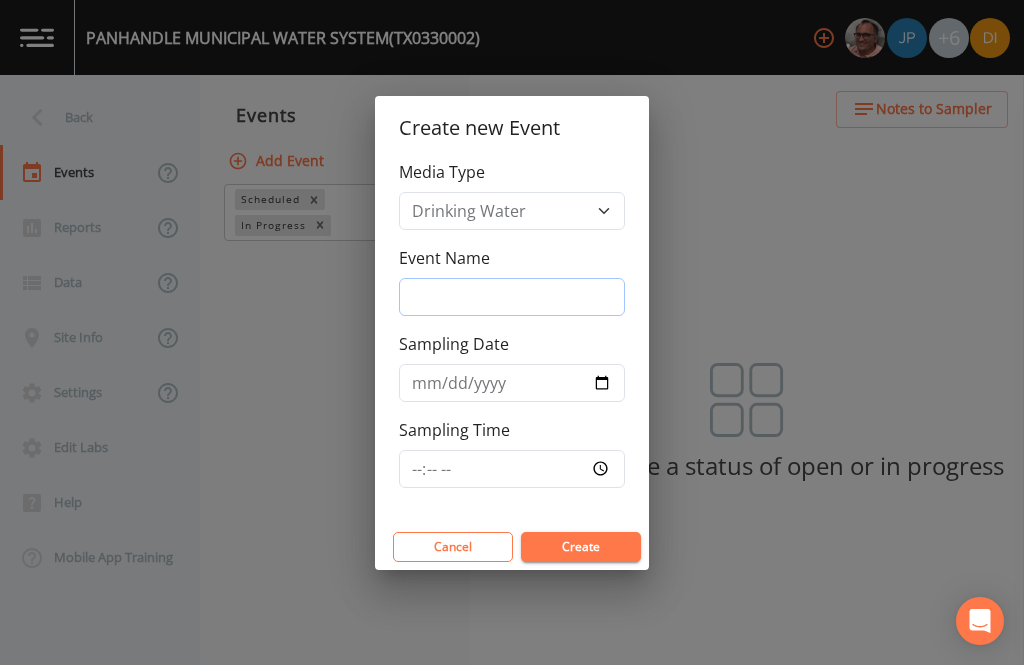 click on "Event Name" at bounding box center (512, 297) 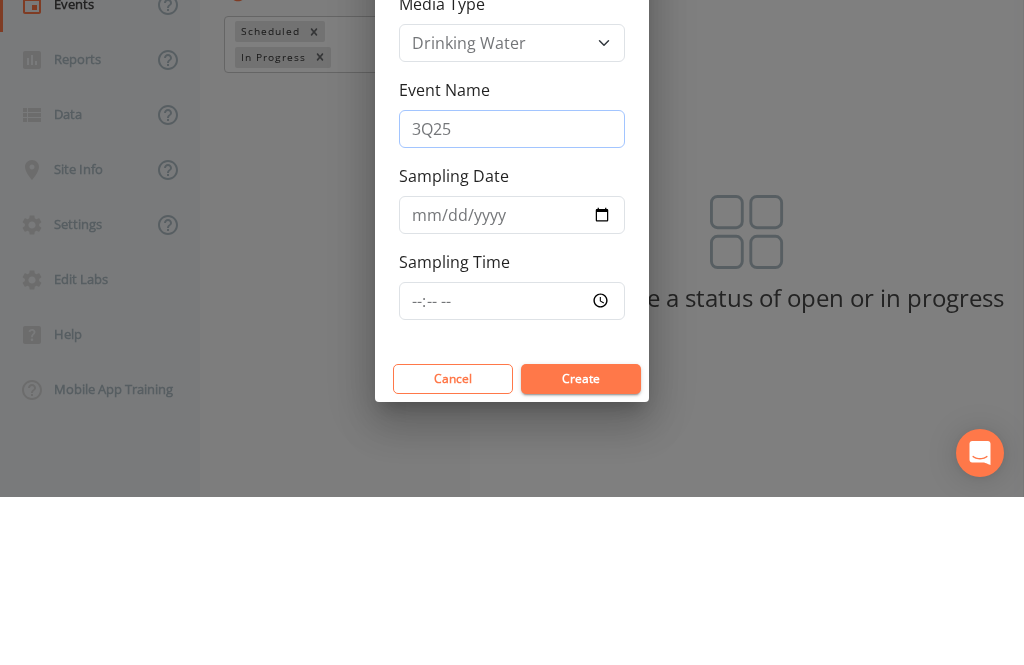 type on "3Q25" 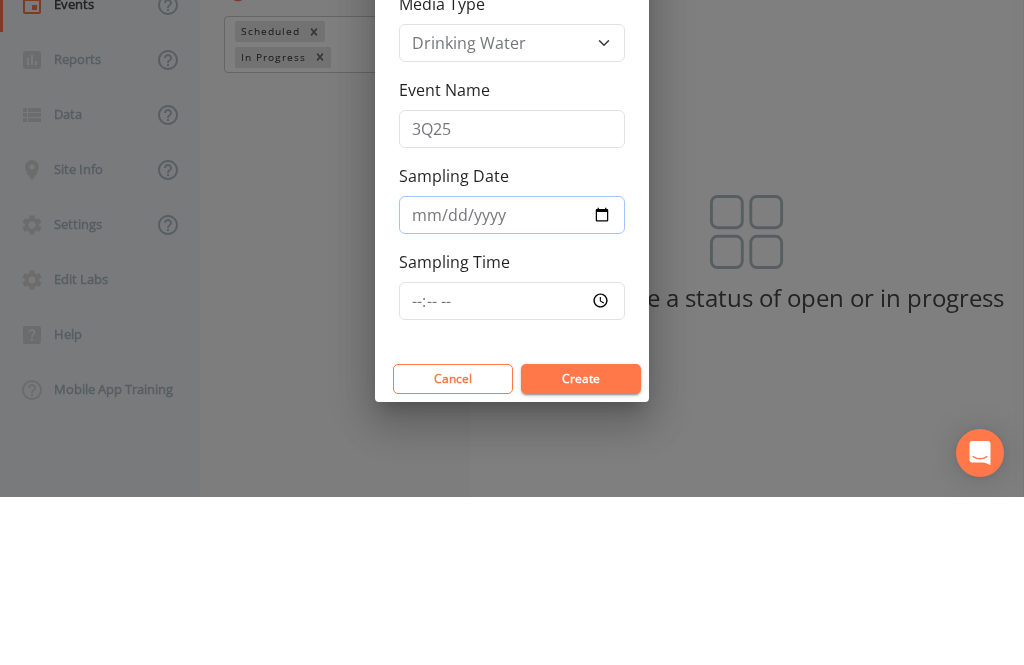 click on "Sampling Date" at bounding box center (512, 383) 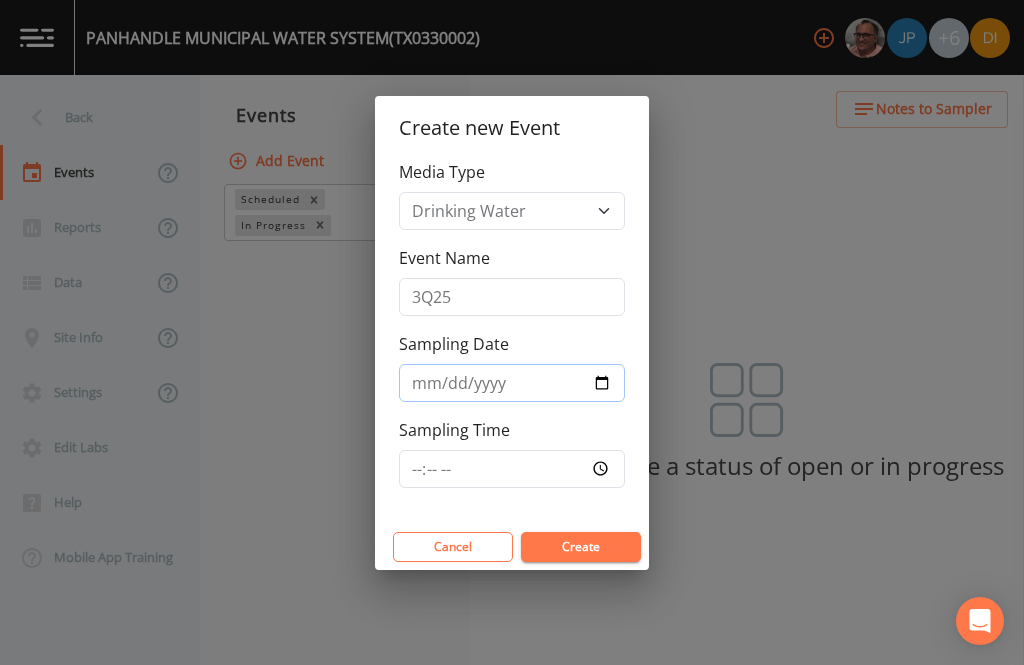 type on "2025-08-07" 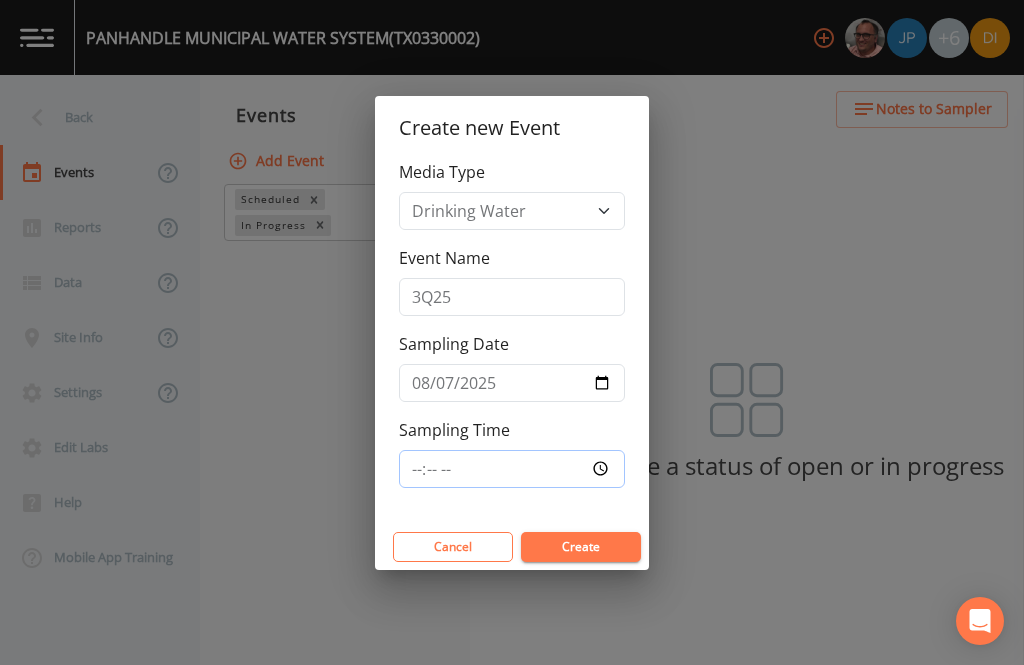 click on "Sampling Time" at bounding box center (512, 469) 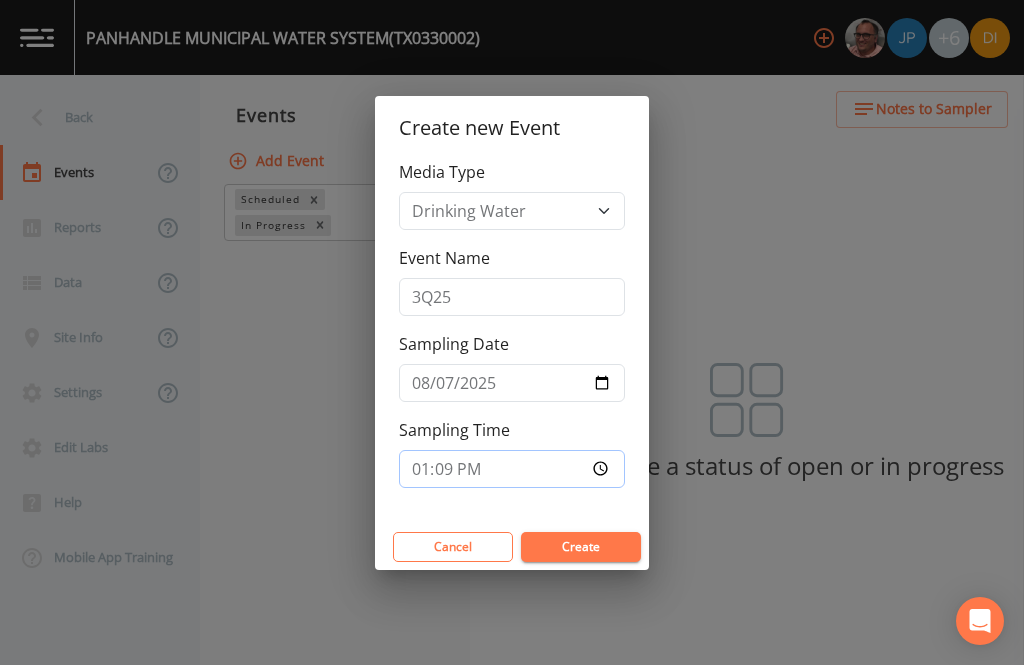 type on "13:45" 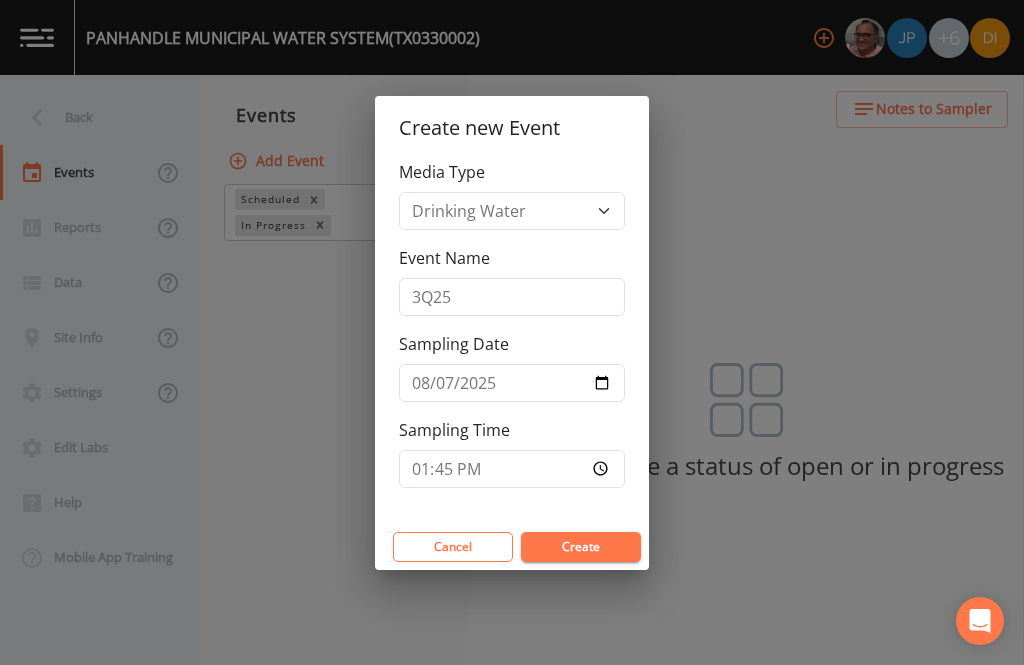click on "Create" at bounding box center (581, 547) 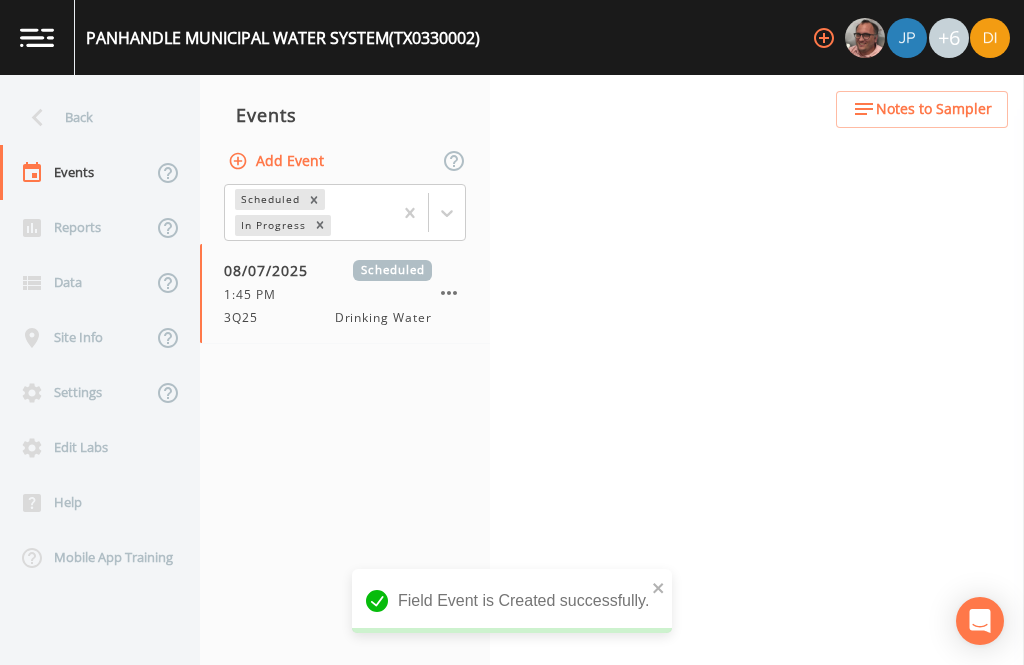 scroll, scrollTop: 0, scrollLeft: 0, axis: both 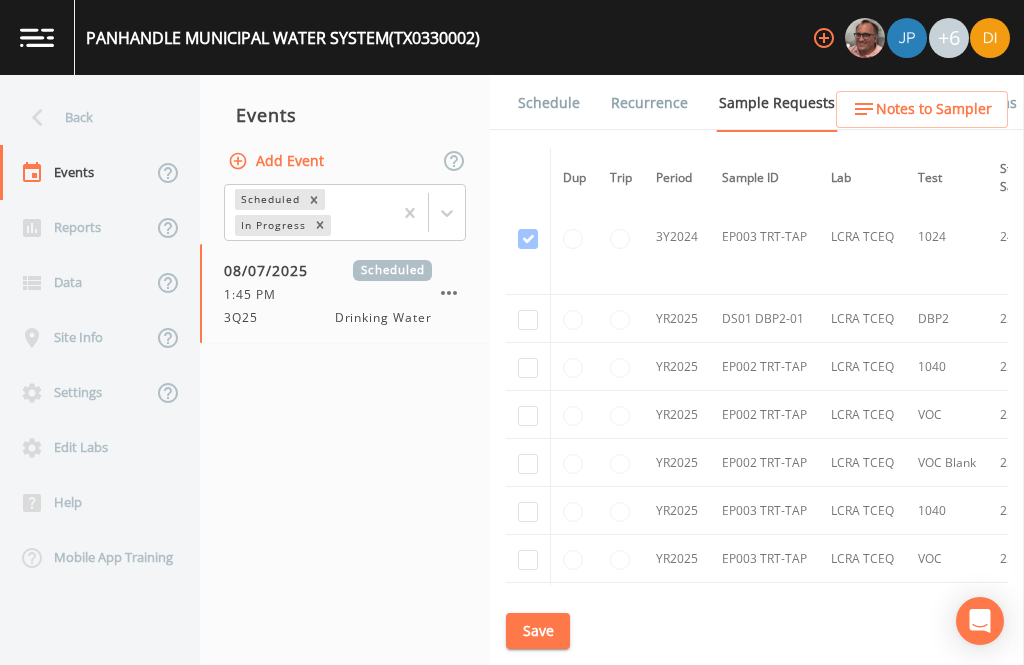 click at bounding box center [528, -796] 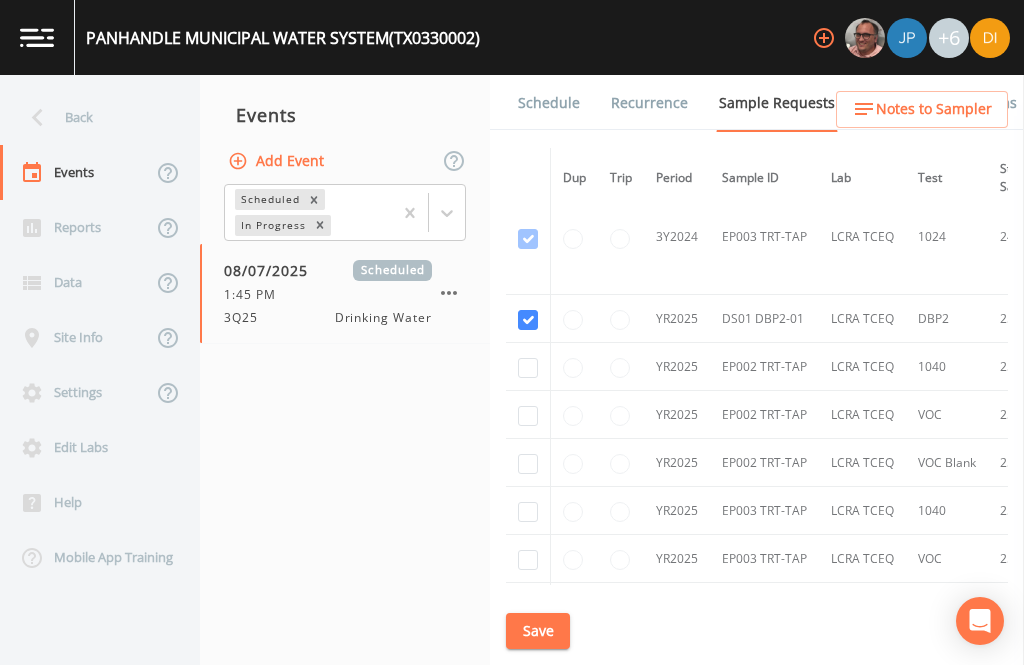 checkbox on "true" 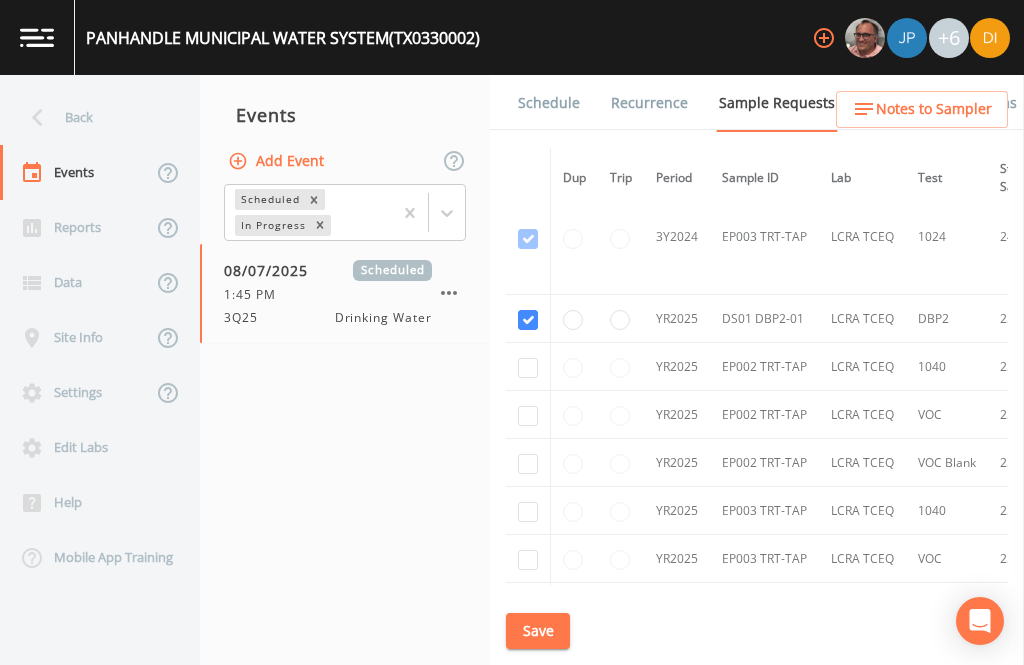 click at bounding box center (528, -681) 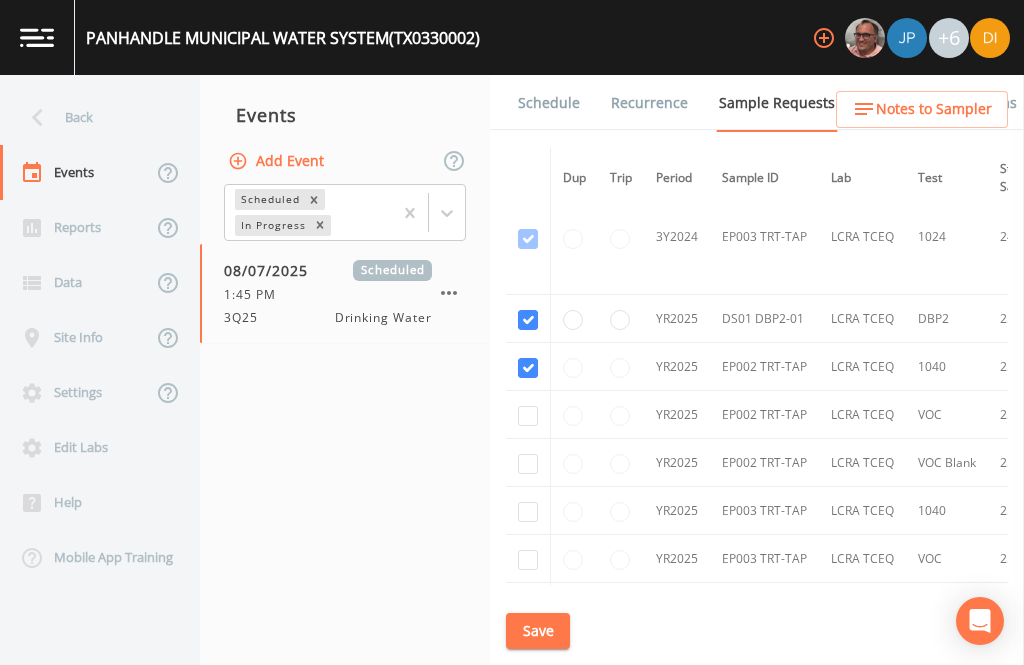 checkbox on "true" 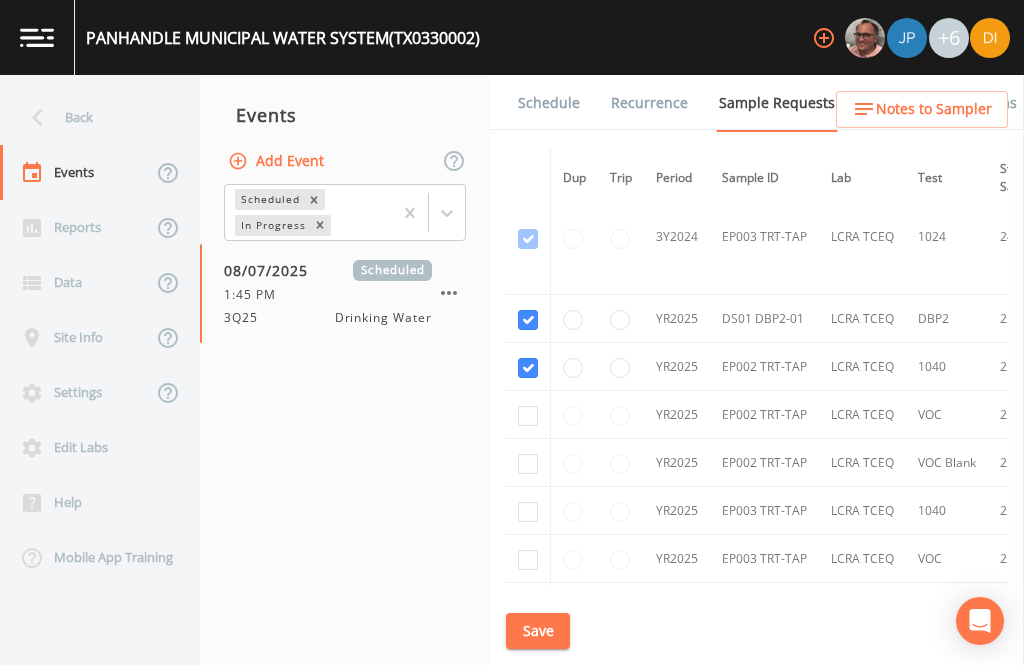 click at bounding box center (528, -566) 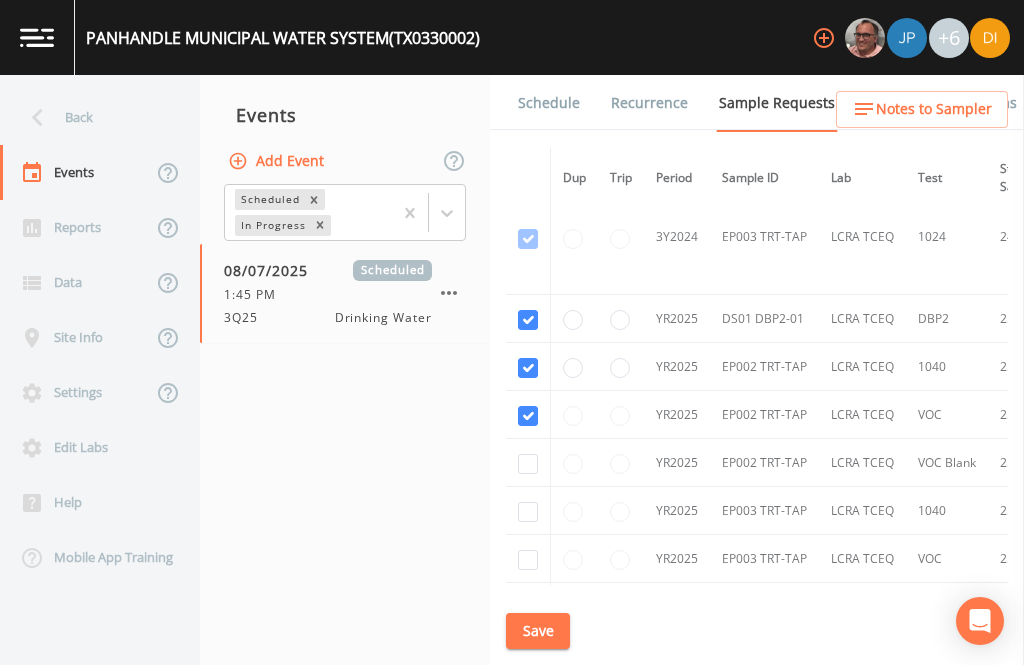 checkbox on "true" 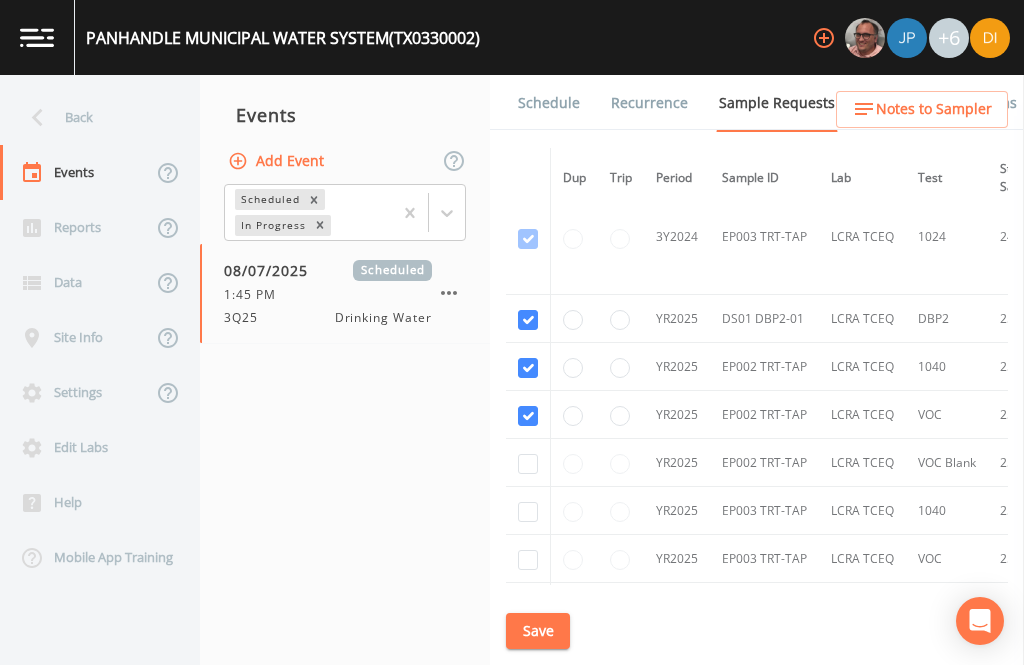 click at bounding box center [528, -451] 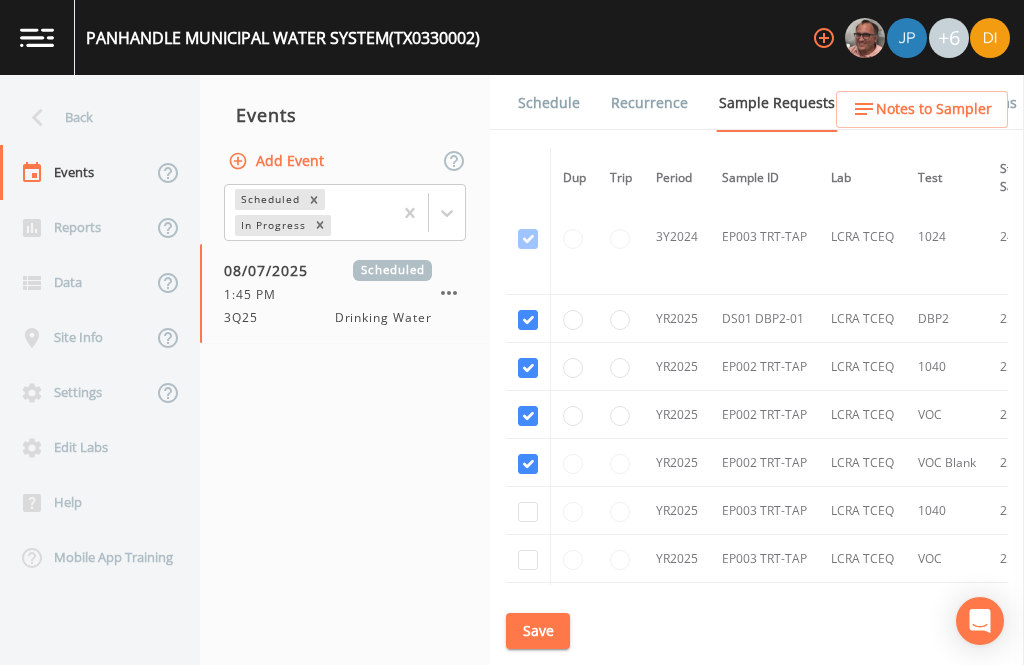 checkbox on "true" 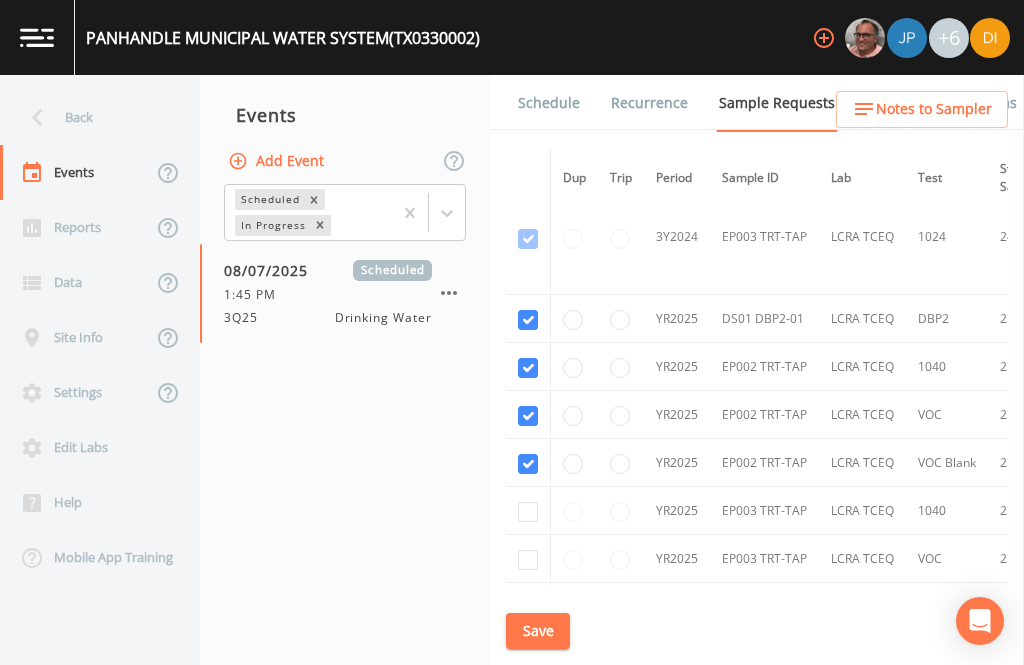 click at bounding box center [528, -336] 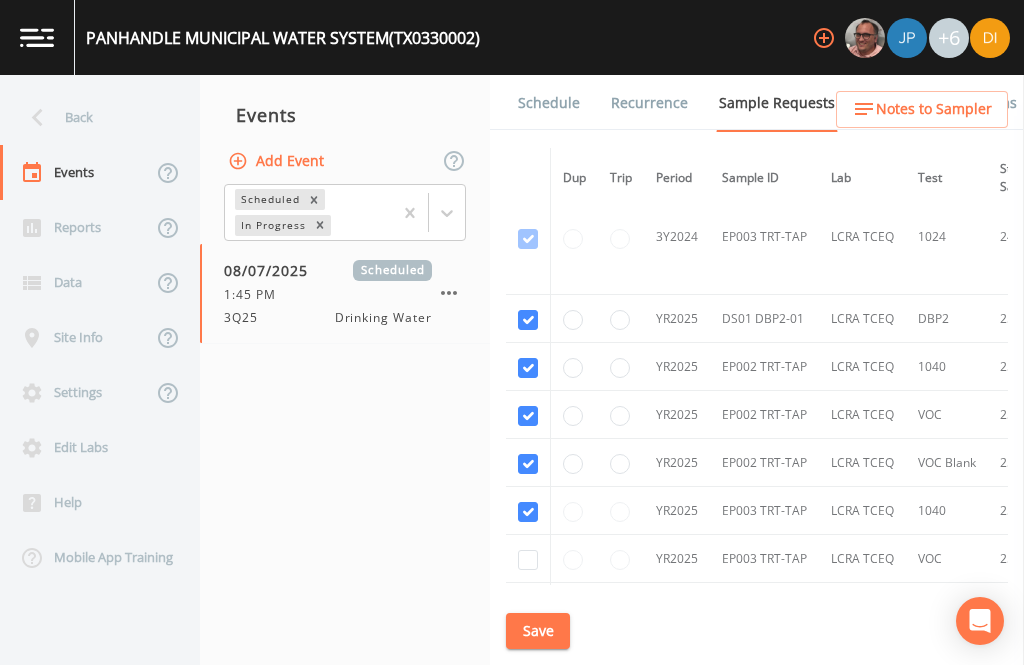 checkbox on "true" 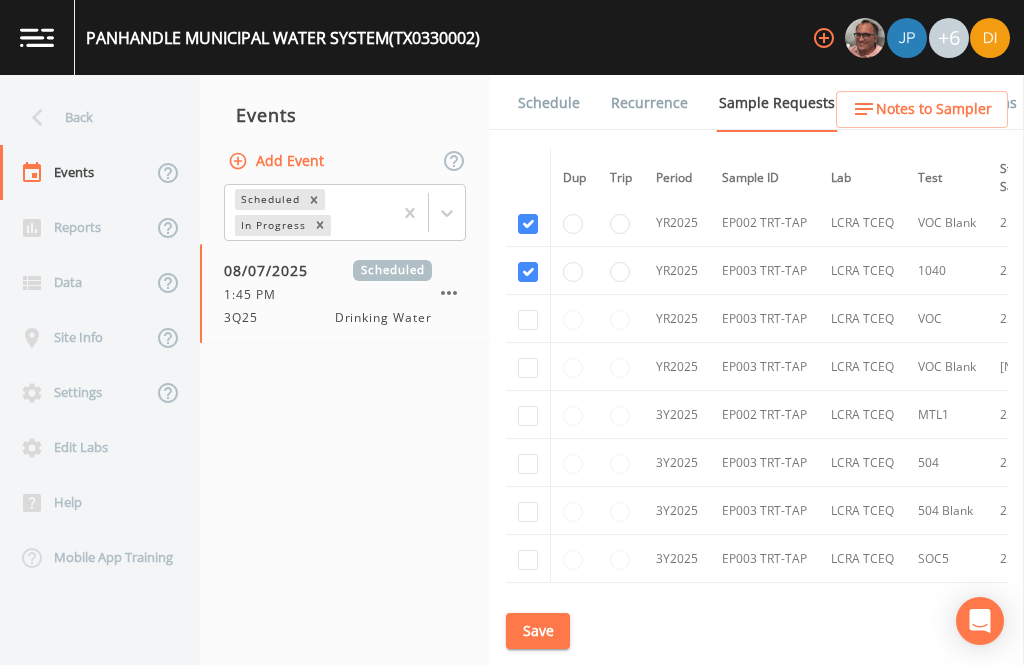 scroll, scrollTop: 1305, scrollLeft: 0, axis: vertical 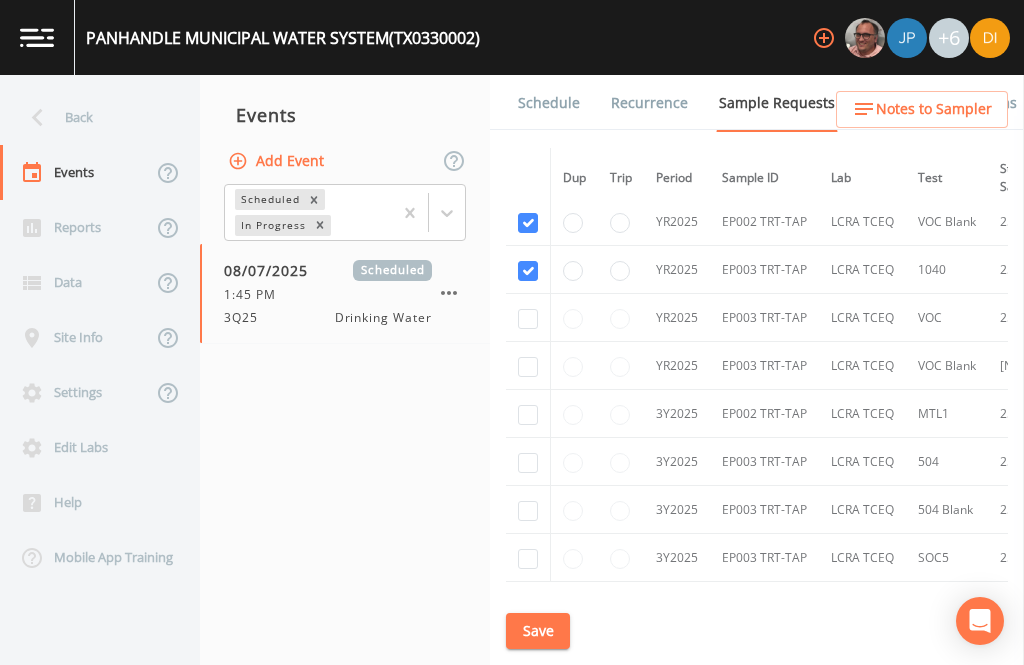 click at bounding box center [528, -462] 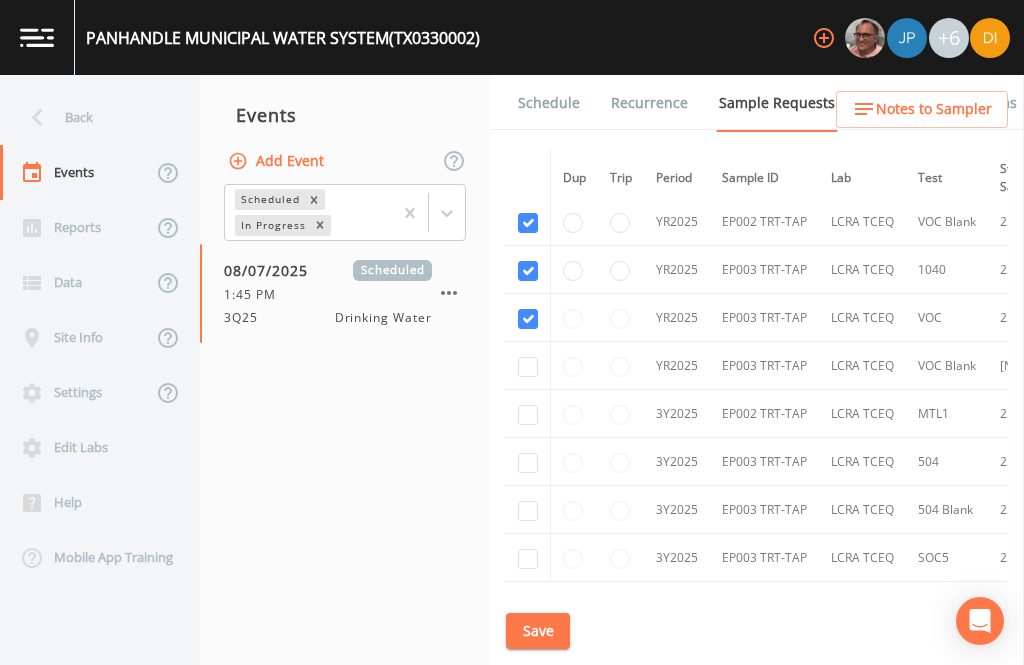 checkbox on "true" 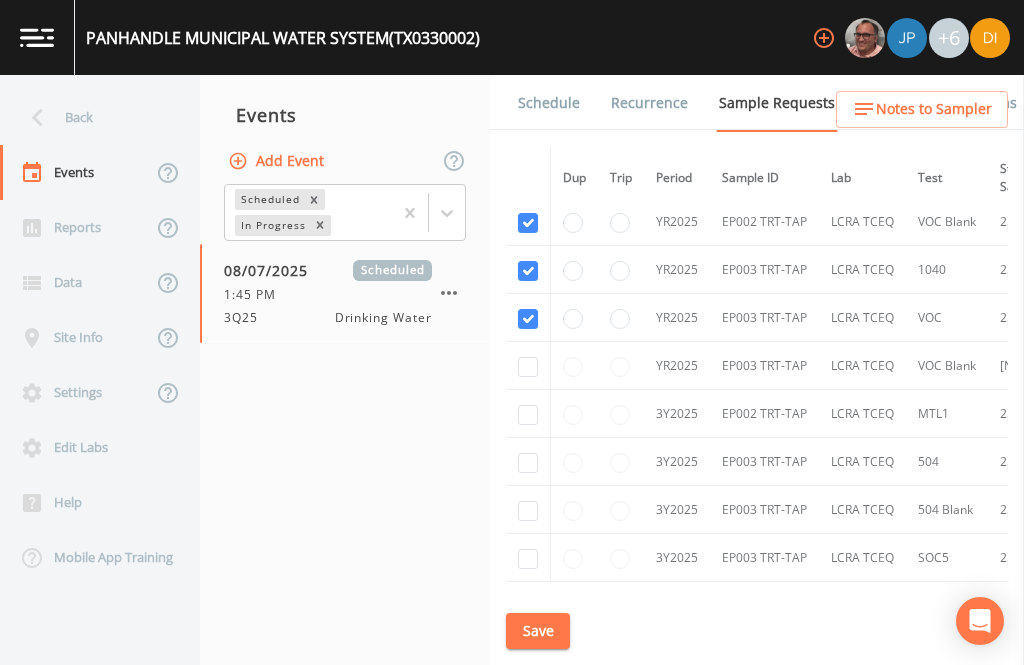click at bounding box center [528, -347] 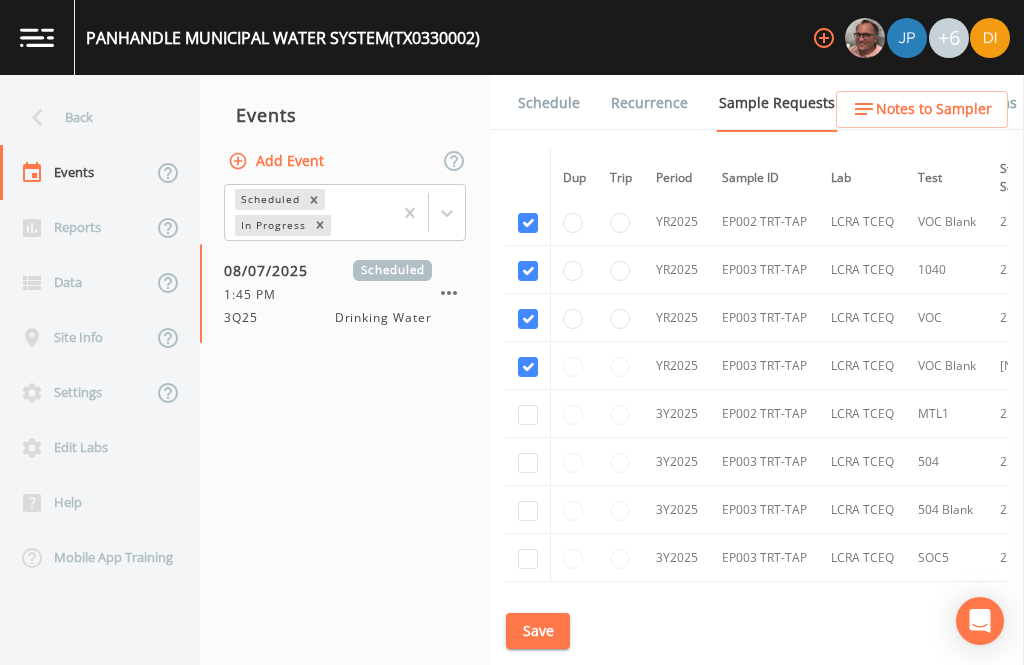 checkbox on "true" 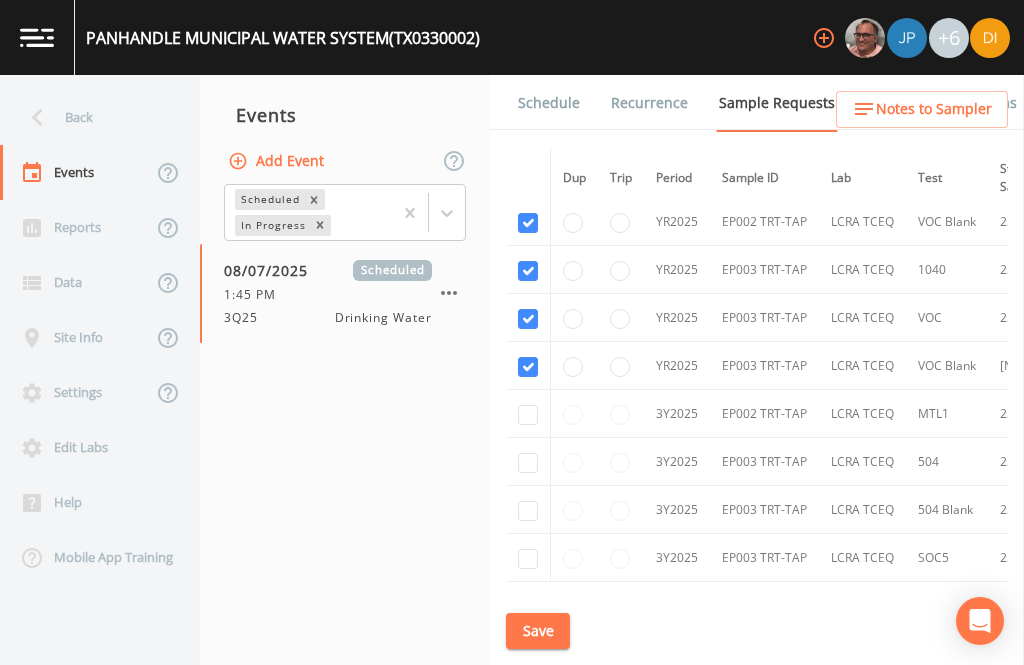 click at bounding box center (528, 415) 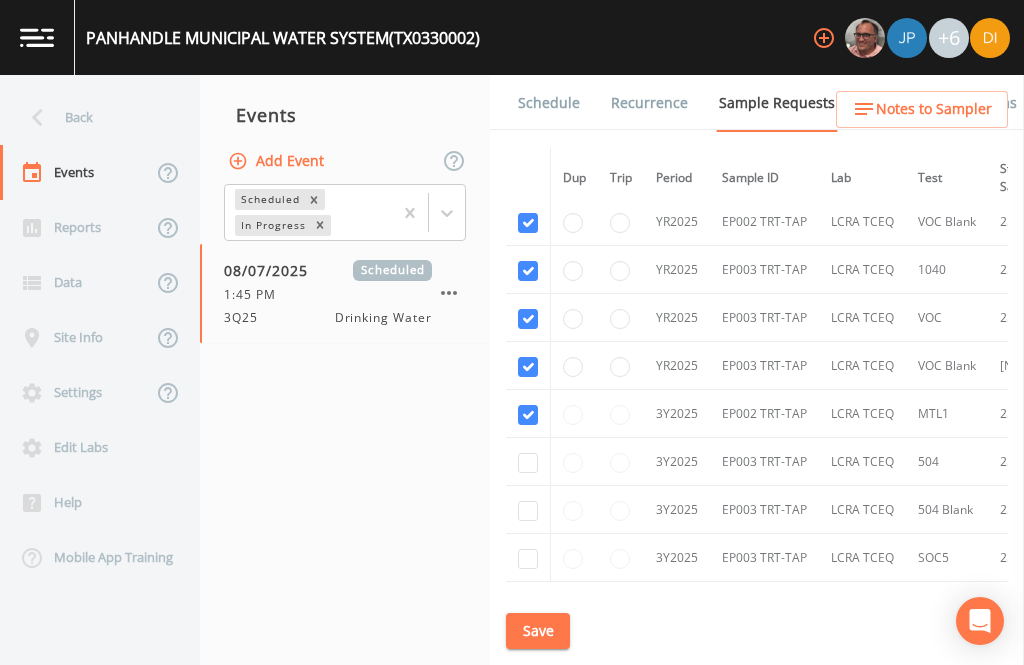 checkbox on "true" 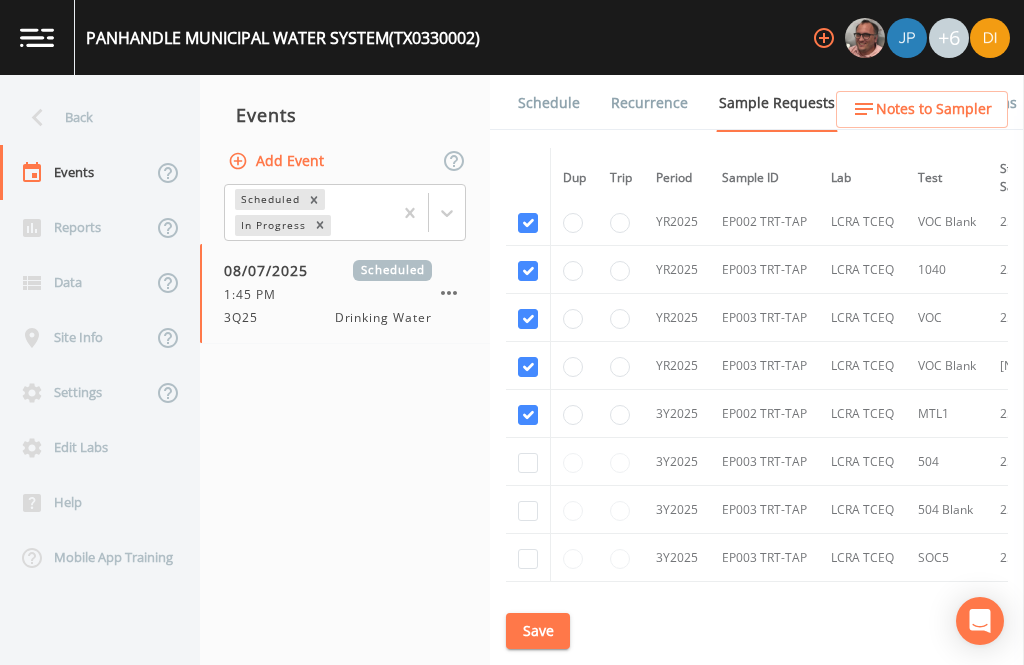 click at bounding box center (528, 463) 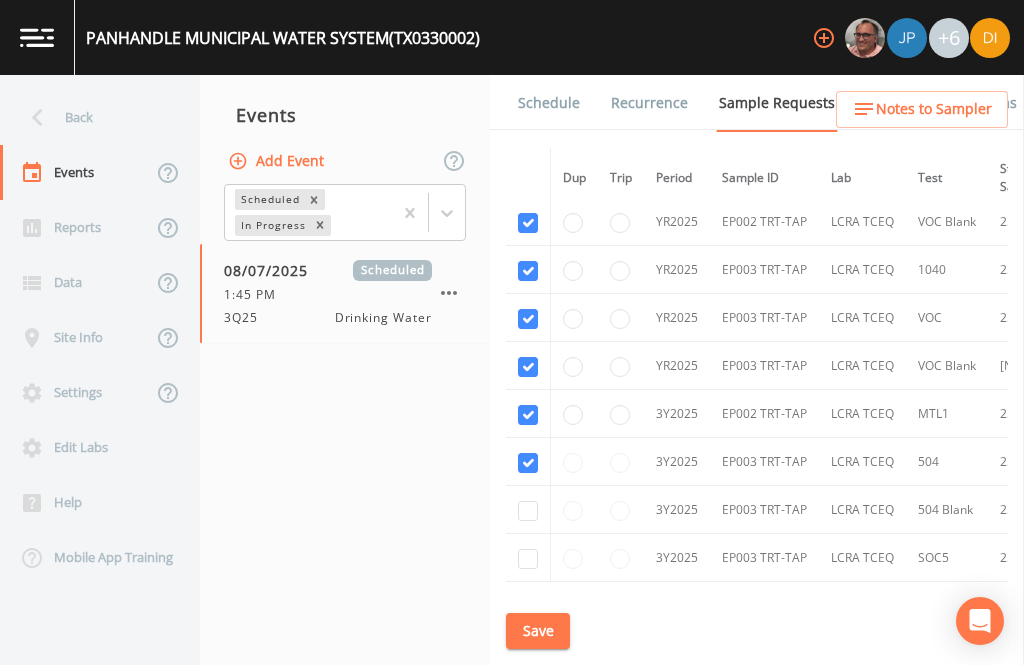 checkbox on "true" 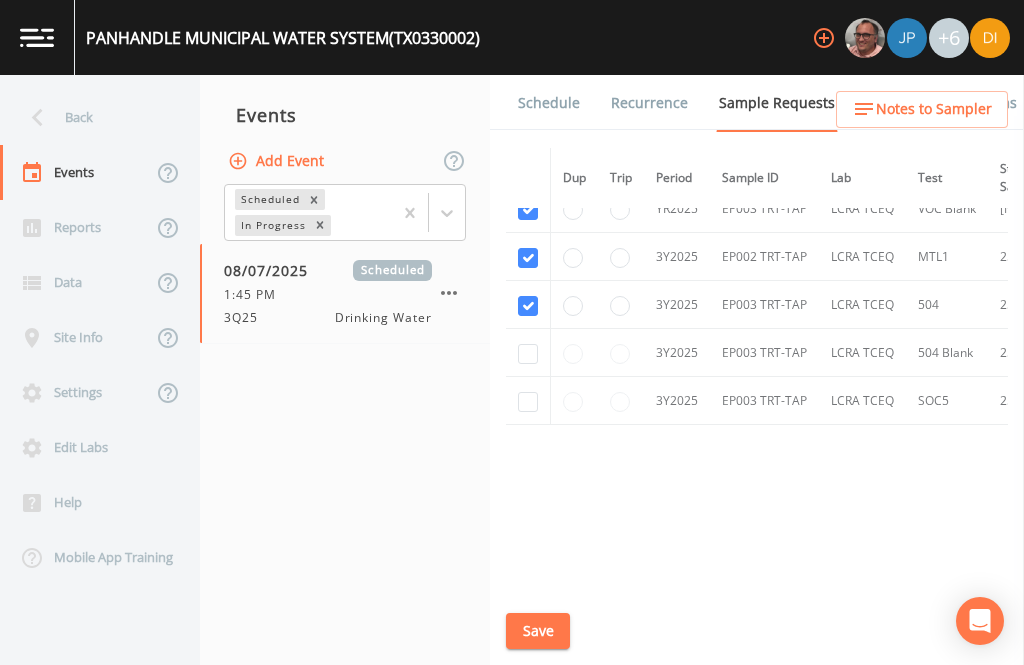 scroll, scrollTop: 1559, scrollLeft: 0, axis: vertical 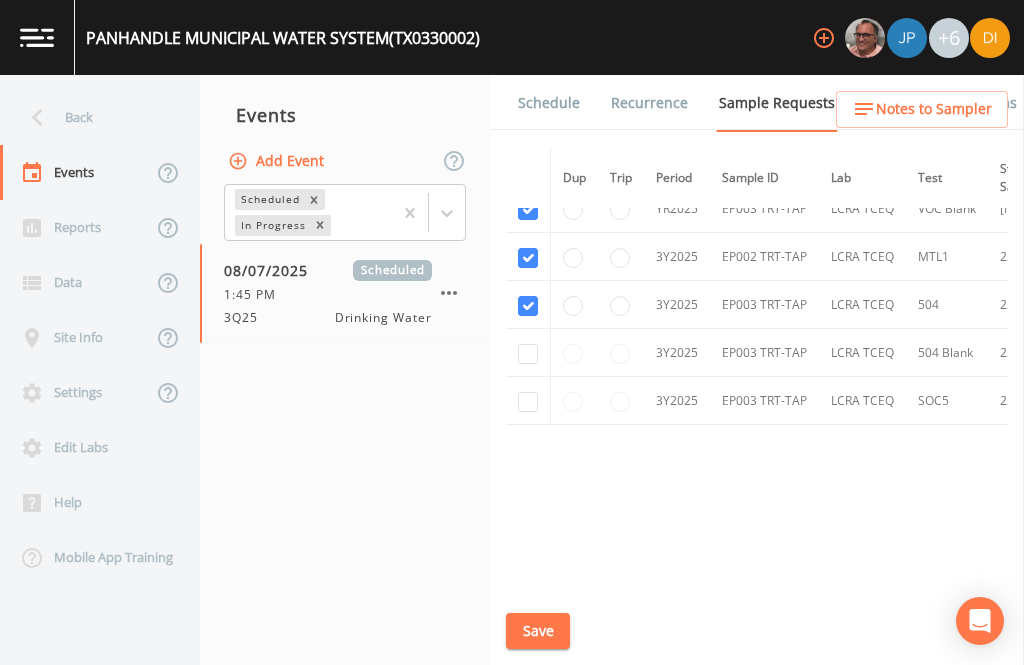 click at bounding box center [528, 354] 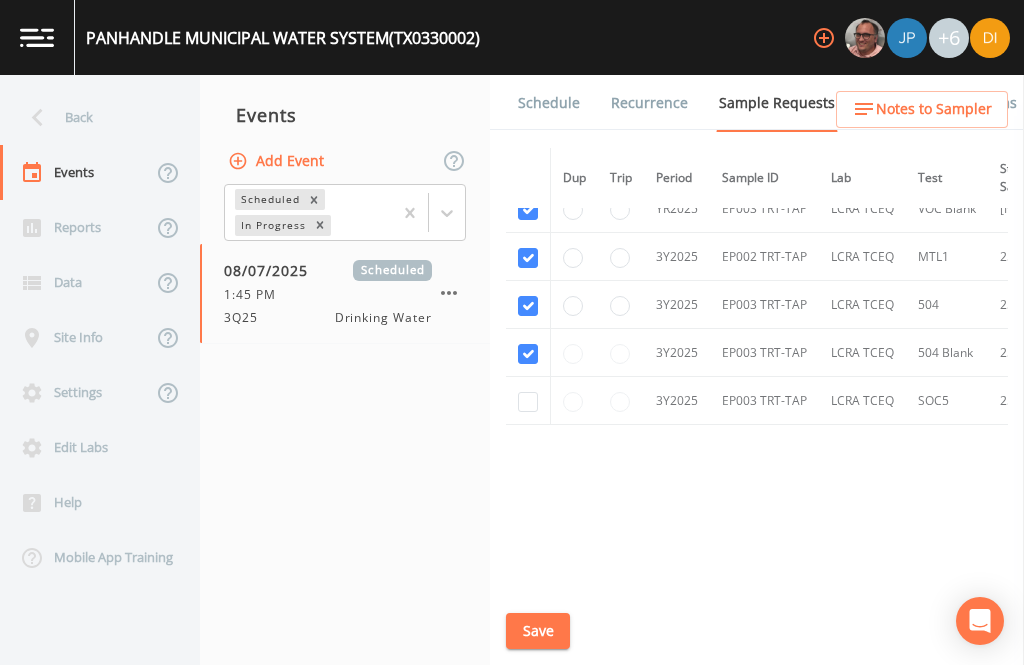 checkbox on "true" 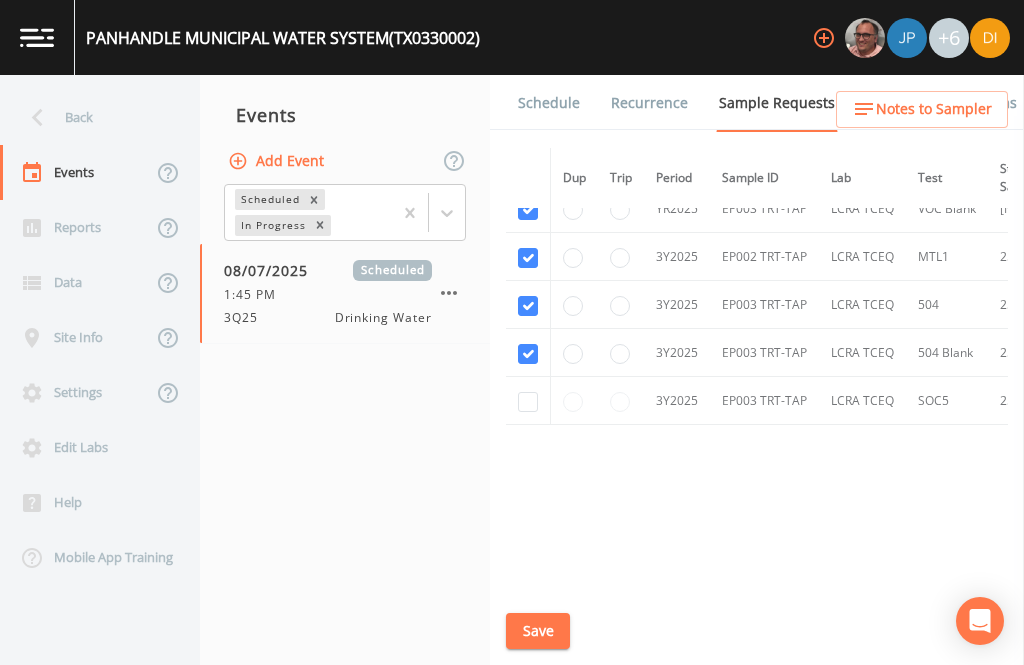 click at bounding box center [528, 402] 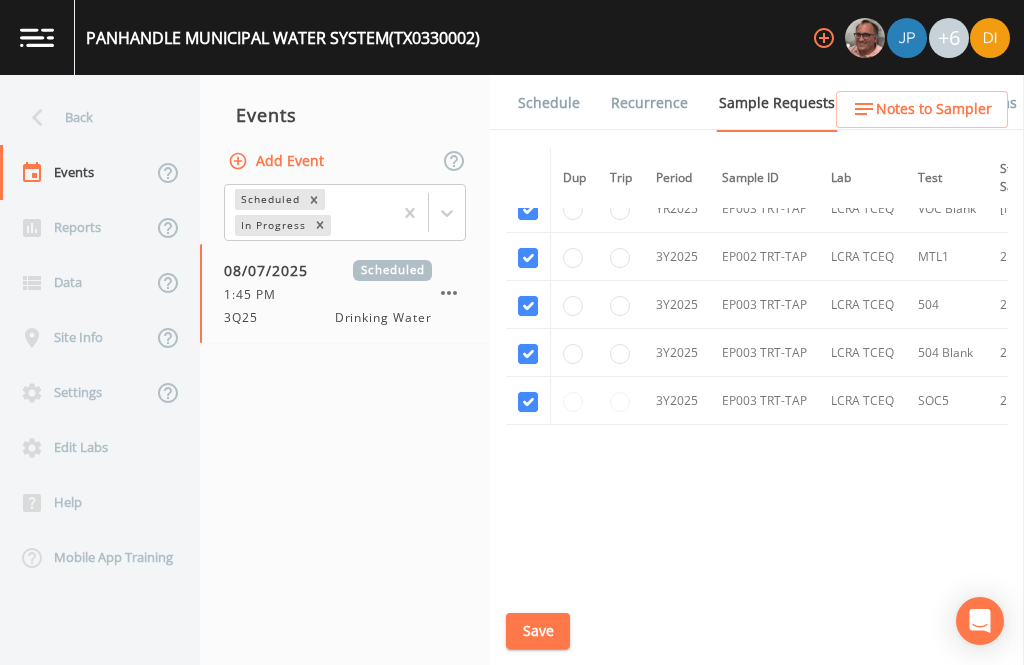 checkbox on "true" 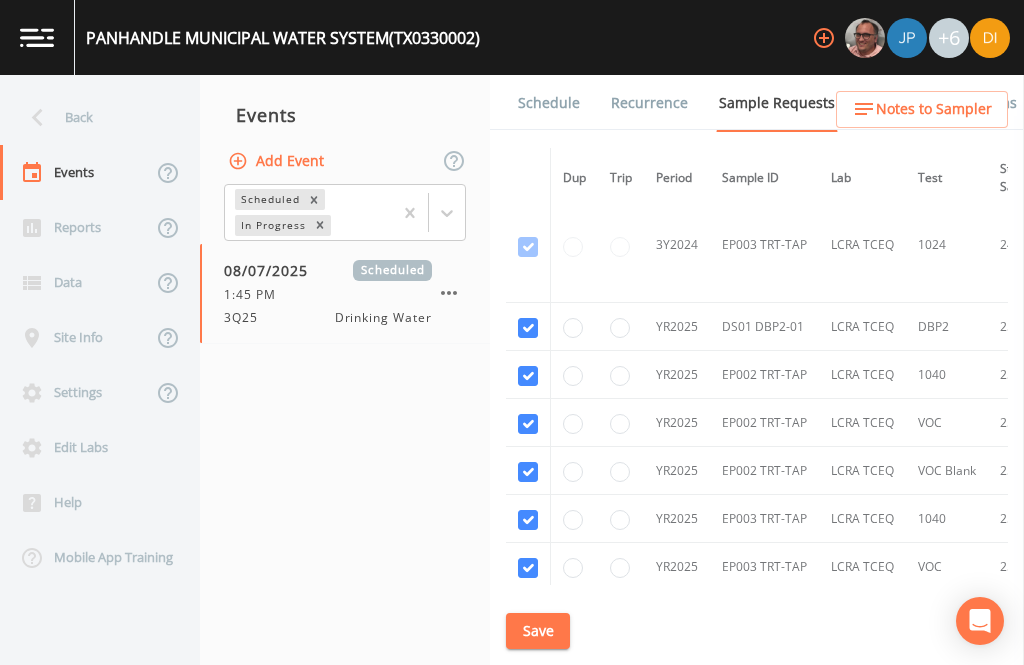 scroll, scrollTop: 1058, scrollLeft: 0, axis: vertical 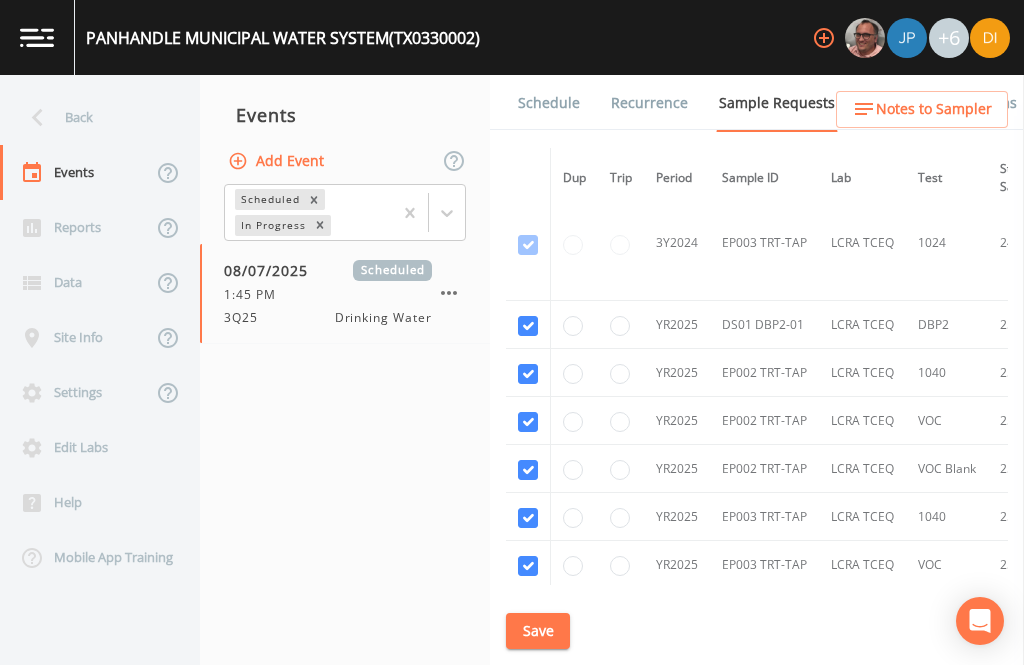click on "Schedule" at bounding box center [549, 103] 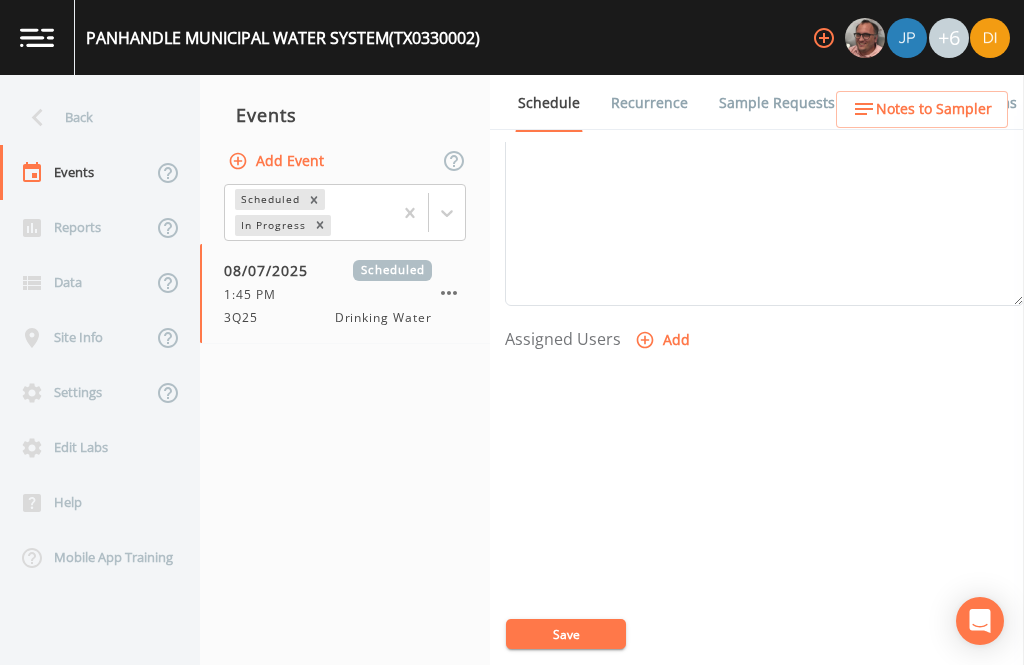 click on "Add" at bounding box center (664, 340) 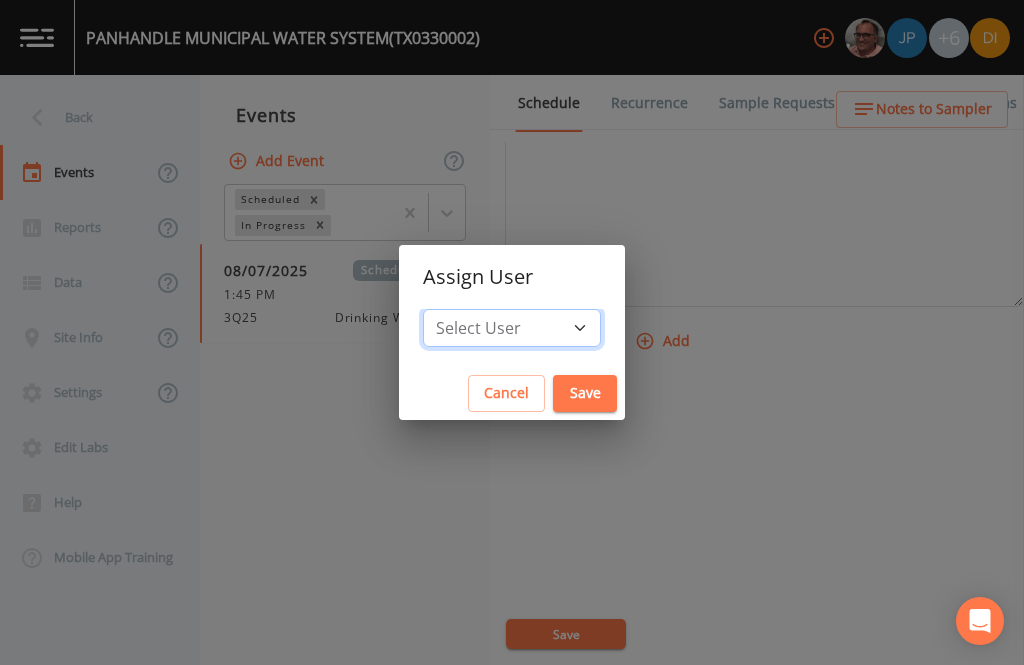 click on "Select User [FIRST] [LAST] [FIRST] [LAST] [FIRST] [LAST] [FIRST] [LAST] [FIRST] [LAST] [FIRST] [LAST] [FIRST] [LAST] [FIRST] [LAST]" at bounding box center [512, 328] 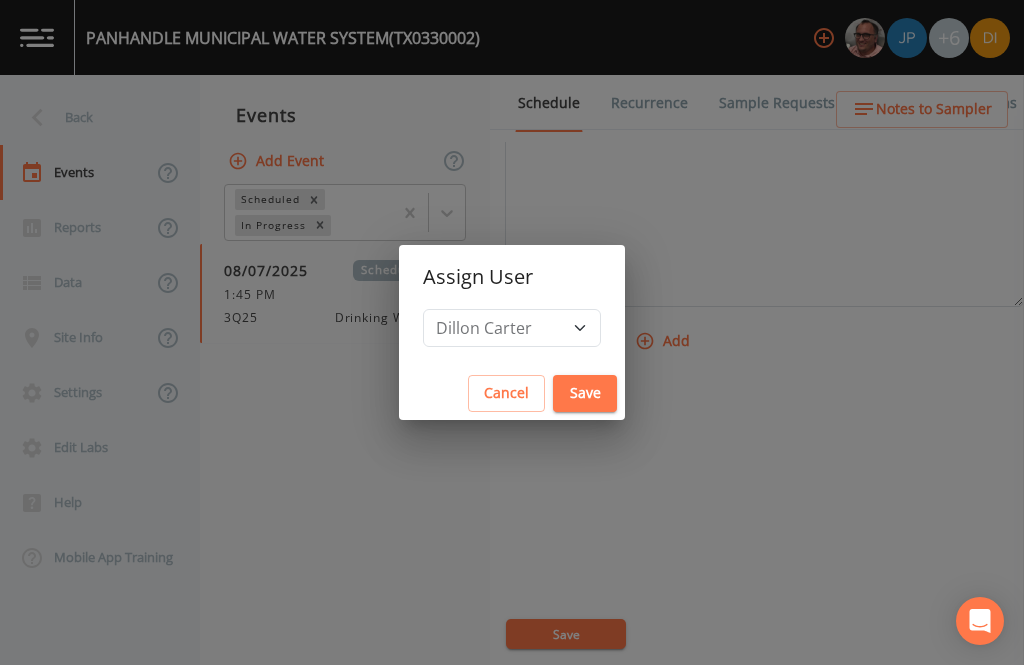click on "Save" at bounding box center [585, 393] 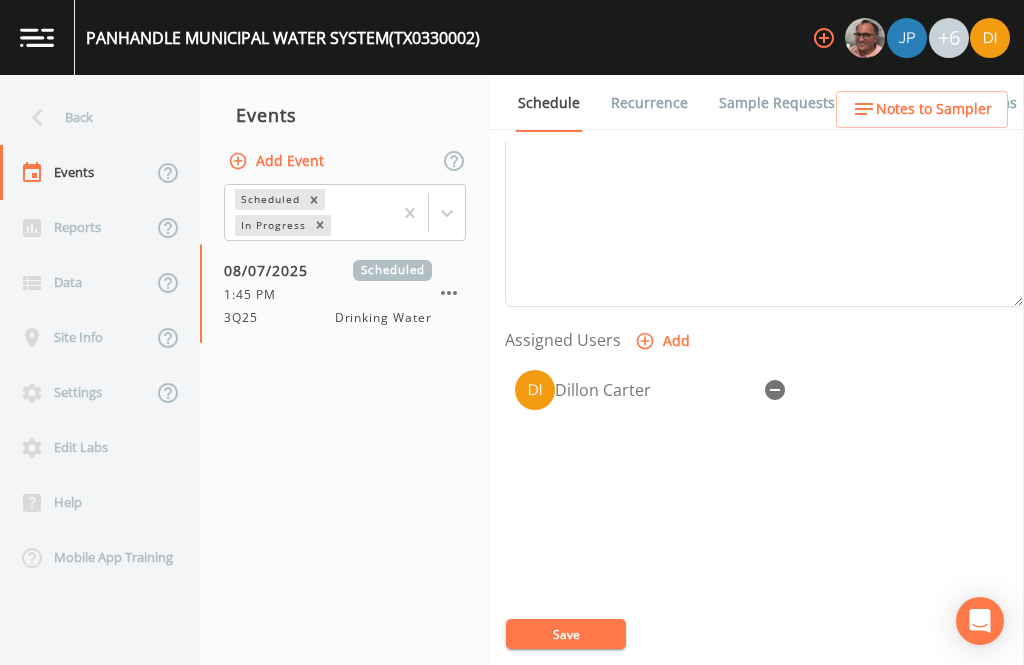 scroll, scrollTop: 64, scrollLeft: 0, axis: vertical 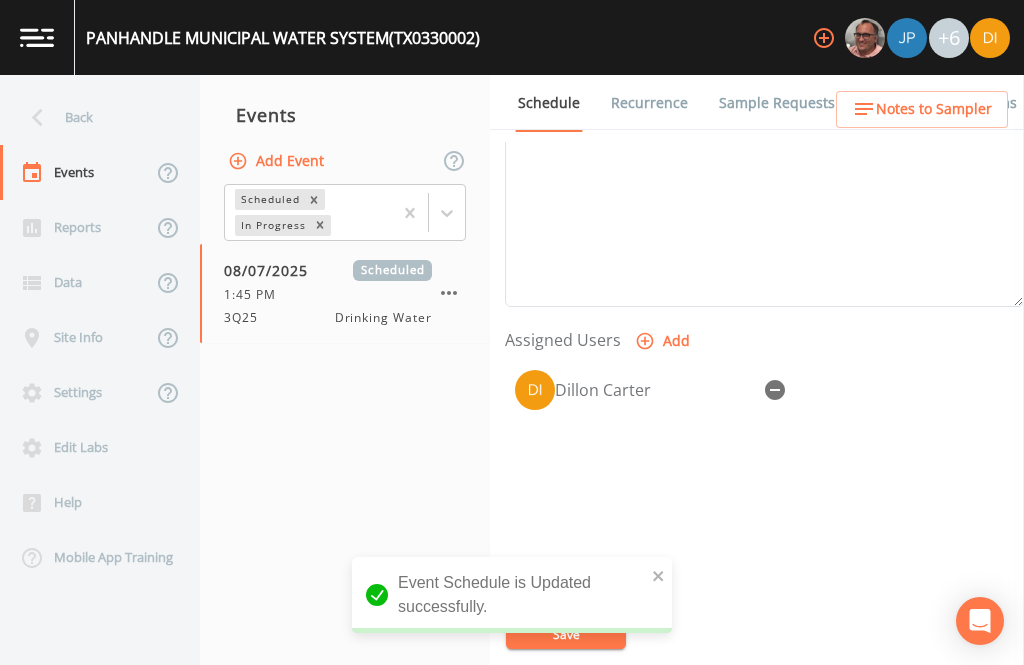 click on "Back" at bounding box center [90, 117] 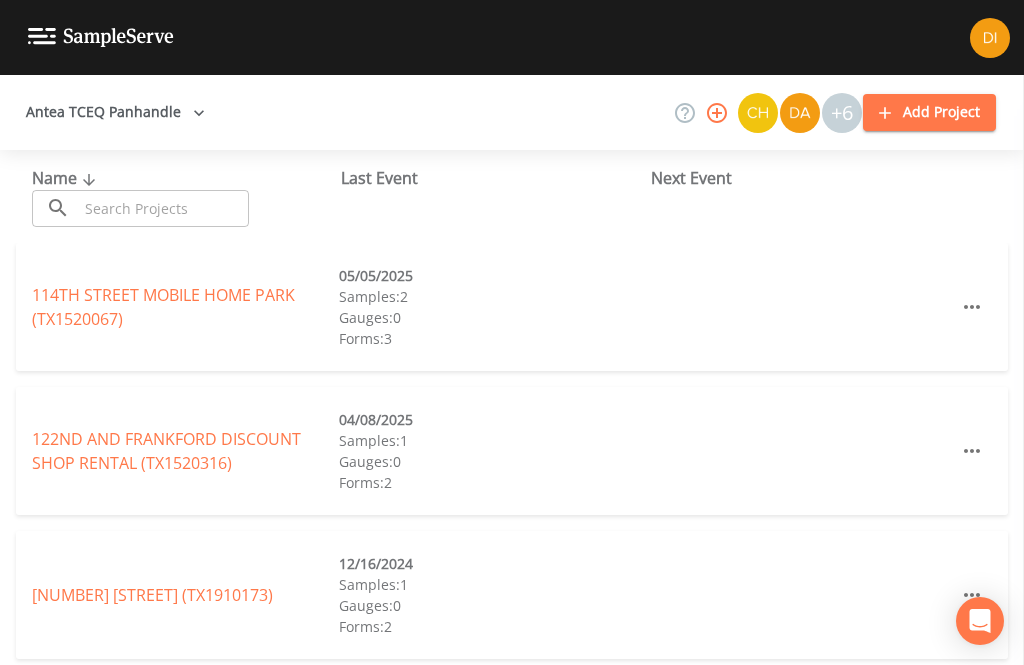 scroll, scrollTop: 0, scrollLeft: 0, axis: both 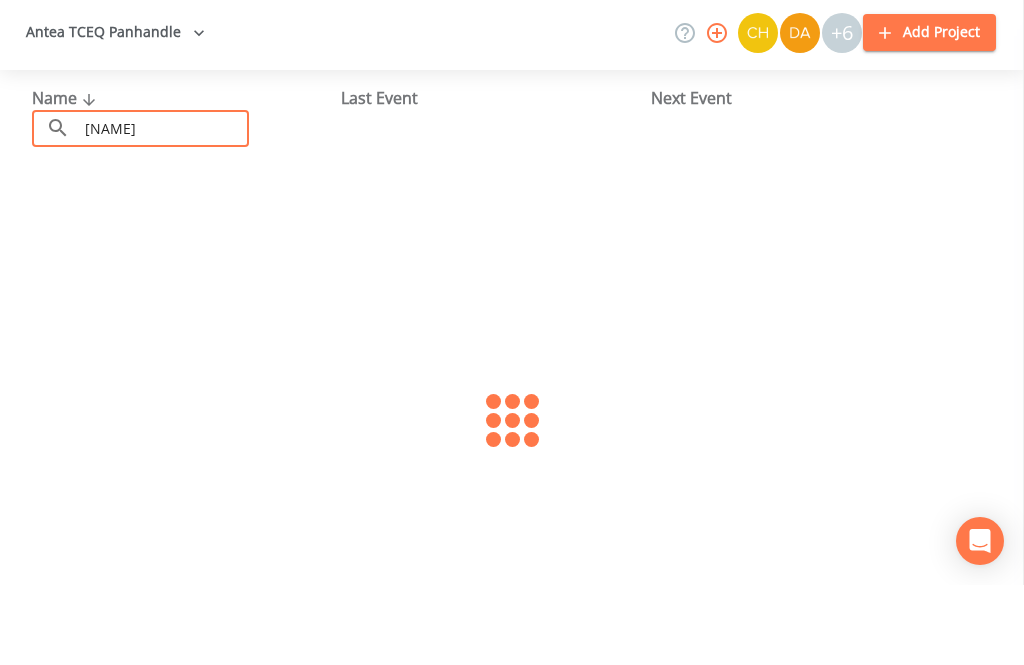 type on "[NAME]" 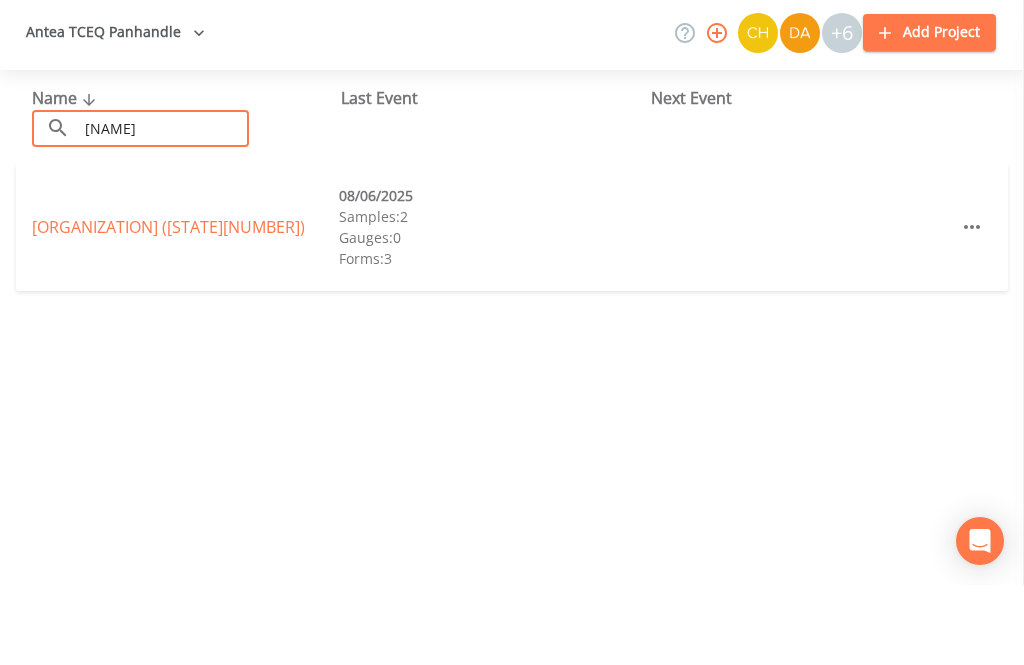 click on "[NAME] [NAME] [NAME]   ([STATE][NUMBER])" at bounding box center [168, 307] 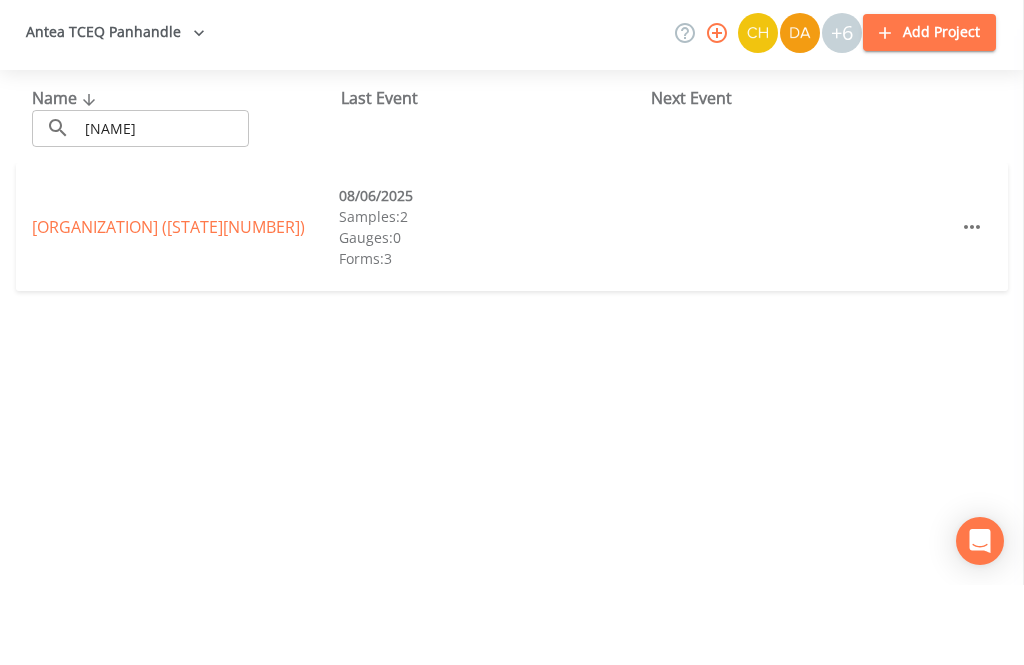 scroll, scrollTop: 64, scrollLeft: 0, axis: vertical 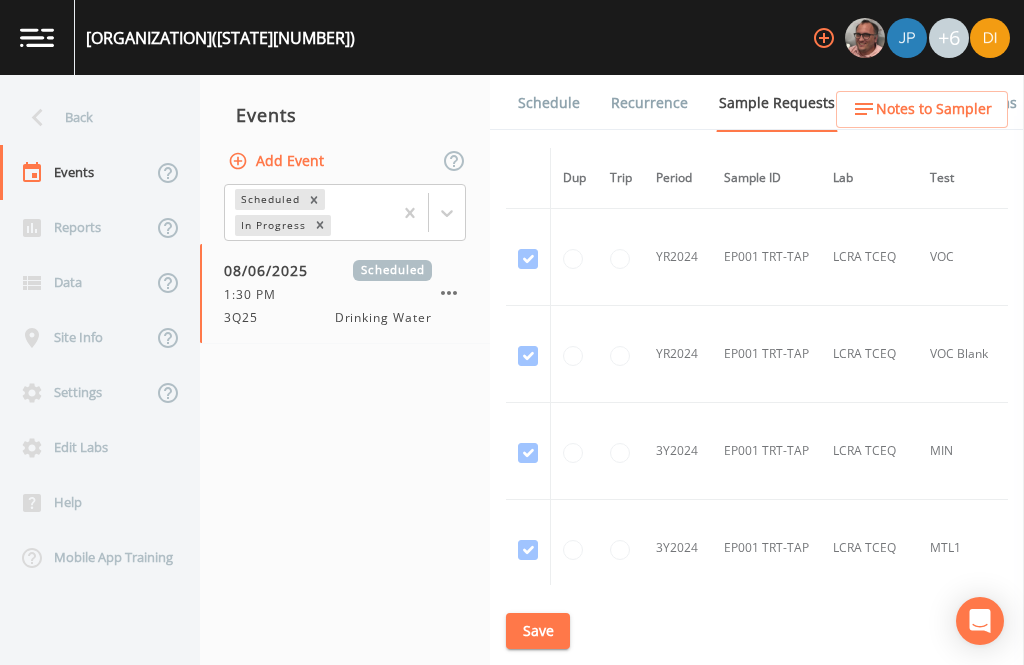 click 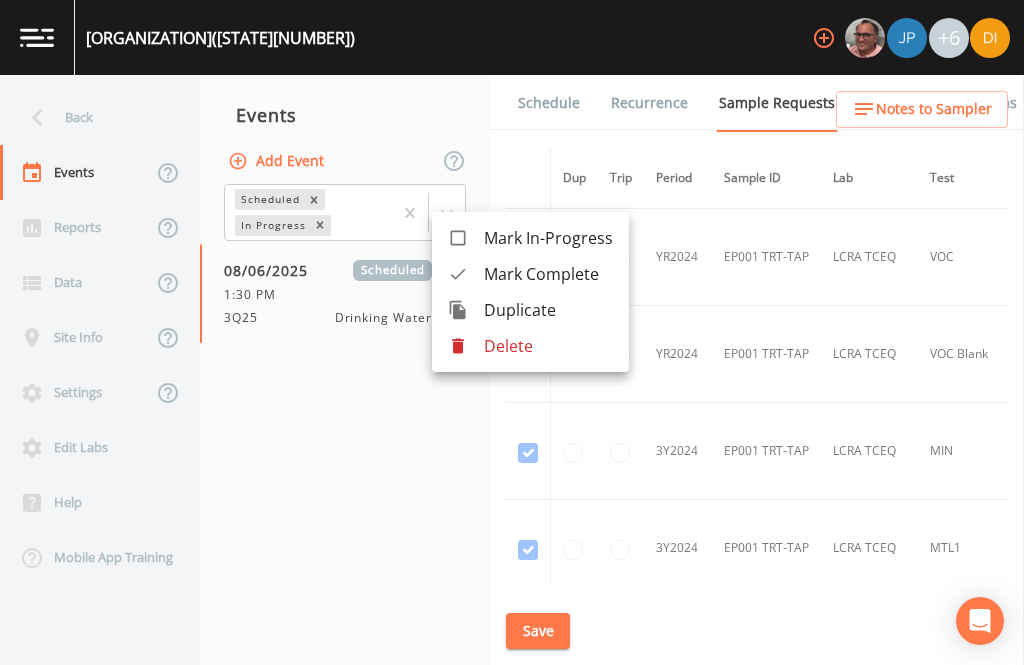 click on "Delete" at bounding box center [548, 346] 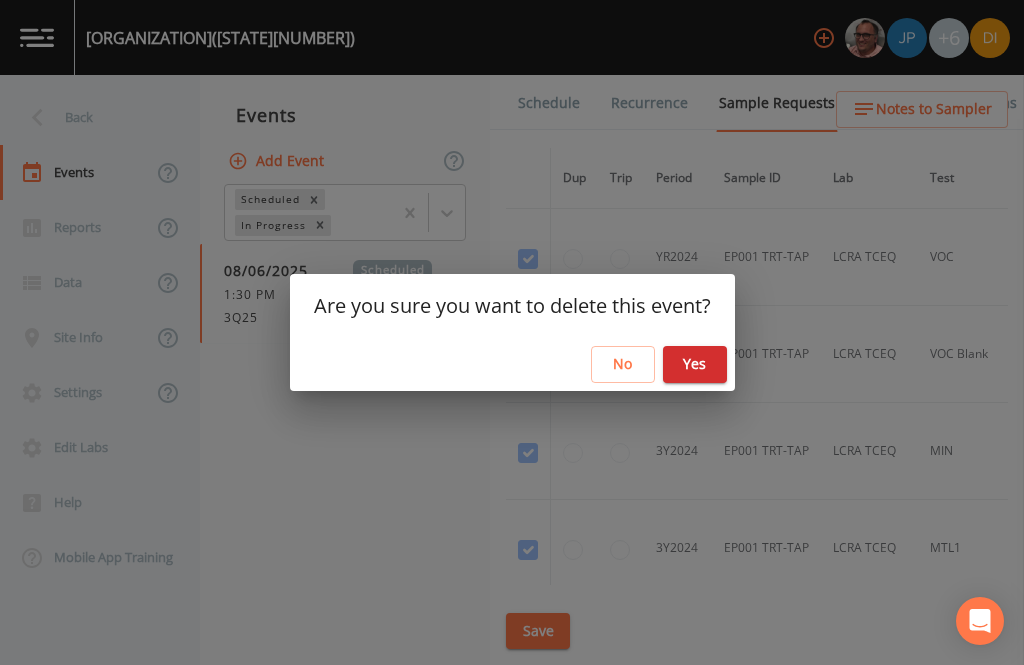 click on "Yes" at bounding box center [695, 364] 